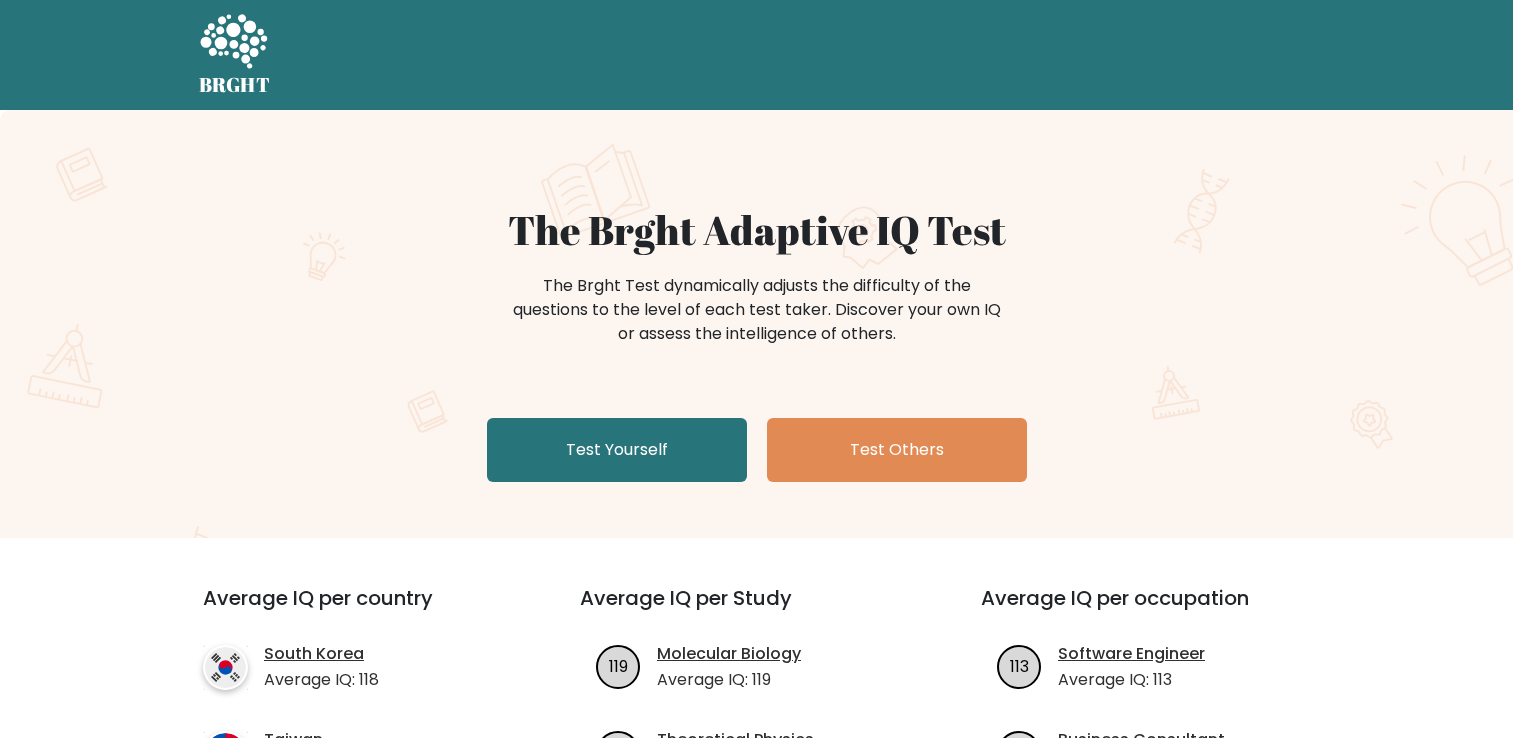 scroll, scrollTop: 0, scrollLeft: 0, axis: both 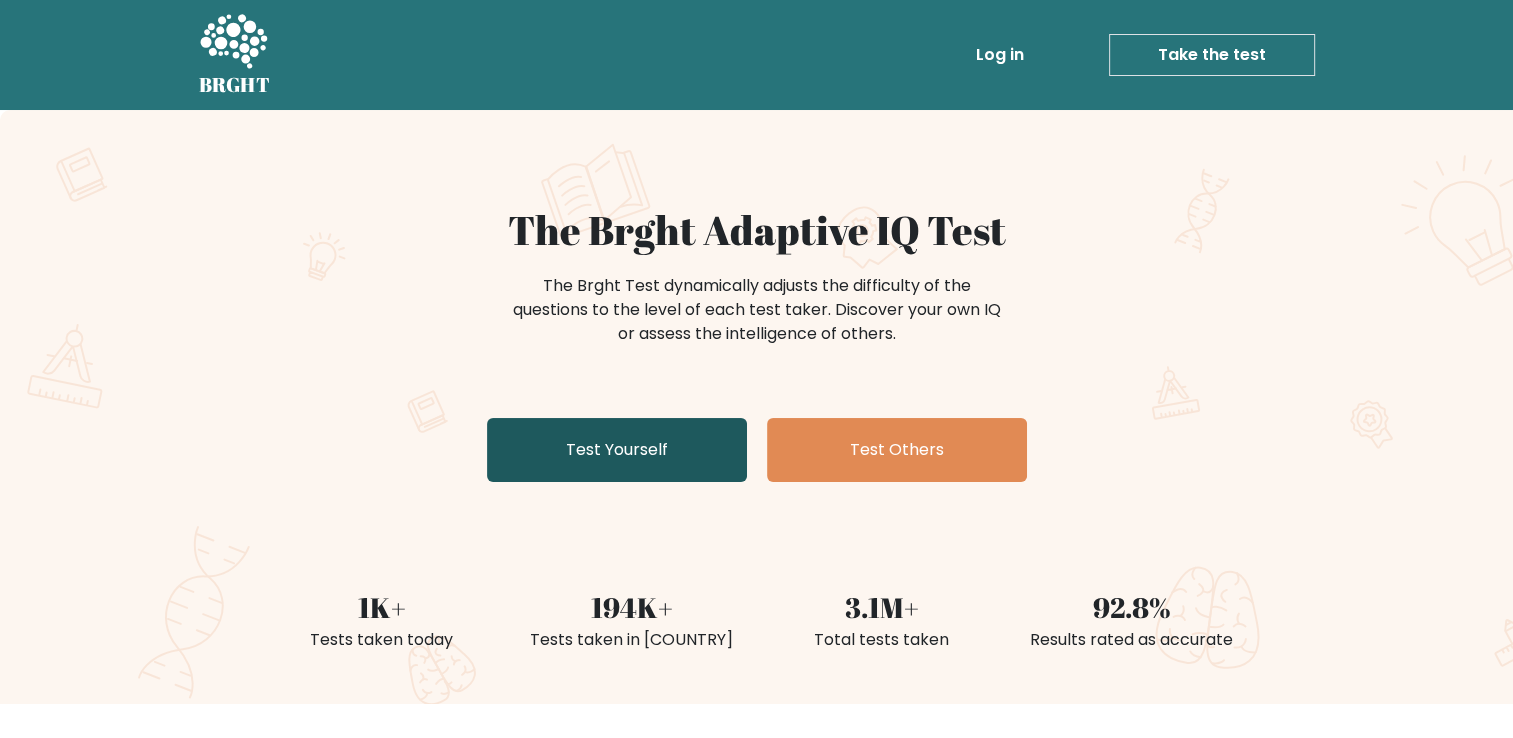 click on "Test Yourself" at bounding box center [617, 450] 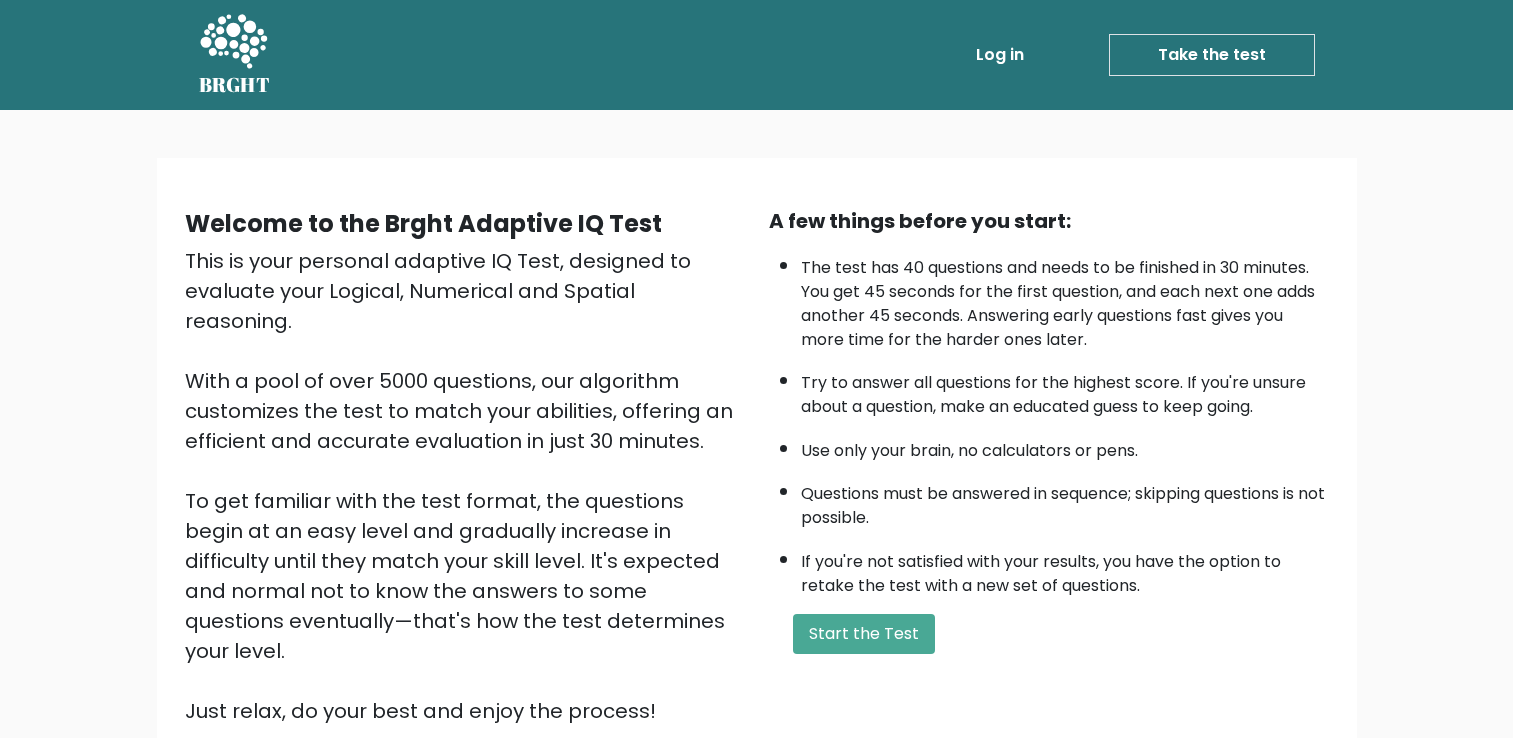 scroll, scrollTop: 0, scrollLeft: 0, axis: both 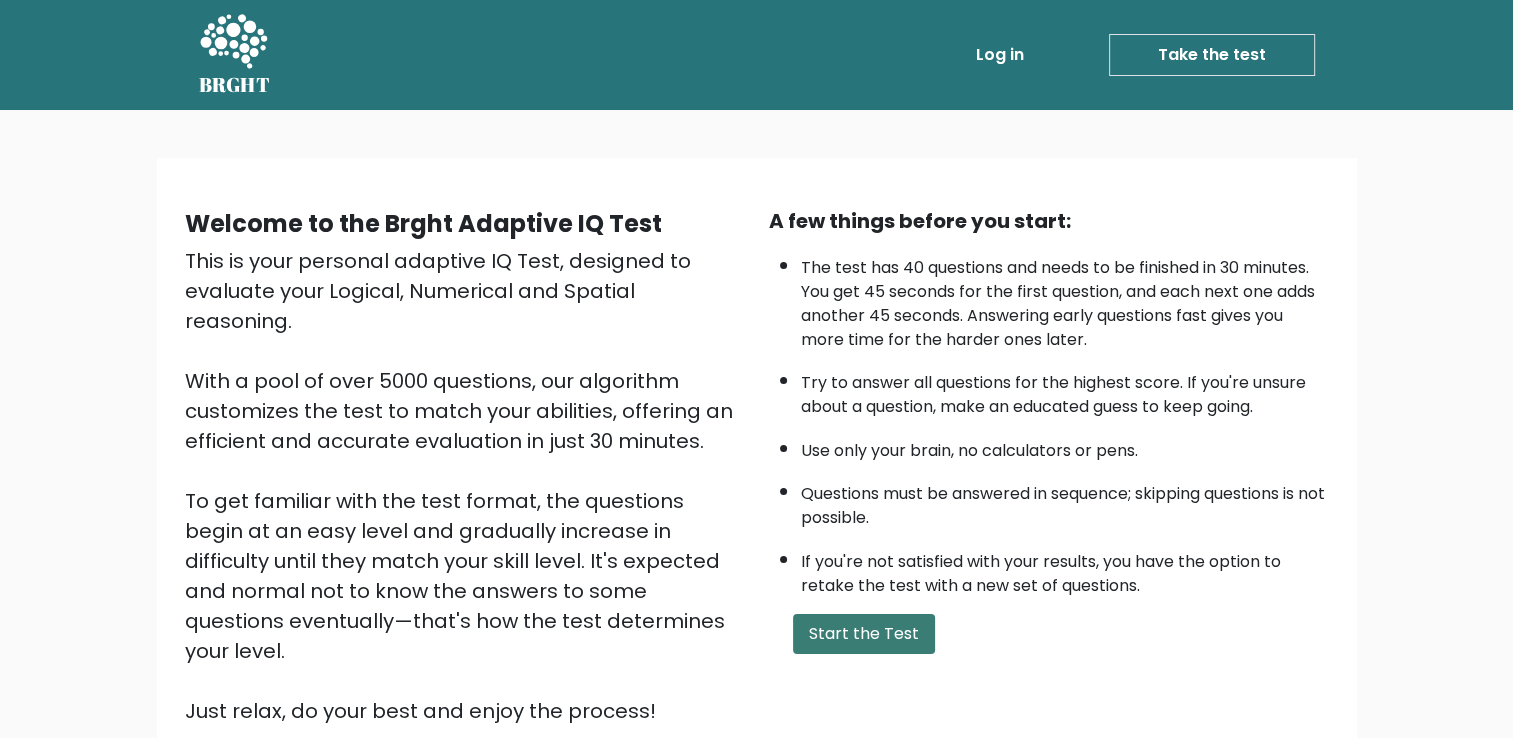 click on "Start the Test" at bounding box center [864, 634] 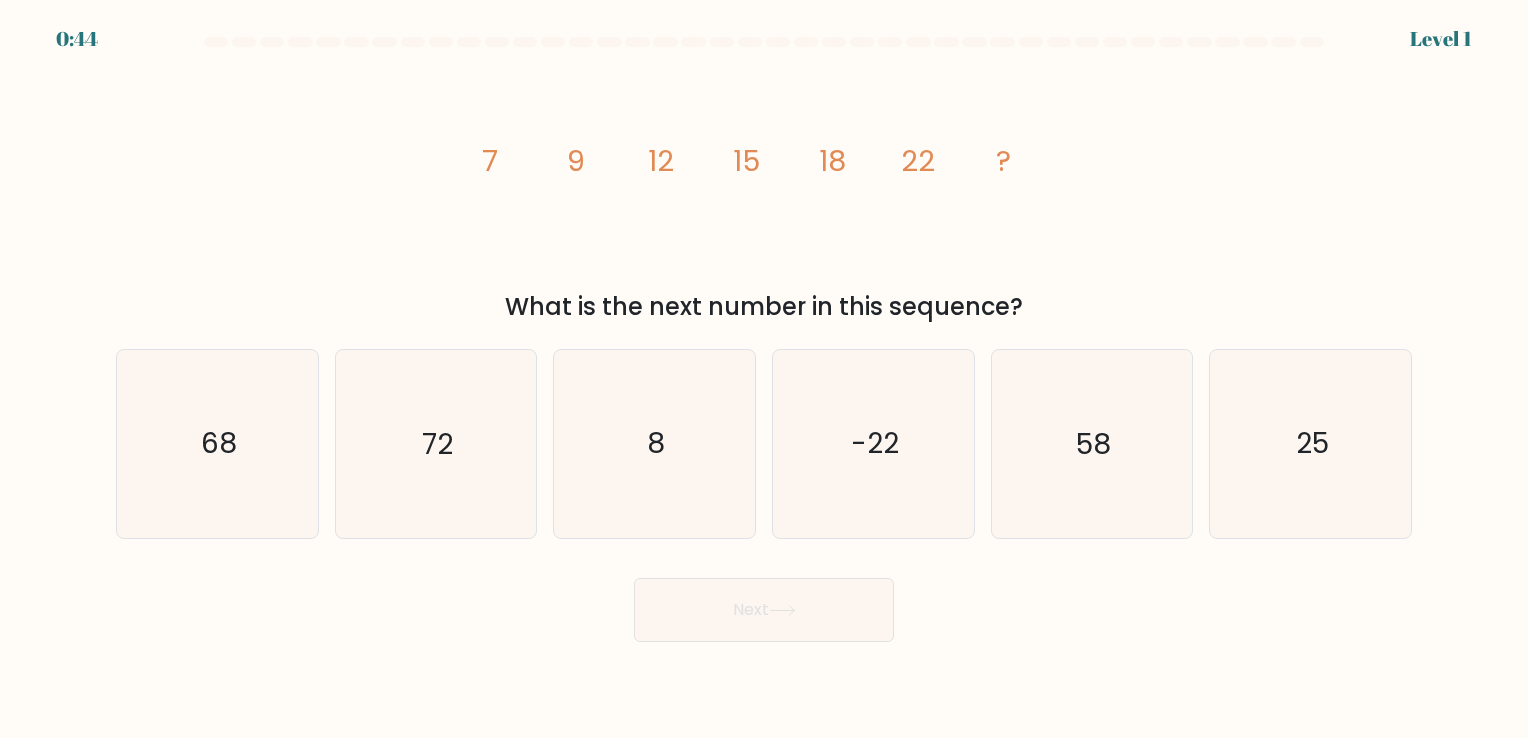 scroll, scrollTop: 0, scrollLeft: 0, axis: both 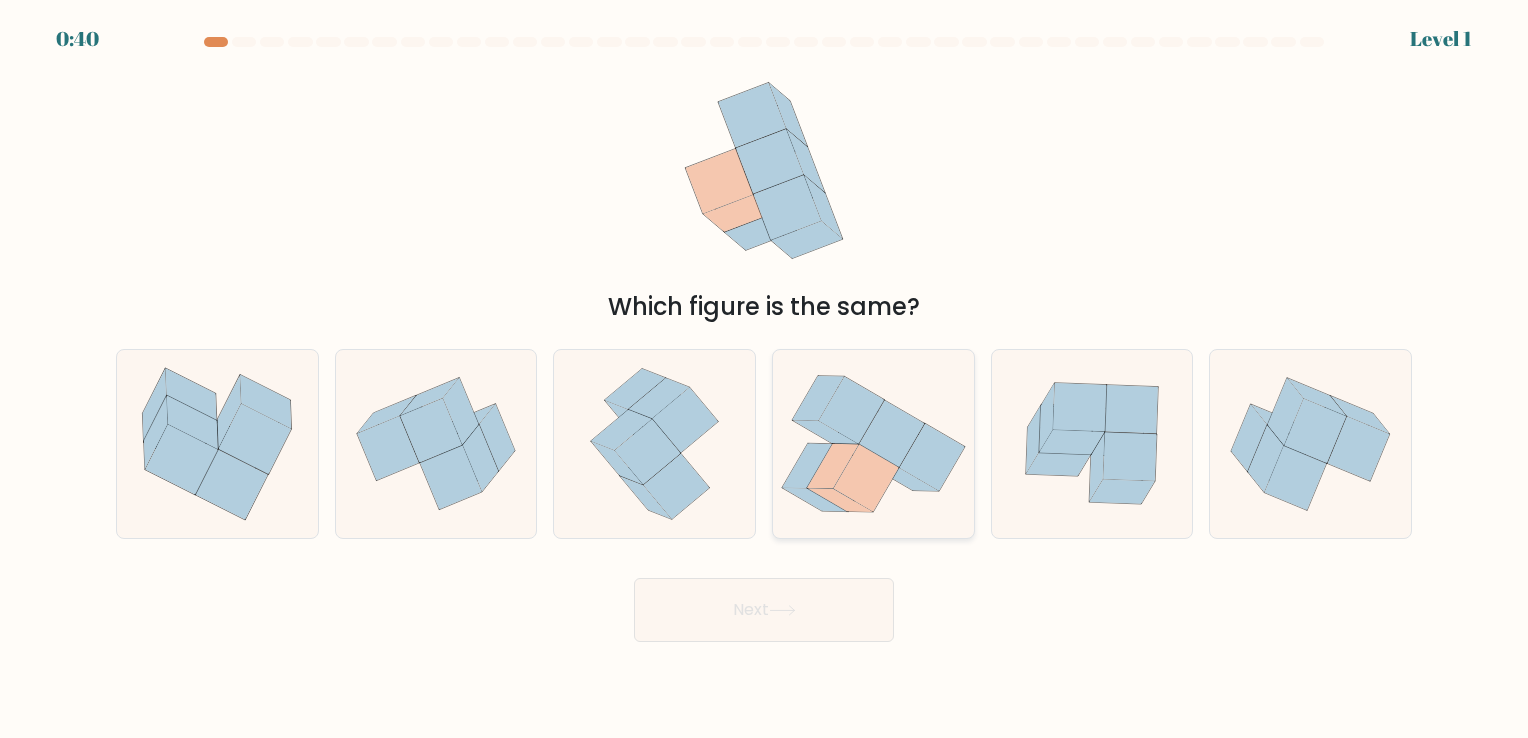 click at bounding box center (833, 466) 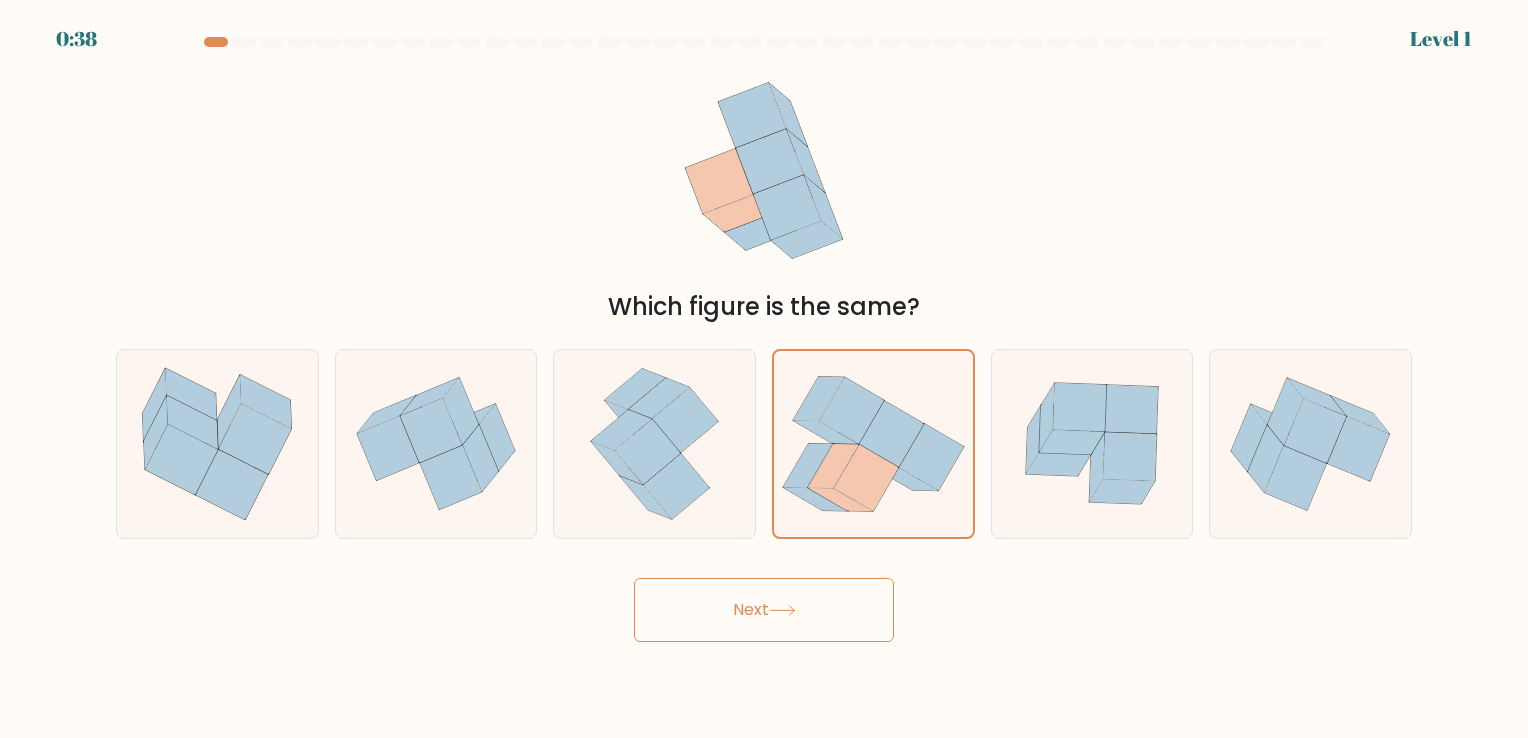 click at bounding box center [782, 610] 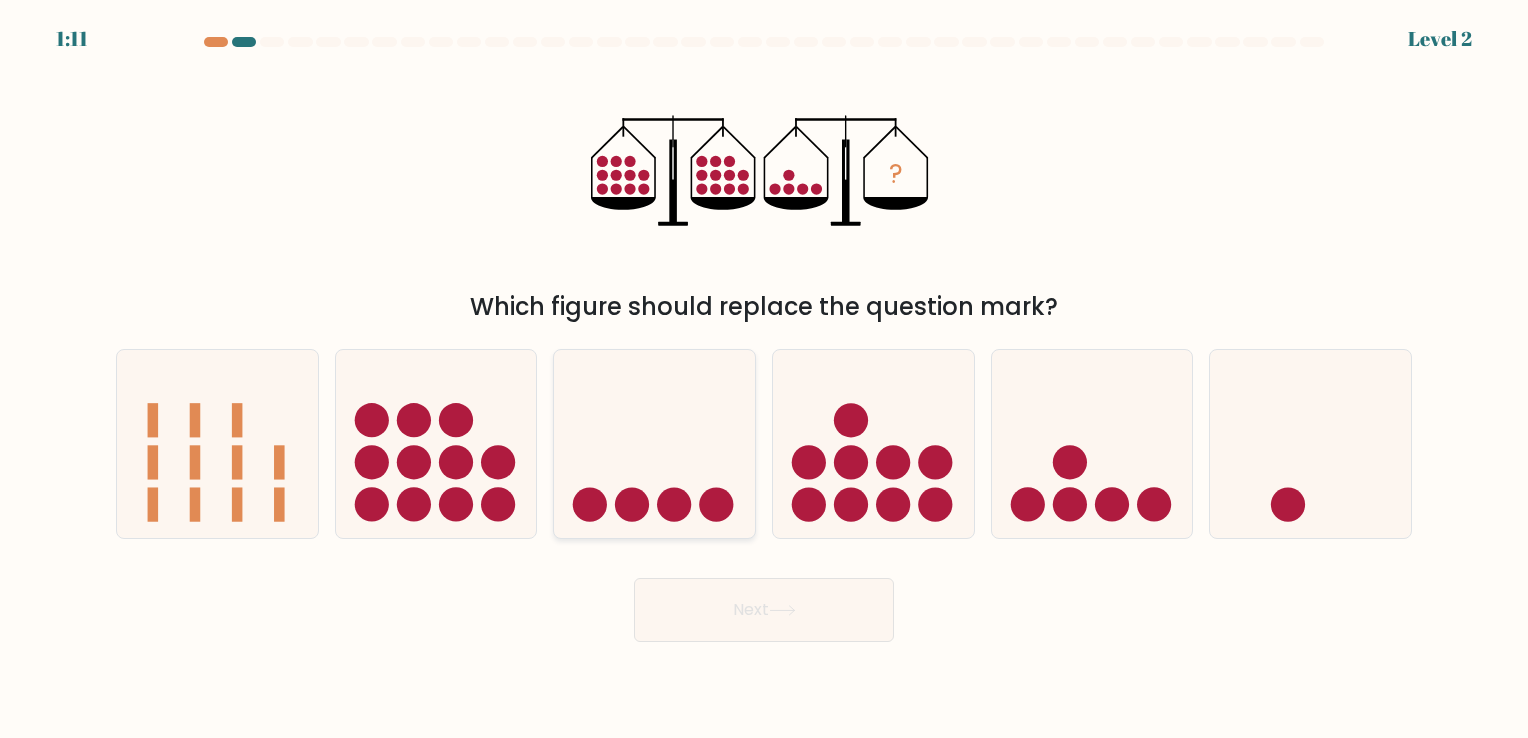 click at bounding box center (632, 505) 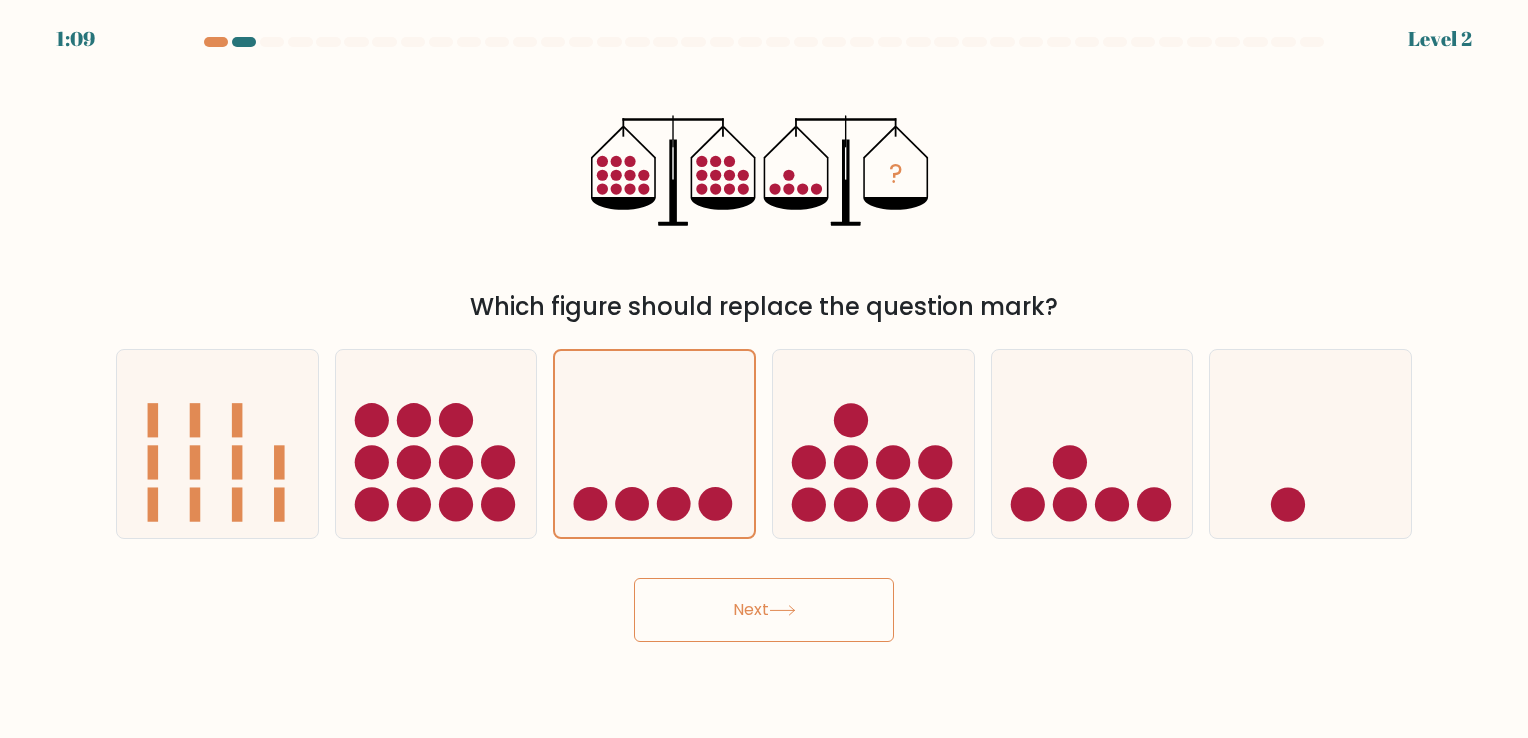 click on "Next" at bounding box center (764, 610) 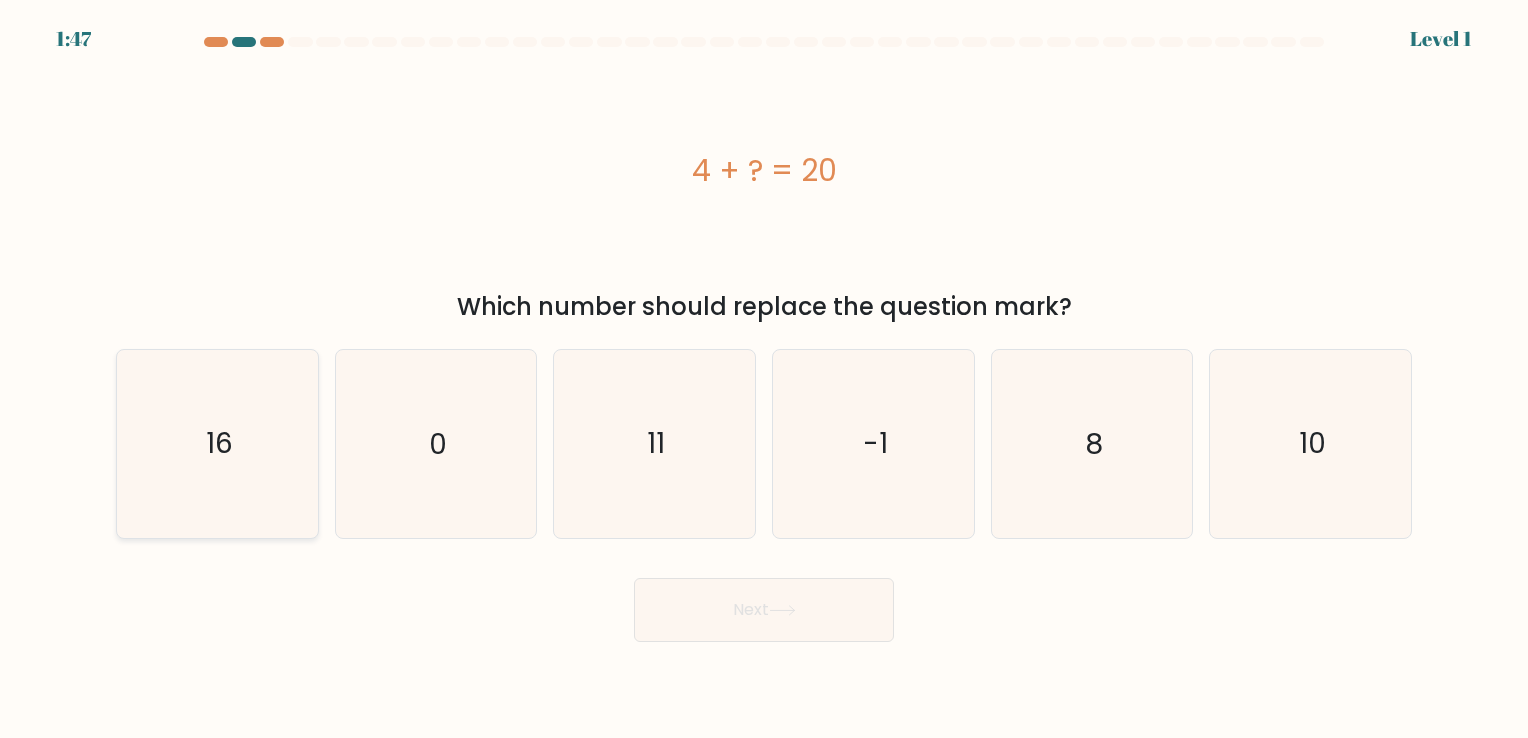 click on "16" at bounding box center [219, 444] 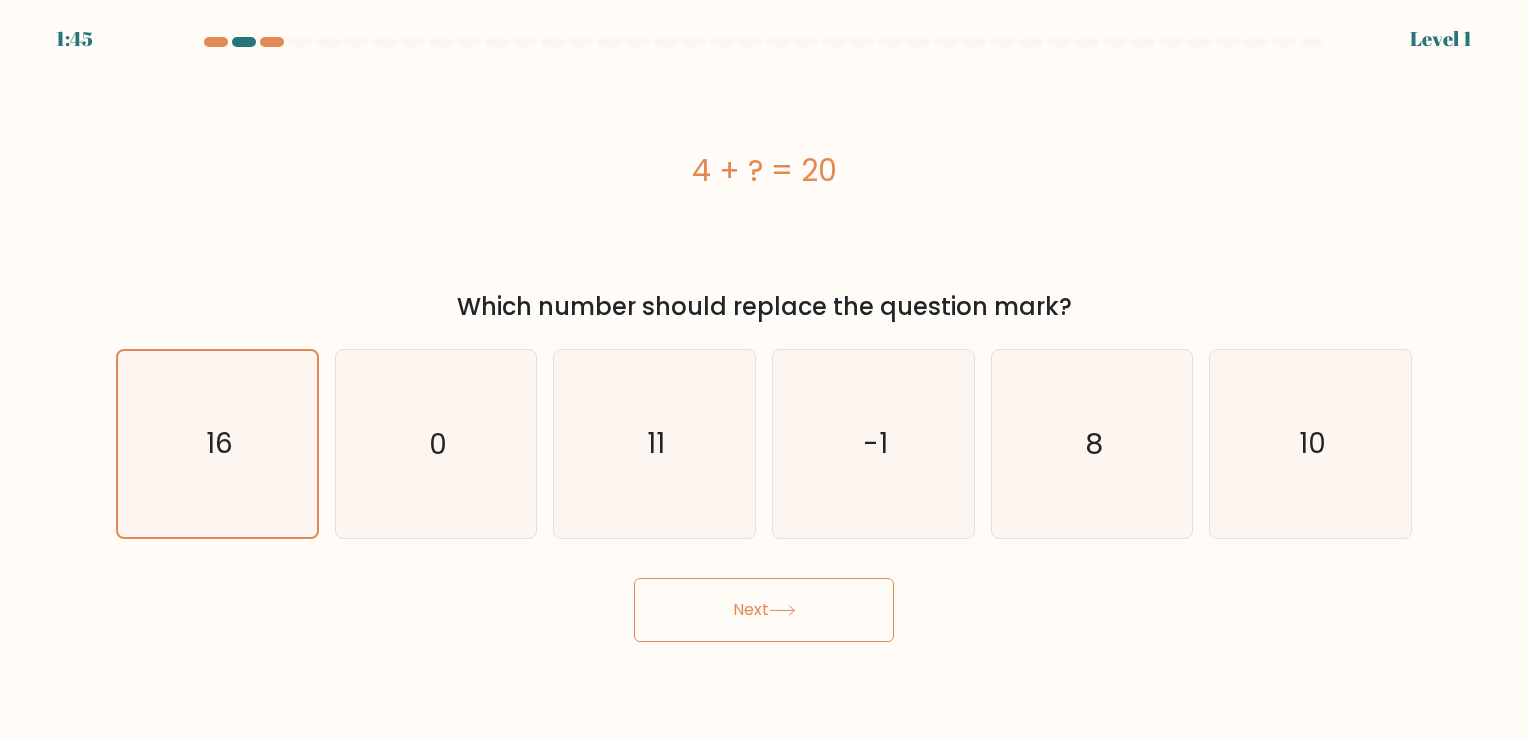 click on "Next" at bounding box center (764, 610) 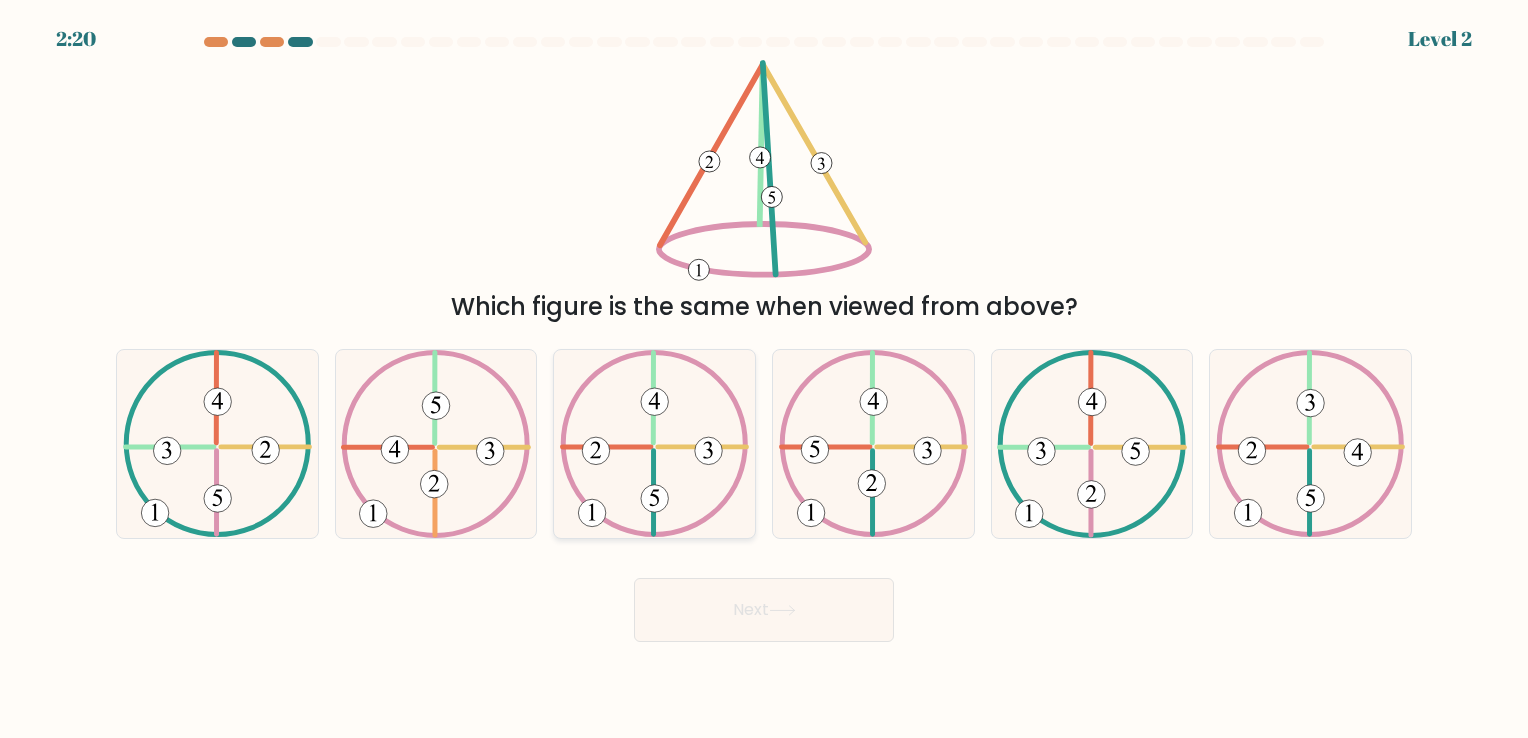 click at bounding box center (654, 443) 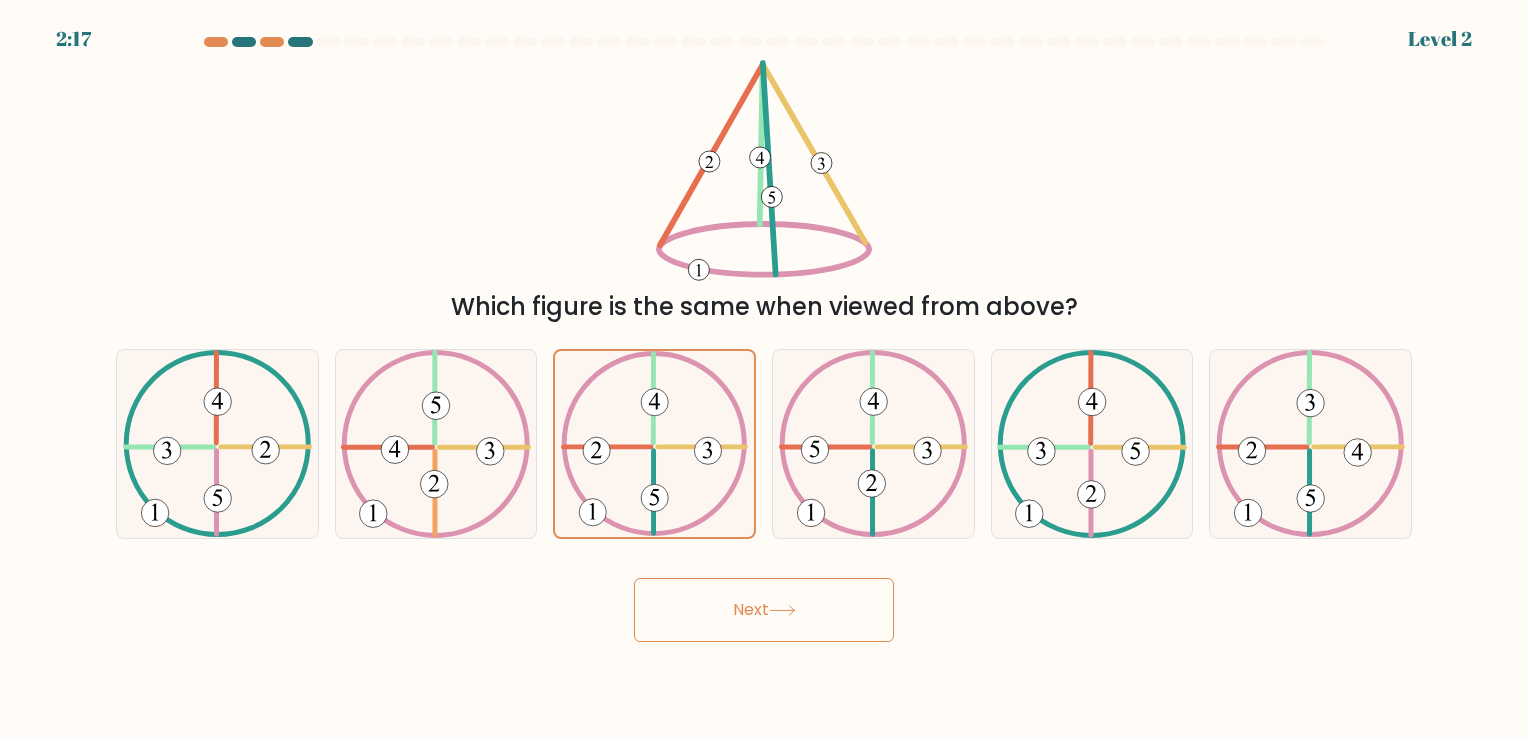 click at bounding box center [782, 610] 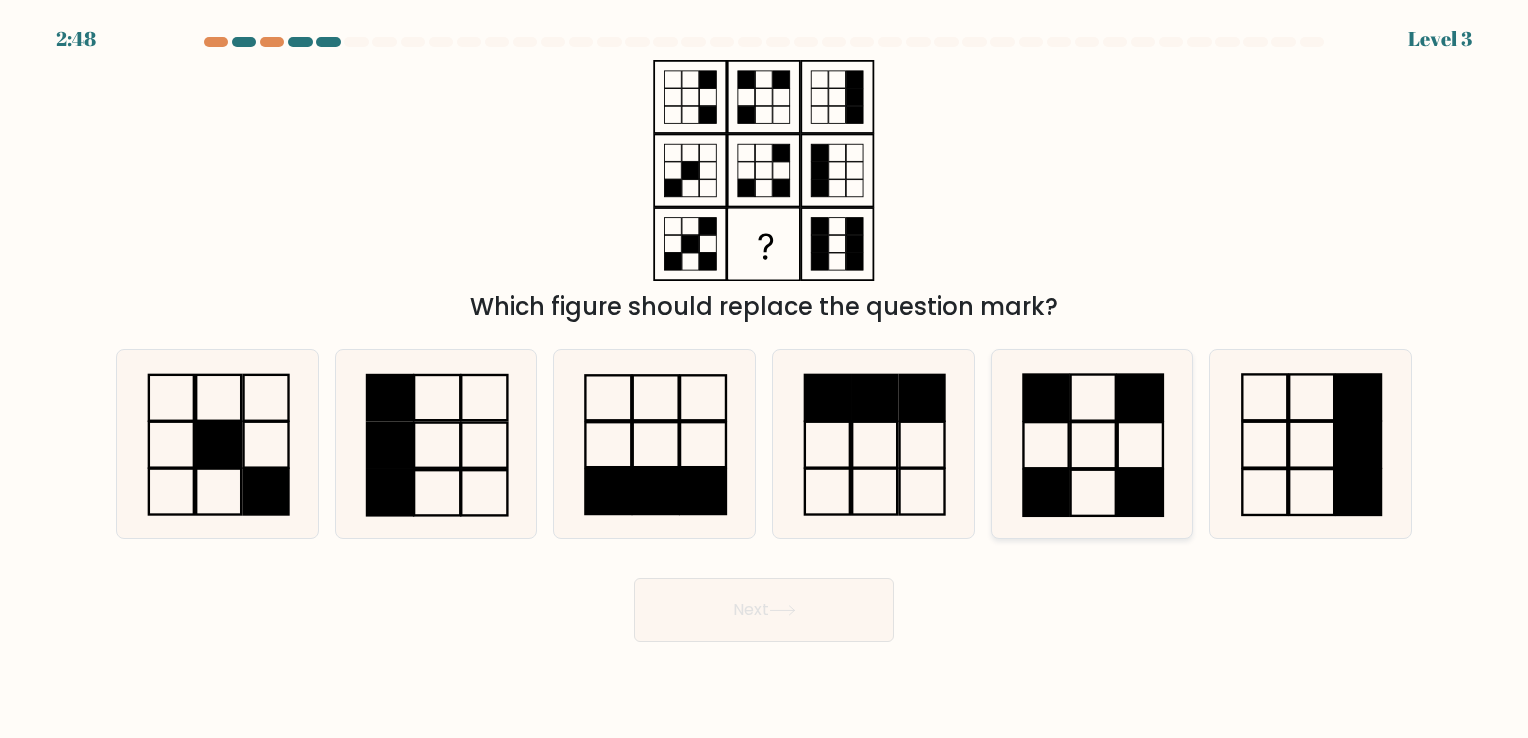 click at bounding box center (1046, 493) 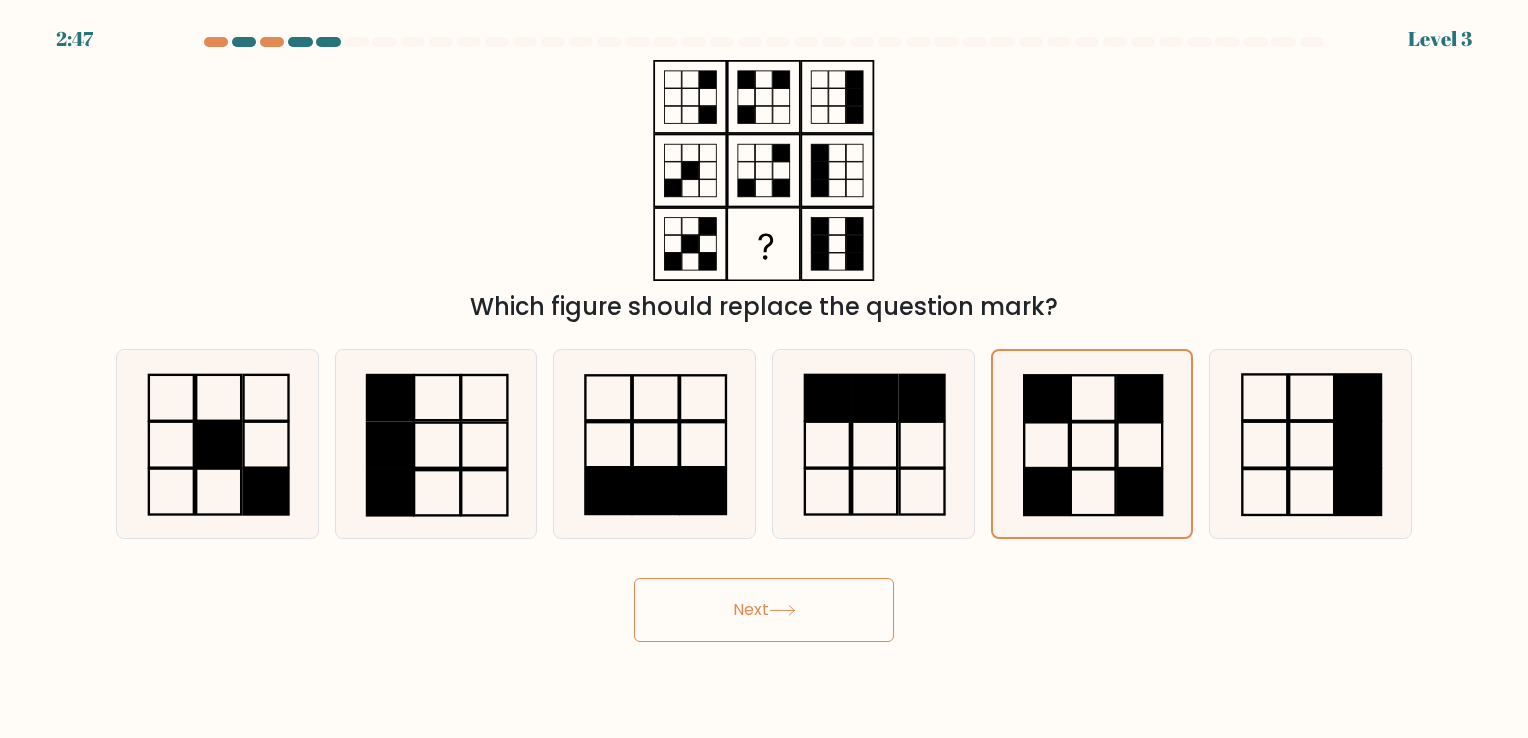 click on "Next" at bounding box center (764, 610) 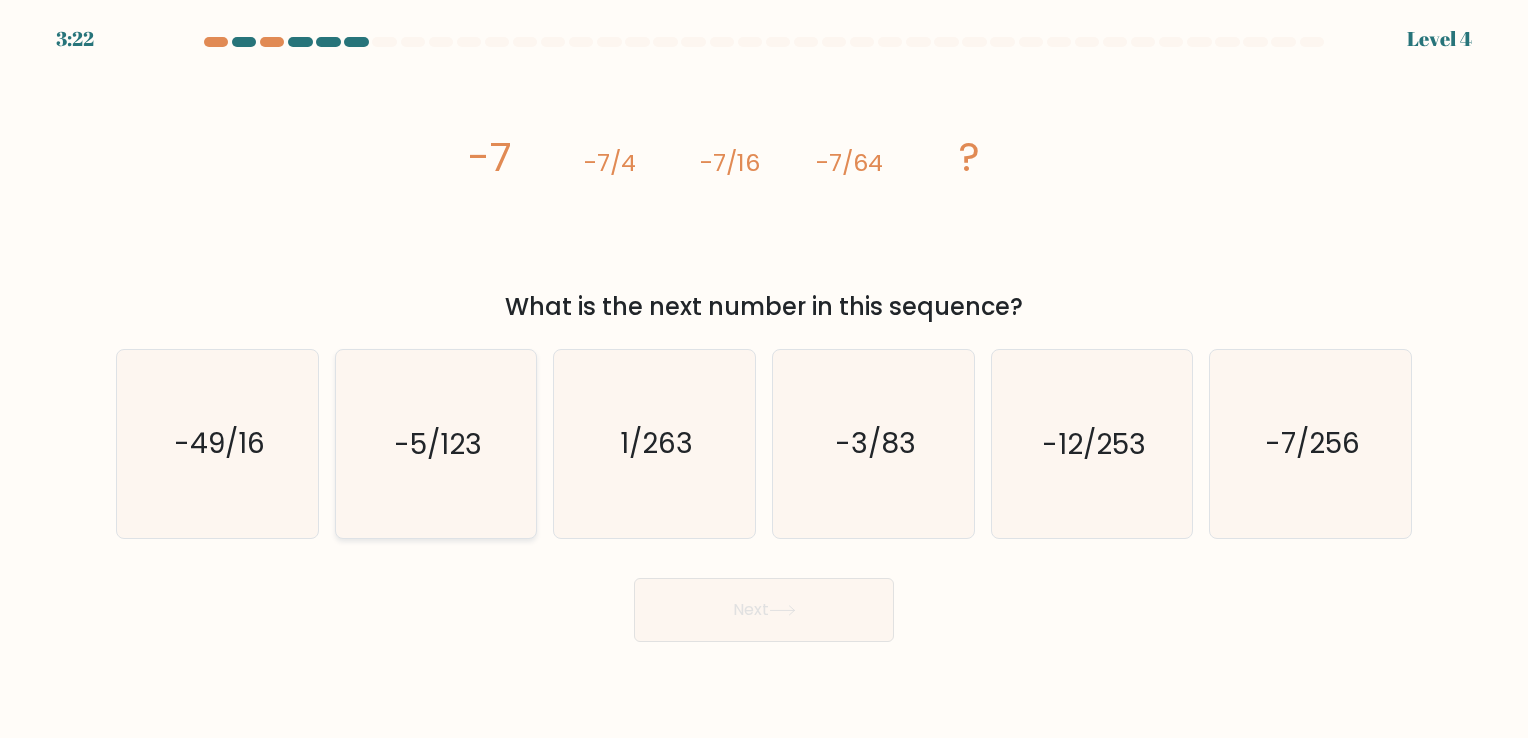 click on "-5/123" at bounding box center (435, 443) 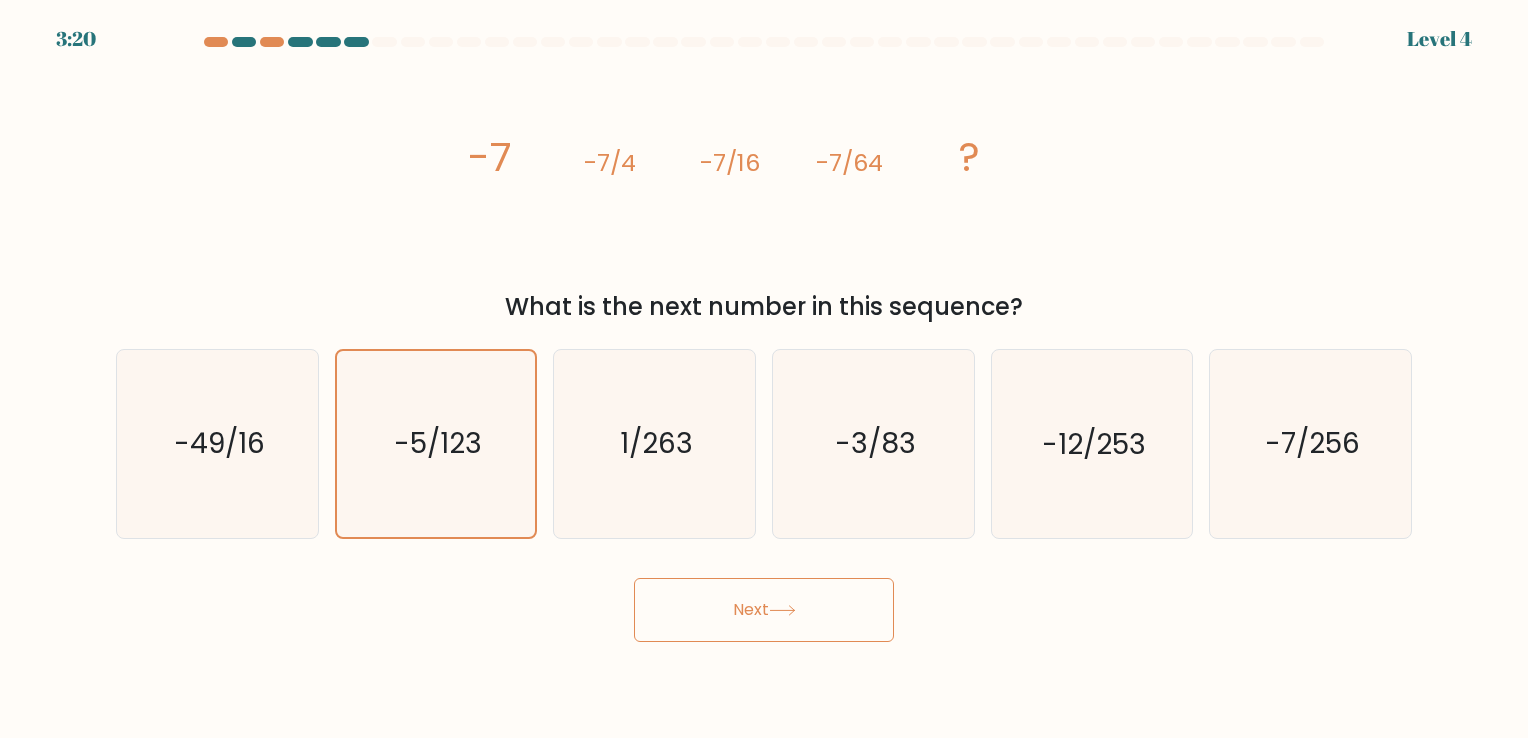 click on "Next" at bounding box center (764, 610) 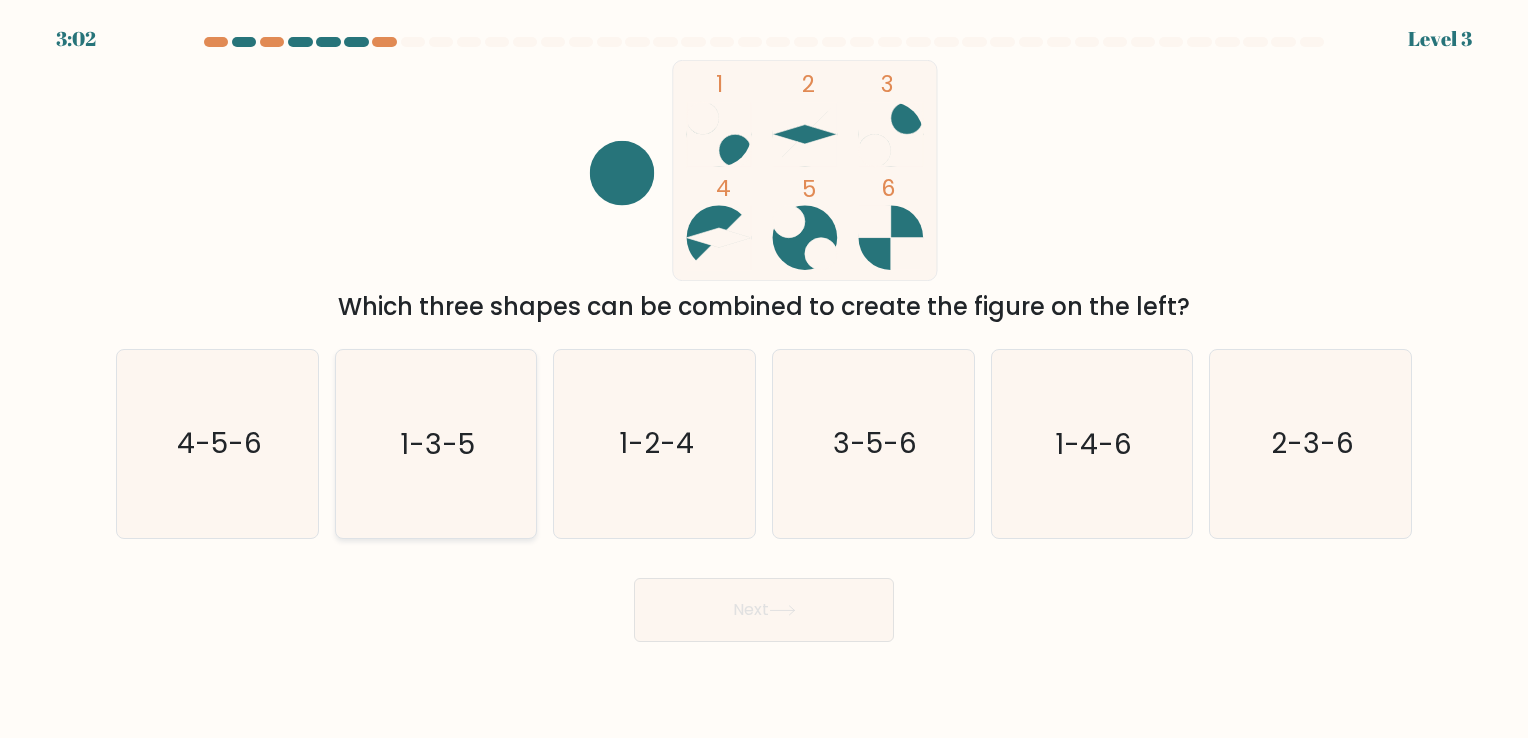 click on "1-3-5" at bounding box center [435, 443] 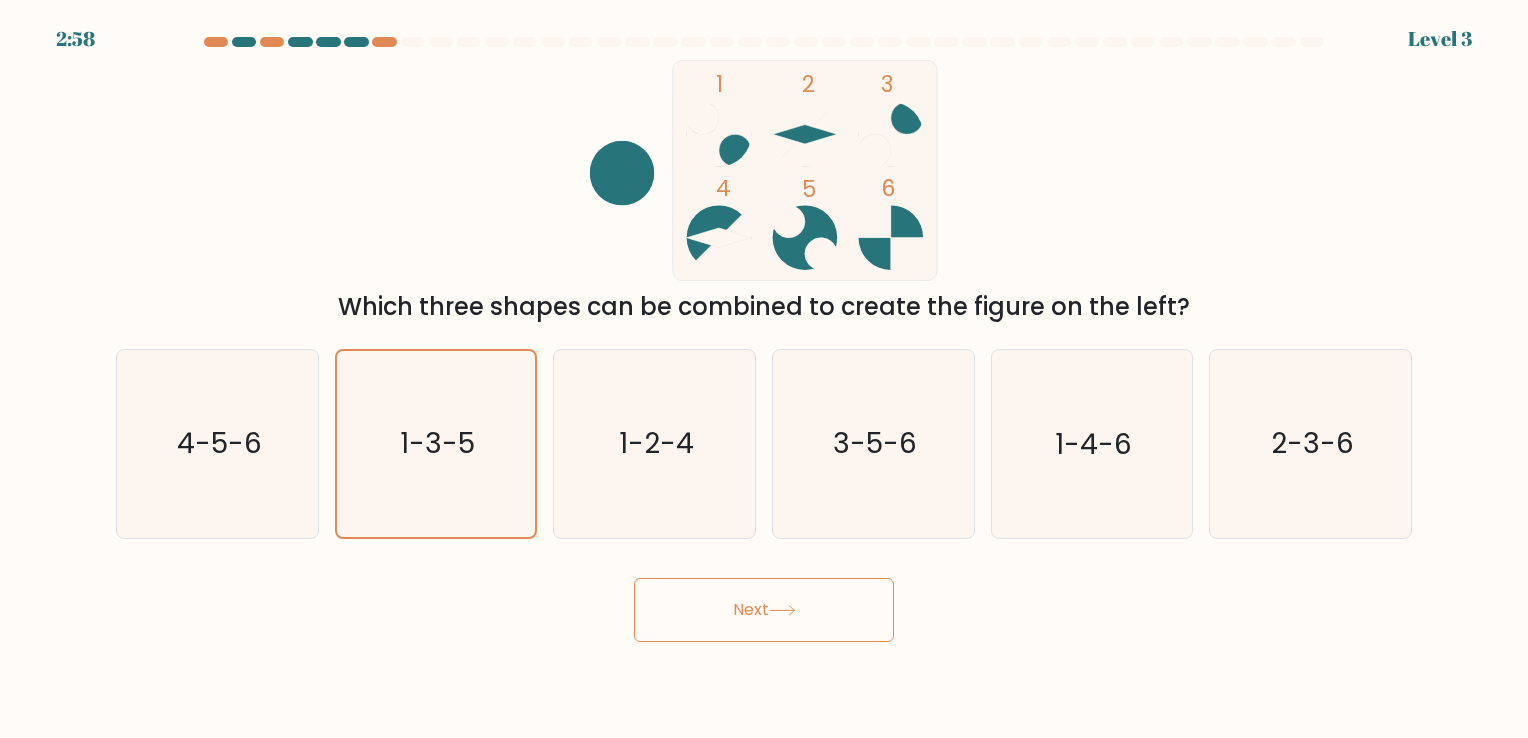 click on "Next" at bounding box center (764, 610) 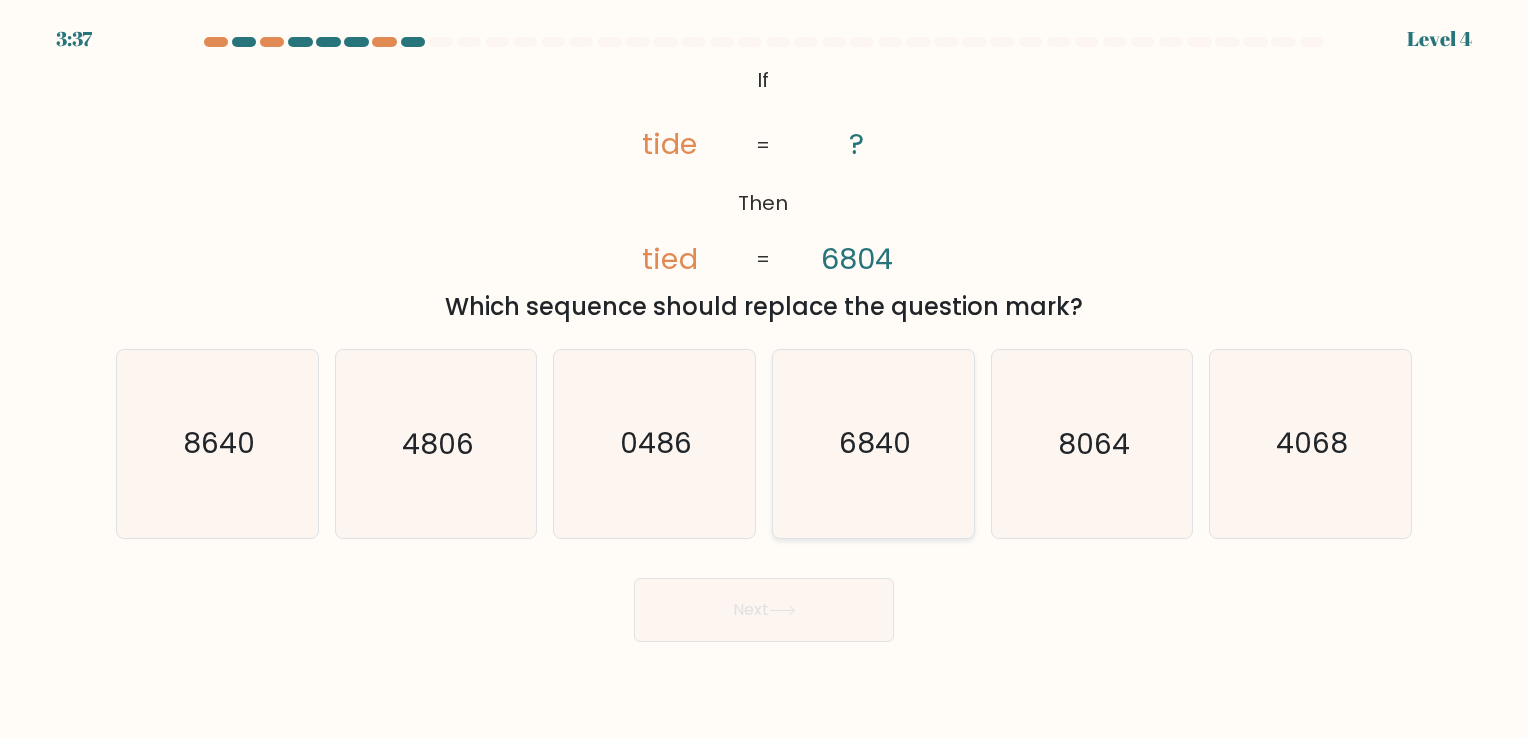 click on "6840" at bounding box center (873, 443) 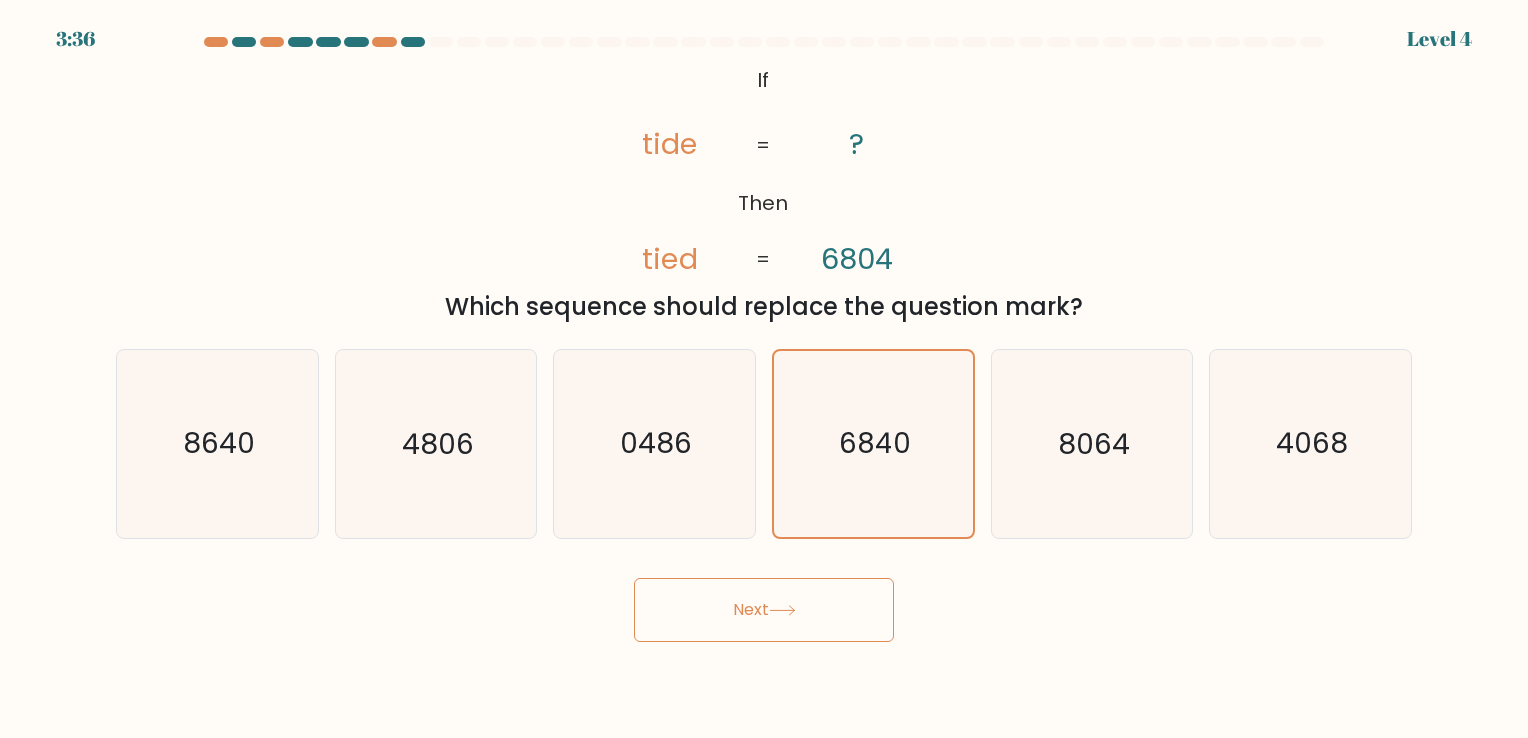 click at bounding box center (782, 610) 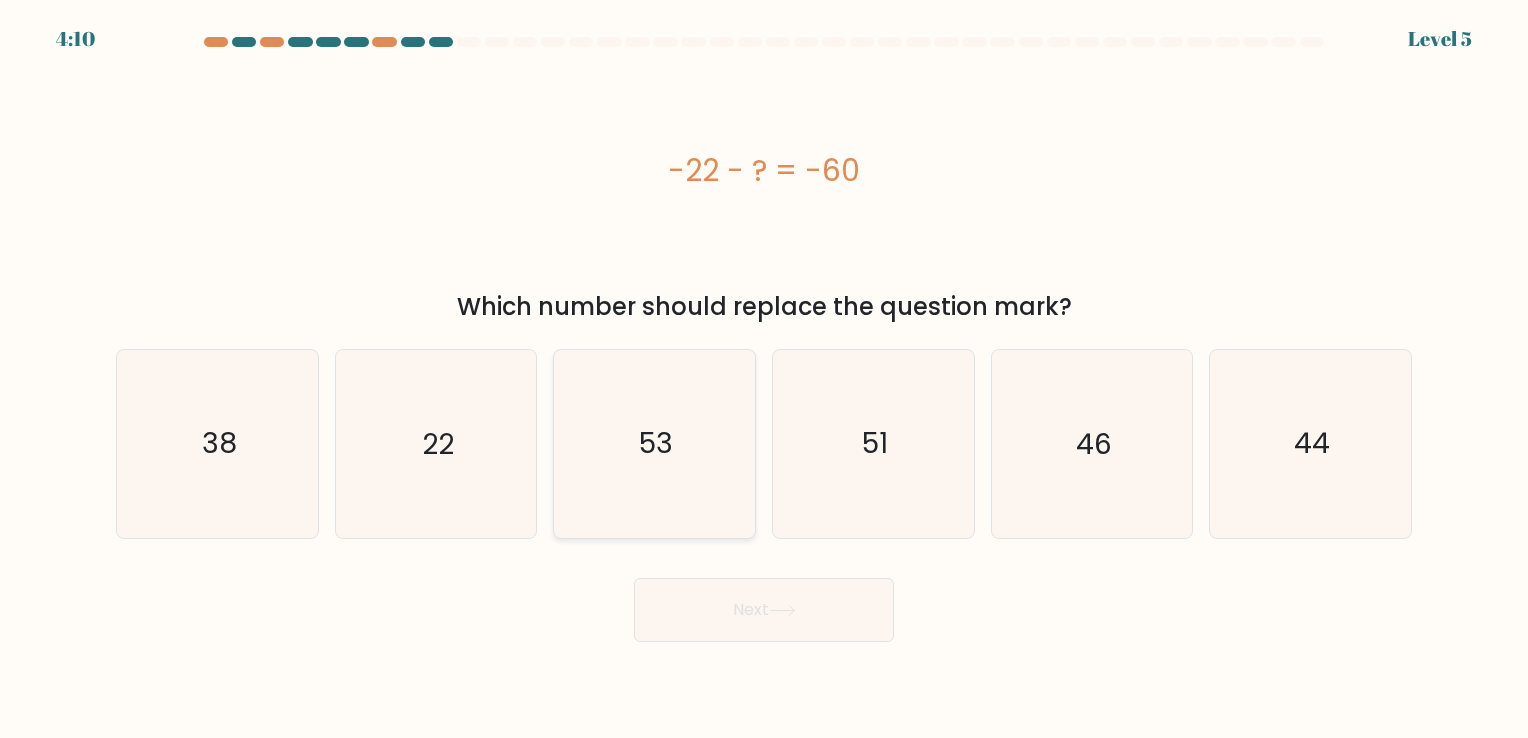 click on "53" at bounding box center [657, 444] 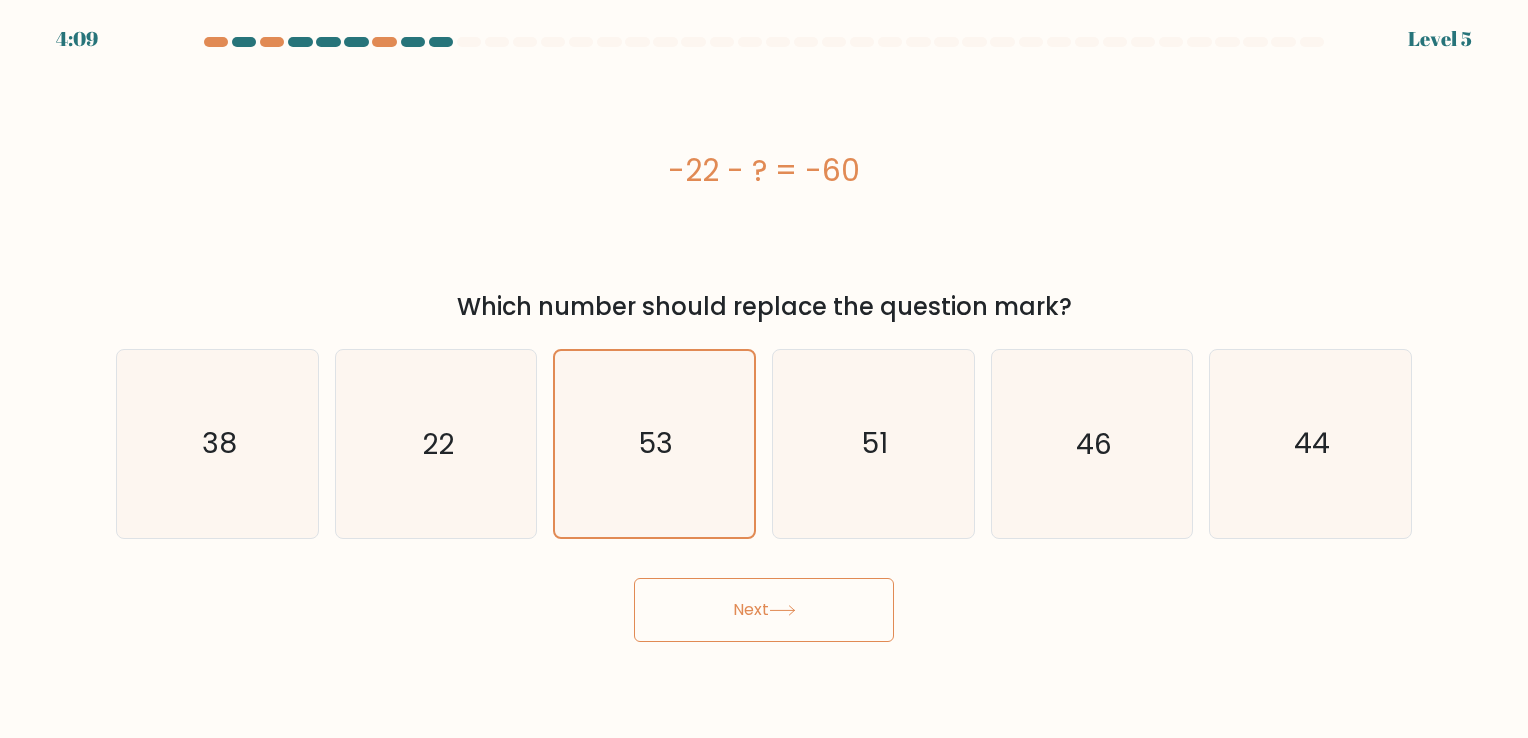 click on "Next" at bounding box center [764, 610] 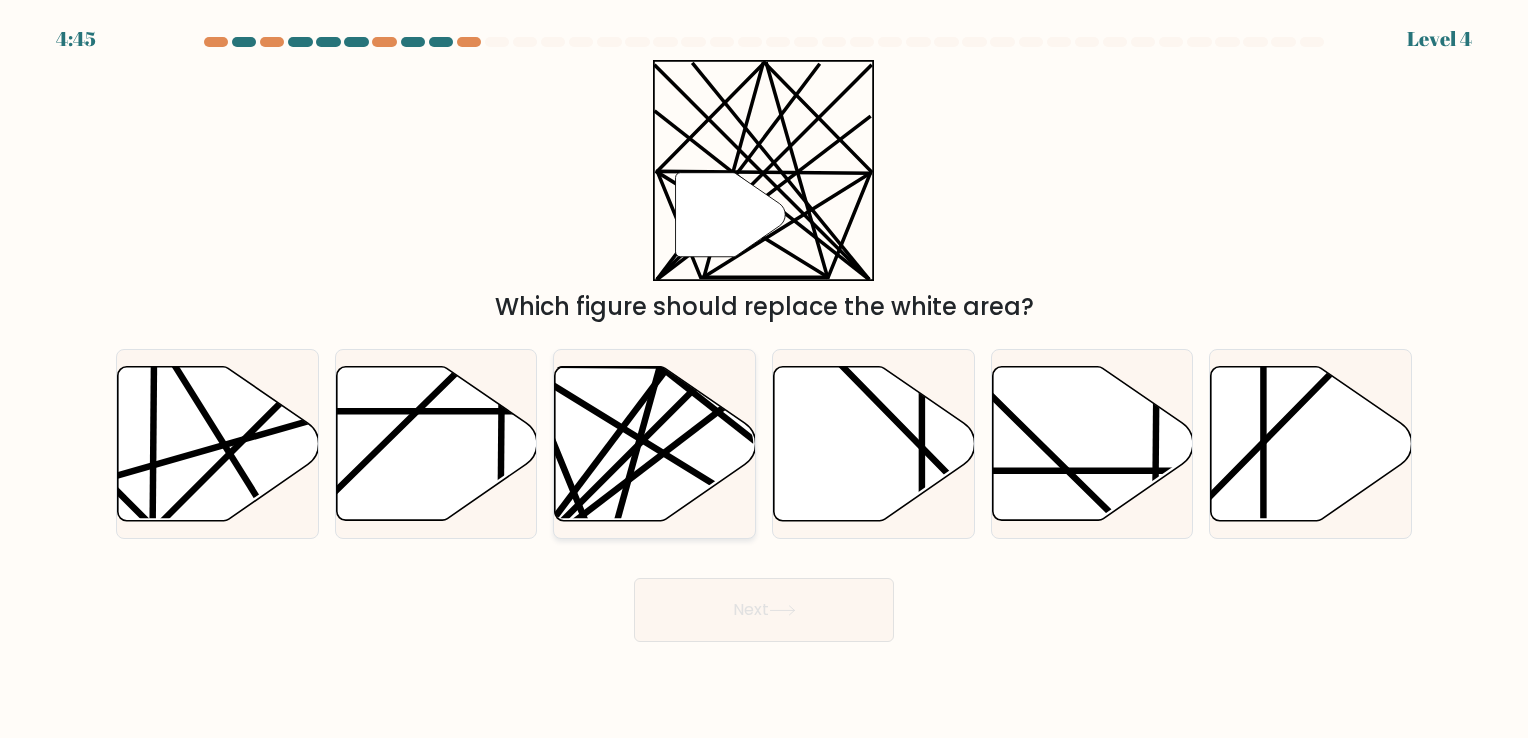 click at bounding box center [717, 412] 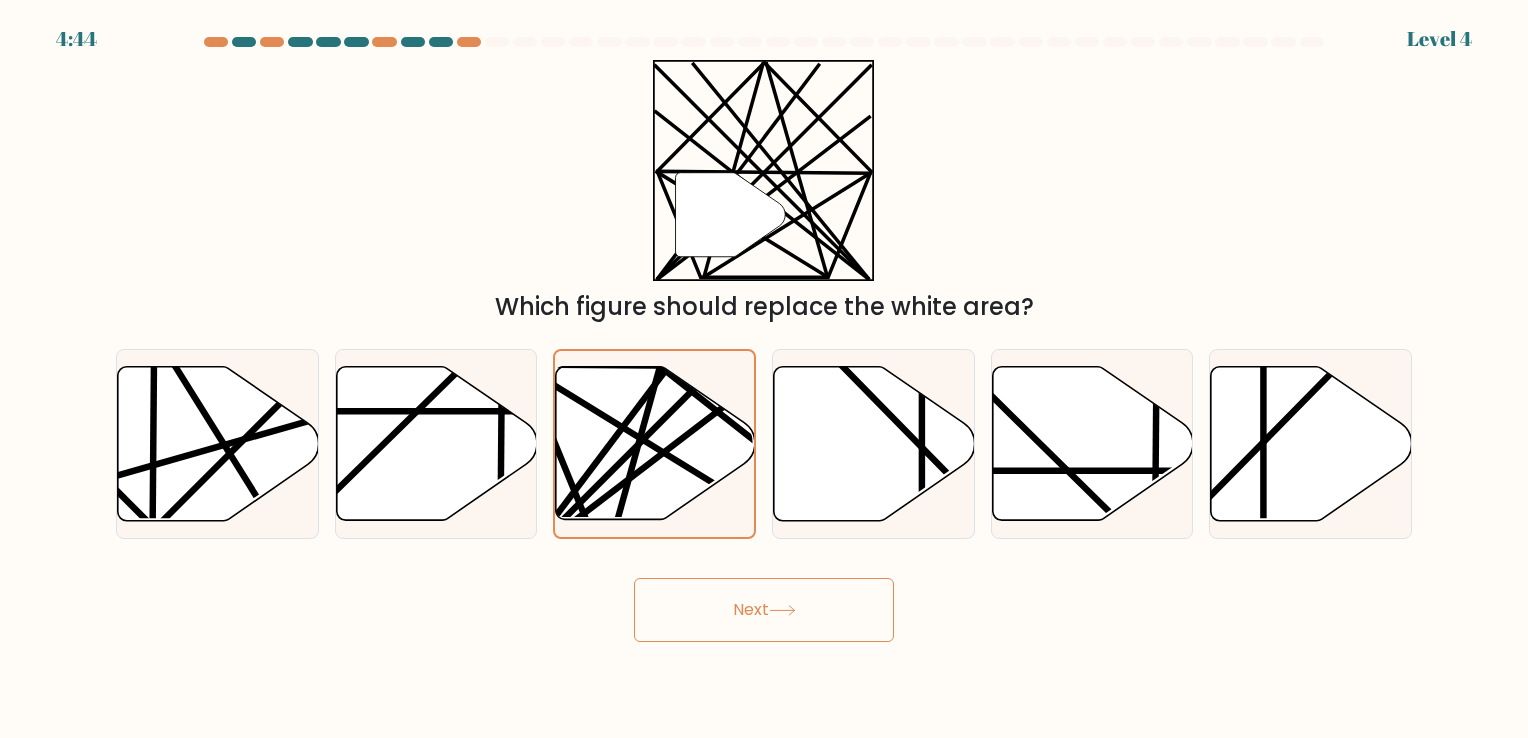 click on "Next" at bounding box center [764, 610] 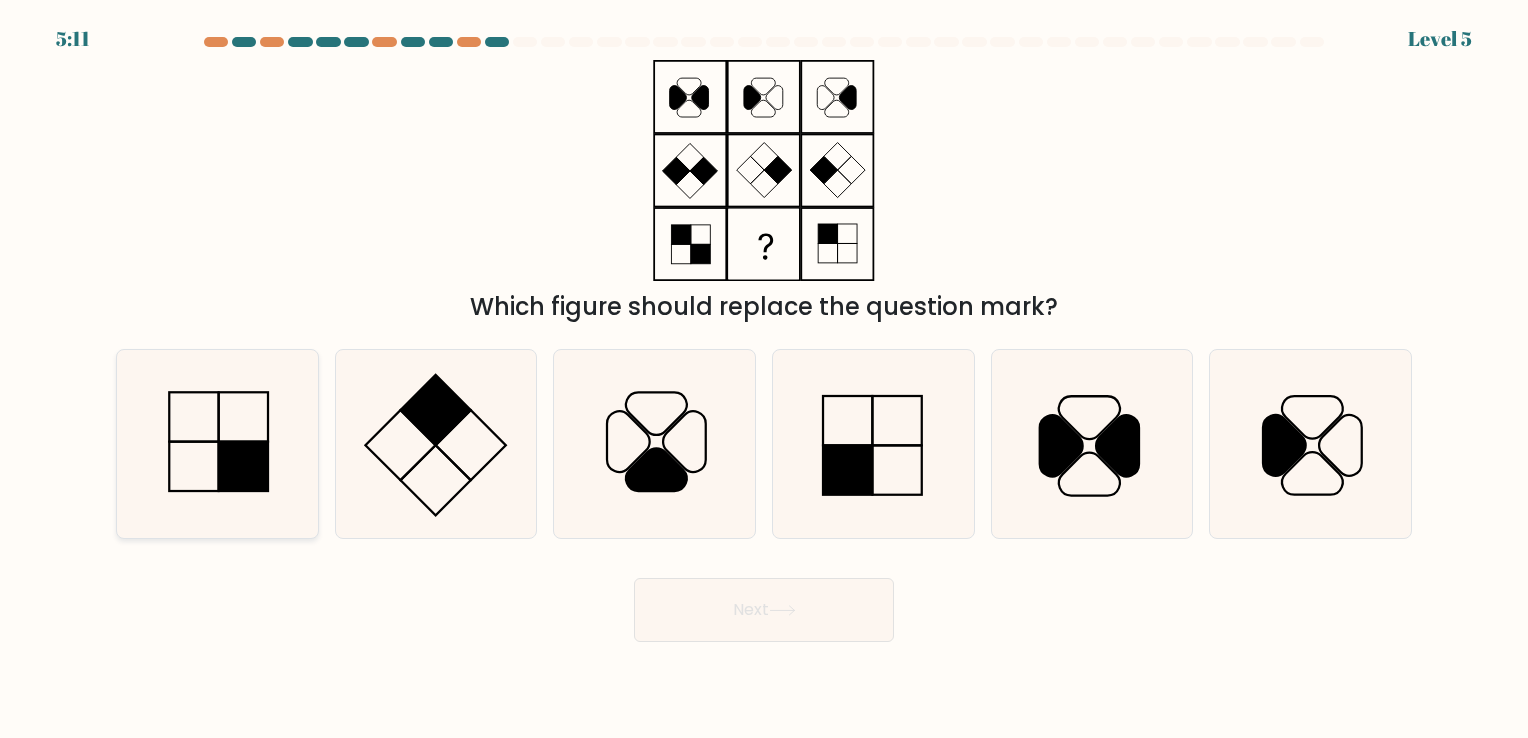click at bounding box center [243, 466] 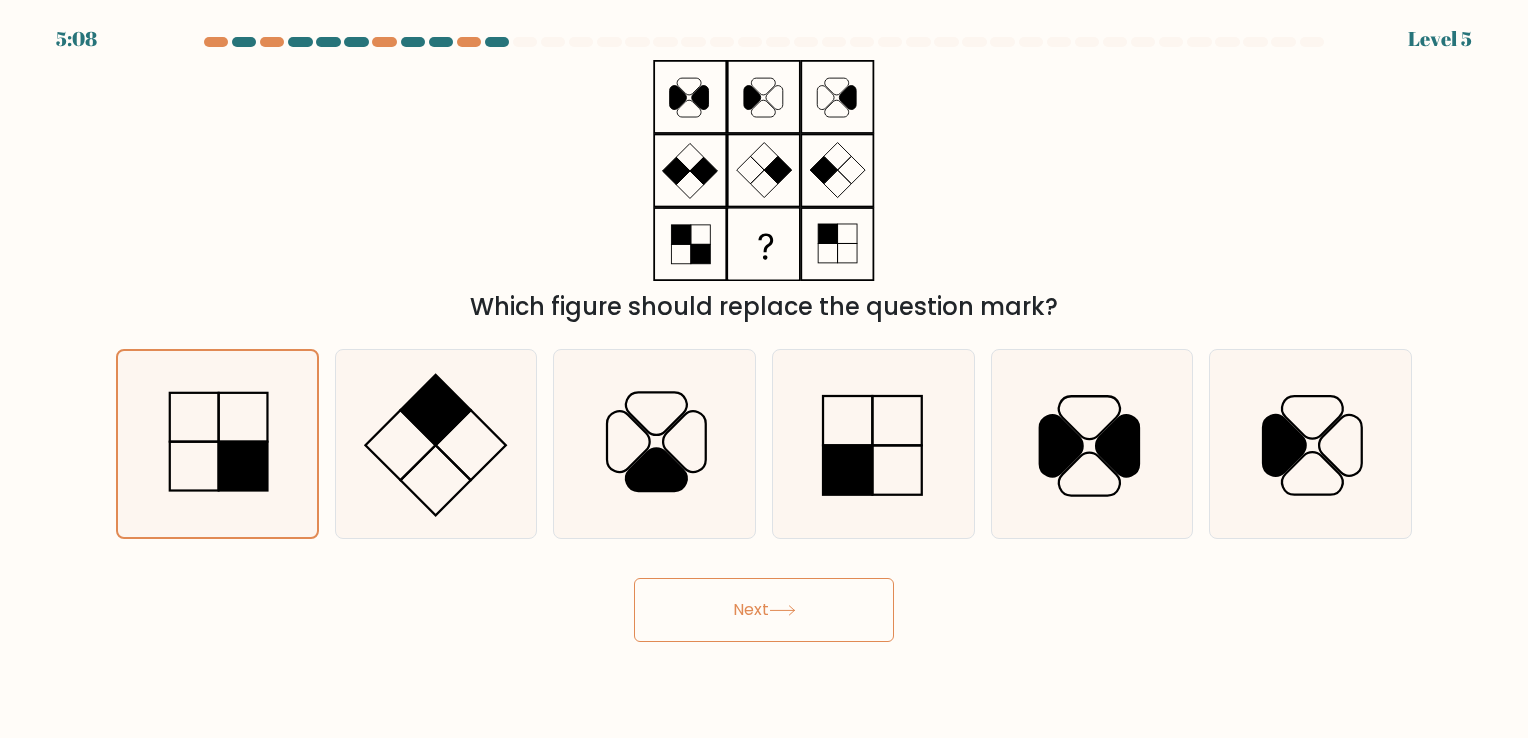 click on "Next" at bounding box center (764, 610) 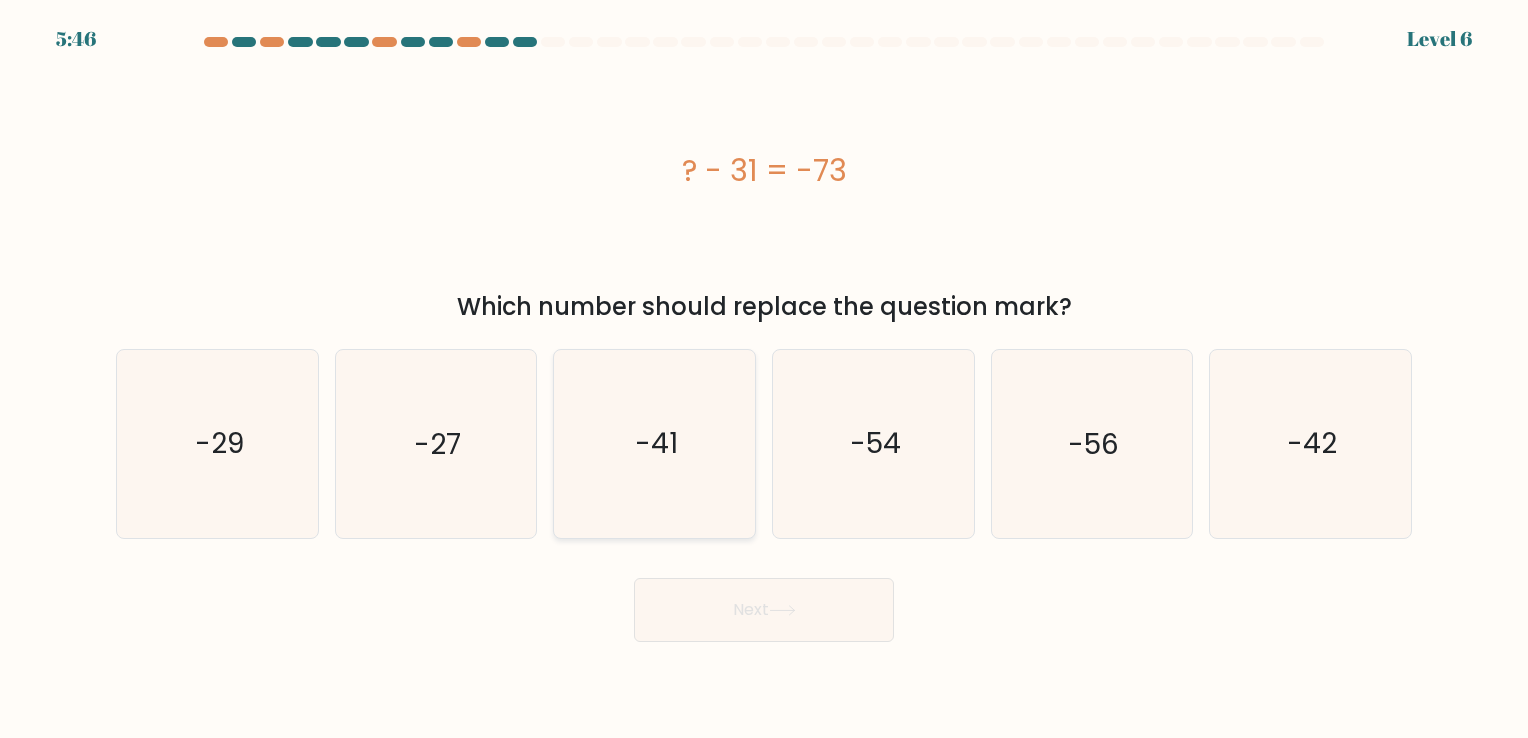 click on "-41" at bounding box center (654, 443) 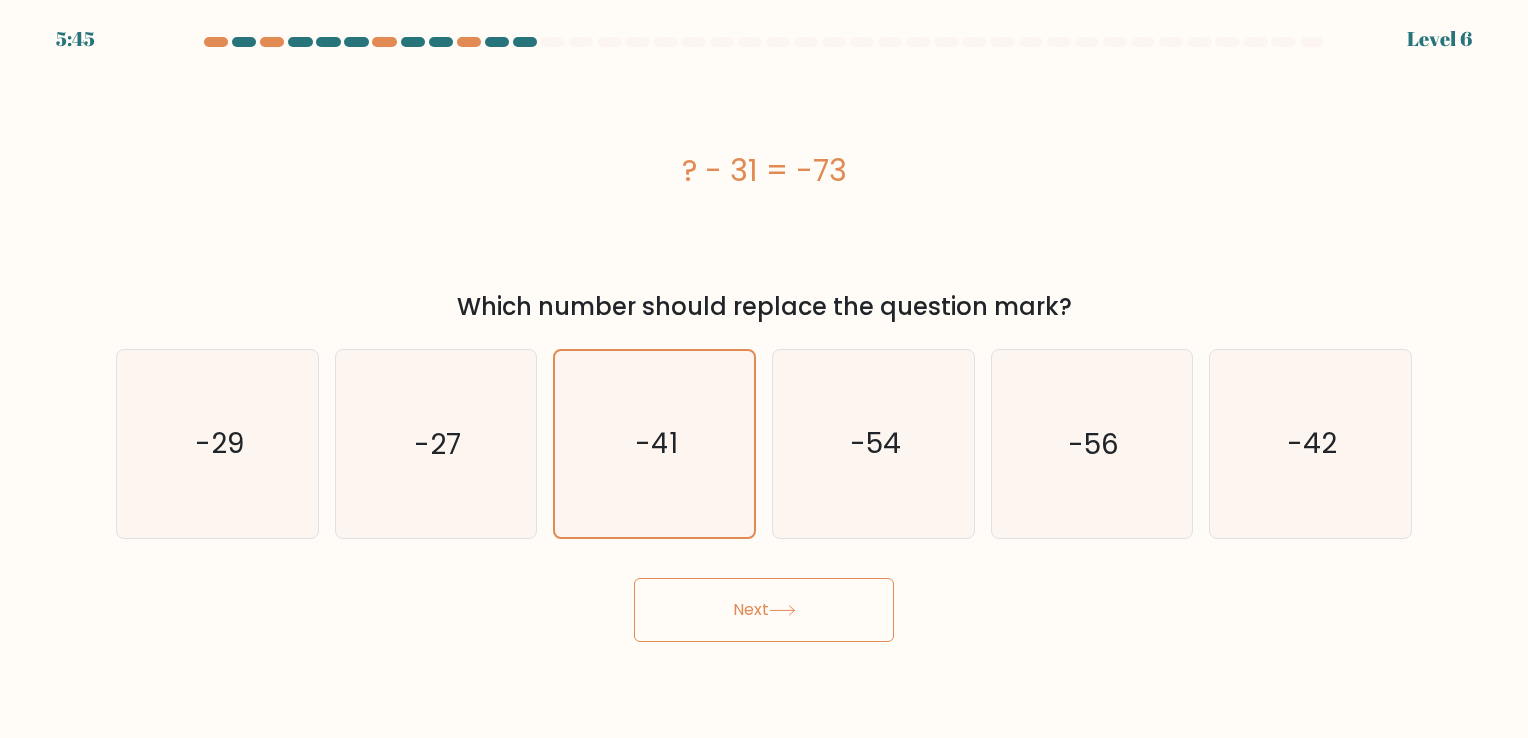 click on "Next" at bounding box center [764, 610] 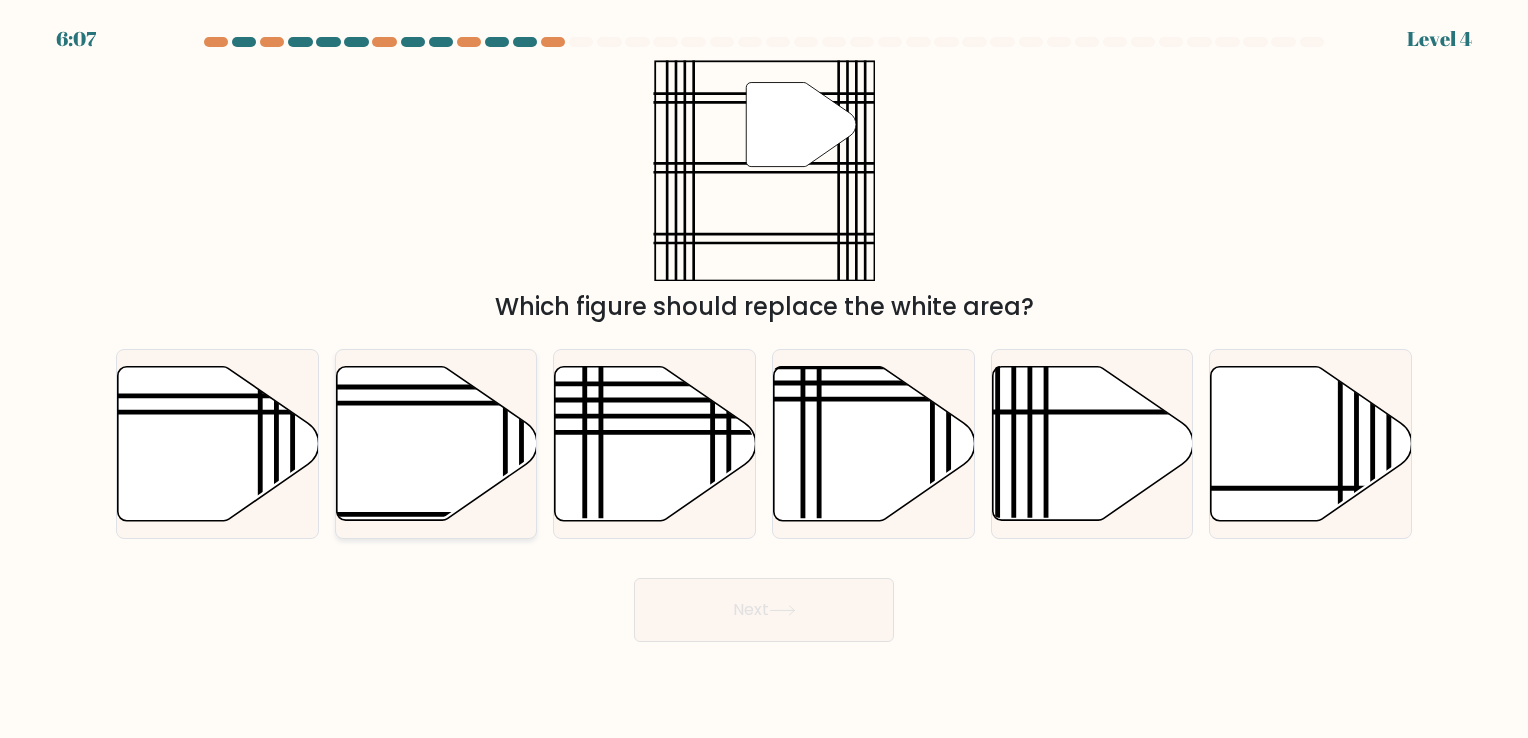 click at bounding box center [436, 443] 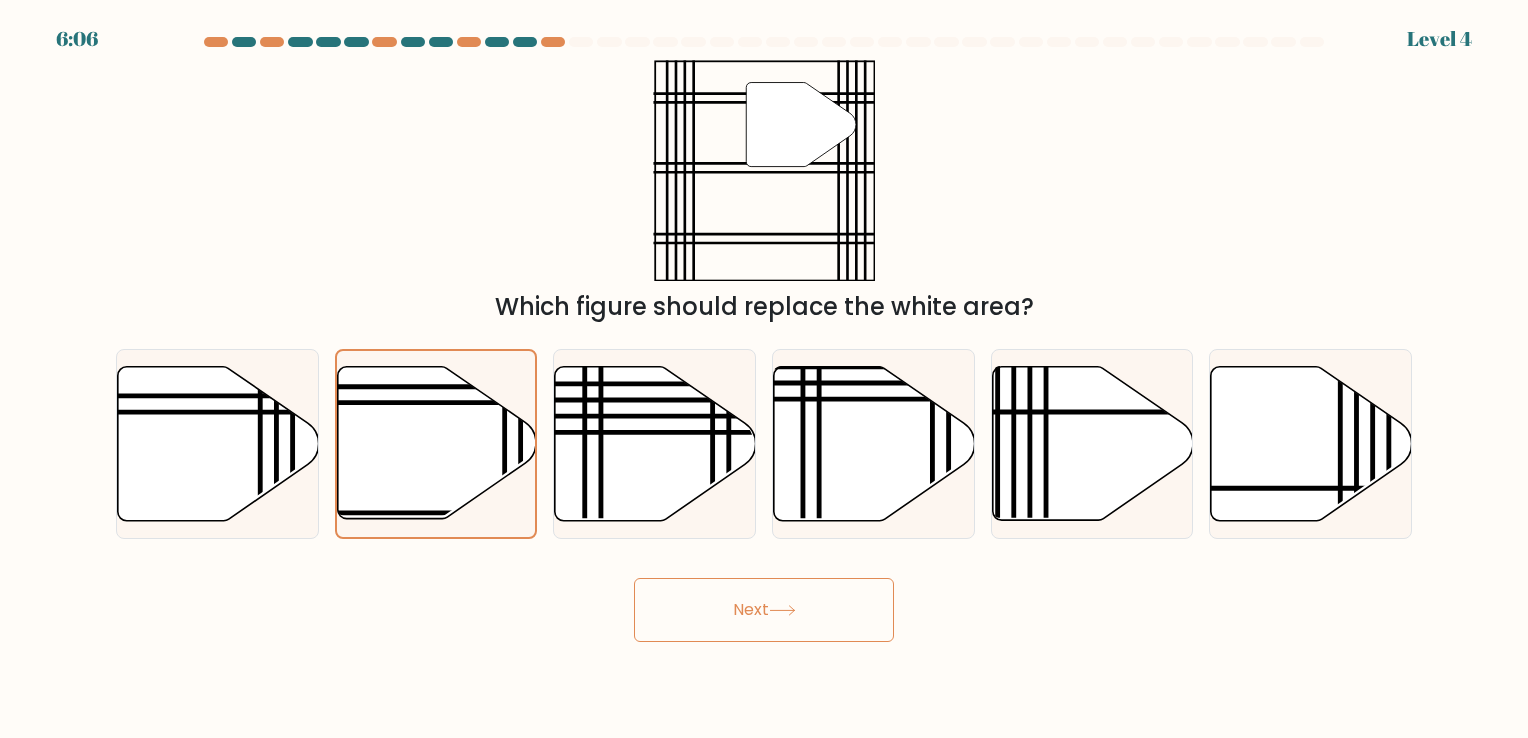 click on "Next" at bounding box center [764, 610] 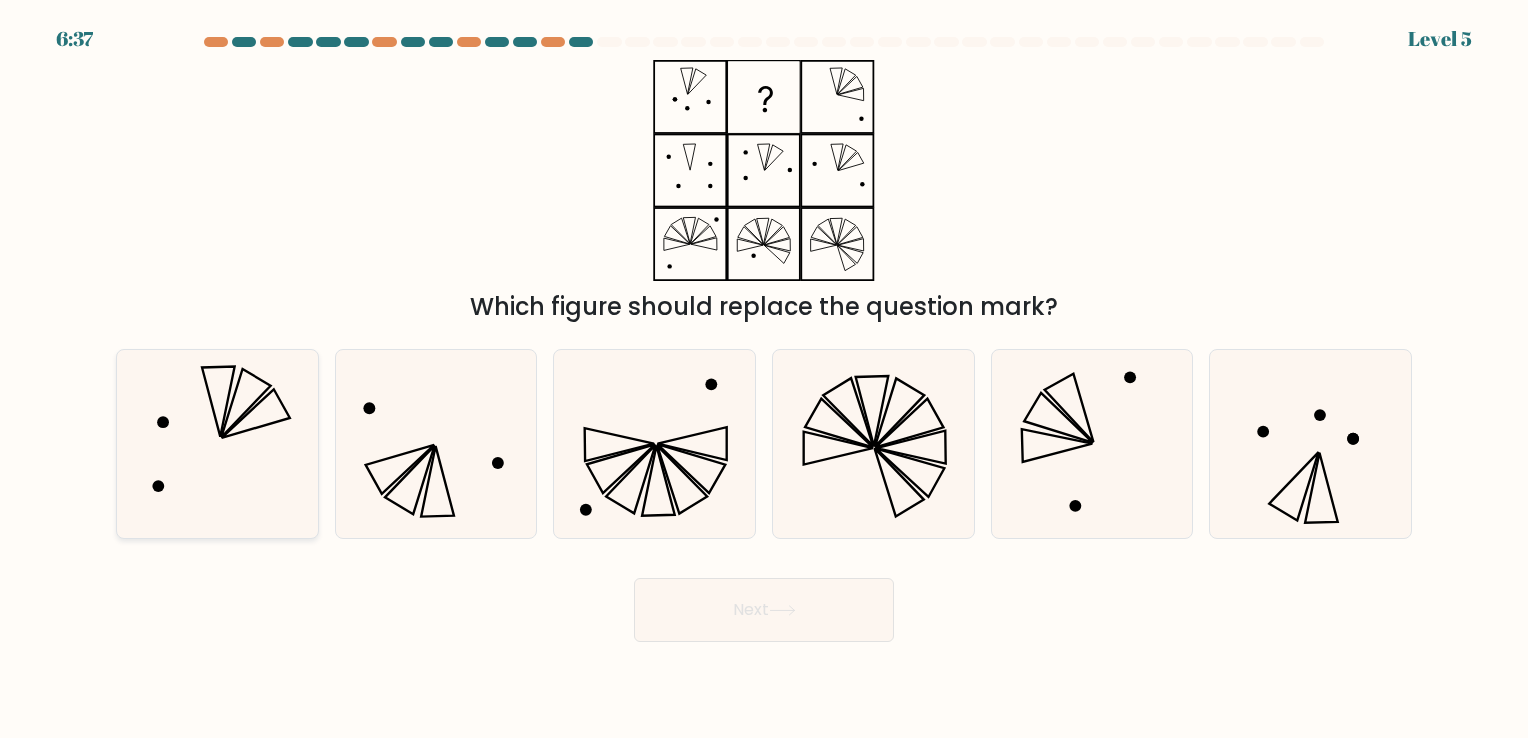 click at bounding box center (217, 443) 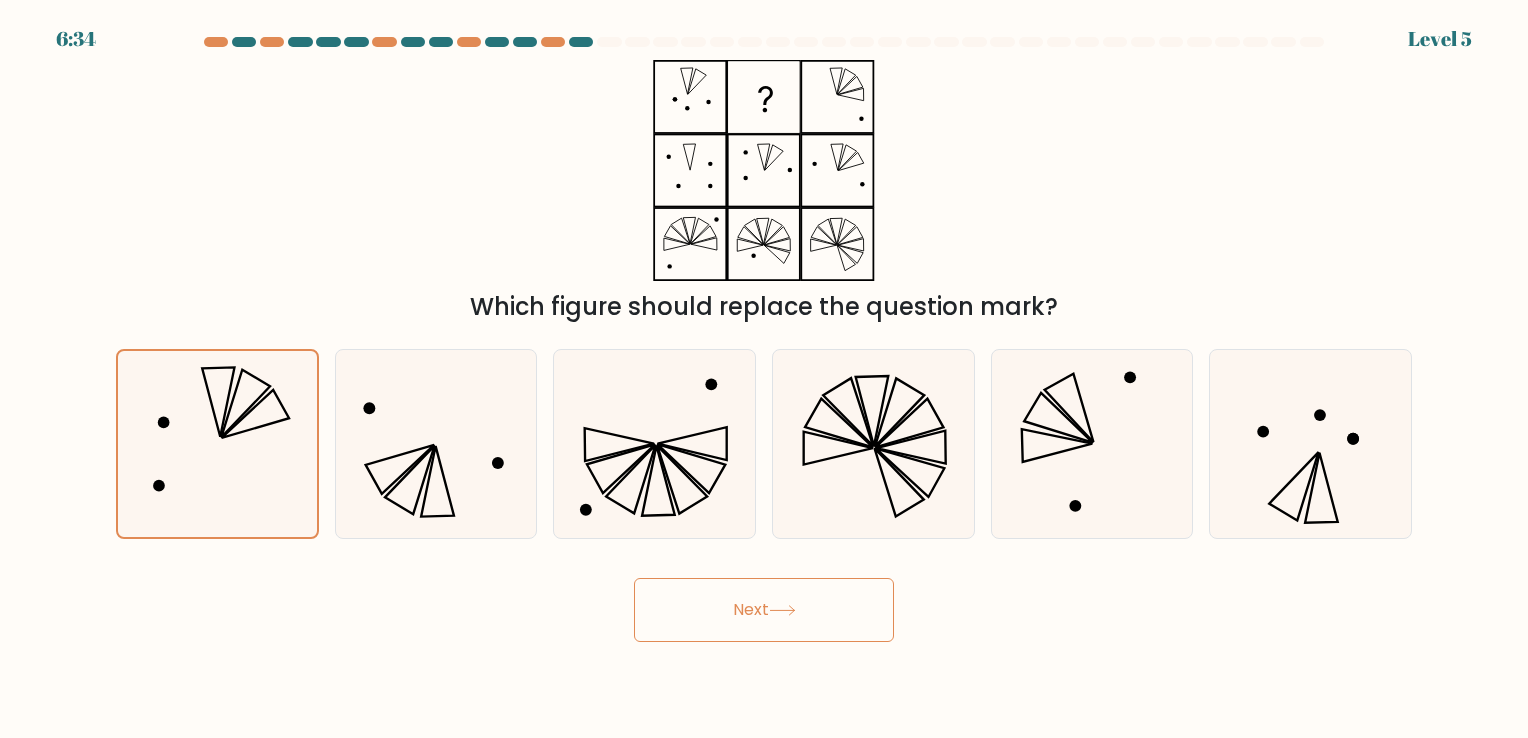 click at bounding box center (782, 610) 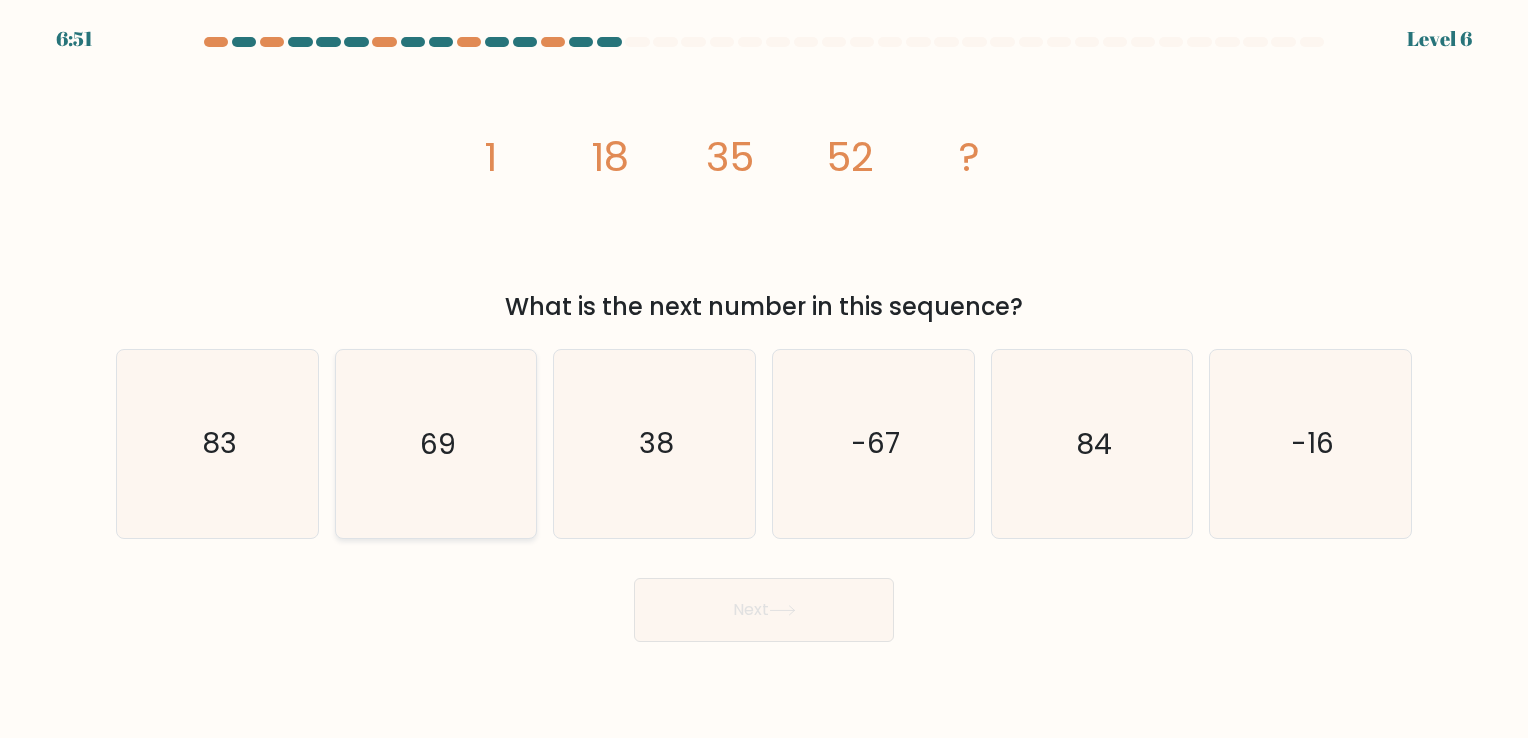 click on "69" at bounding box center [435, 443] 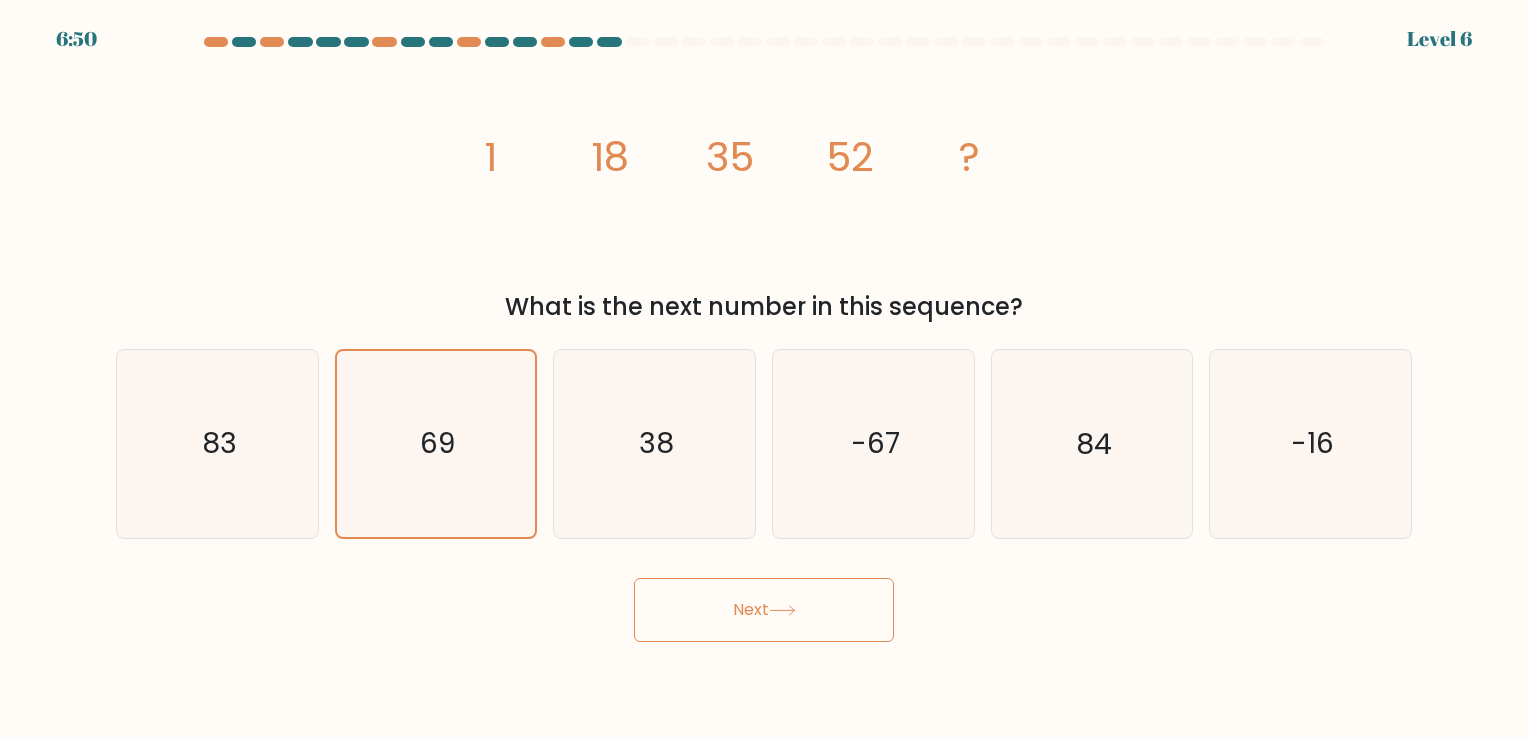 click on "Next" at bounding box center (764, 610) 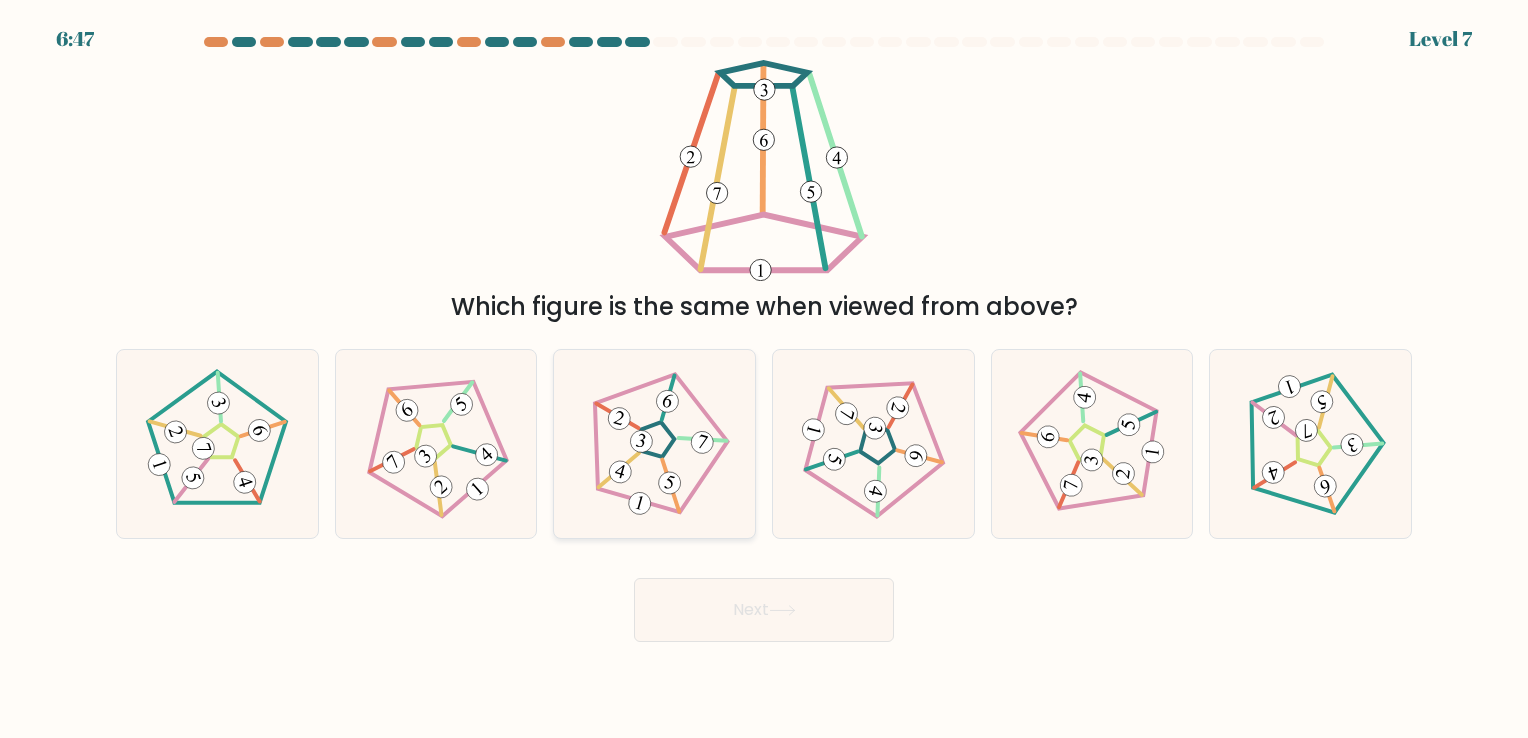 click at bounding box center (640, 440) 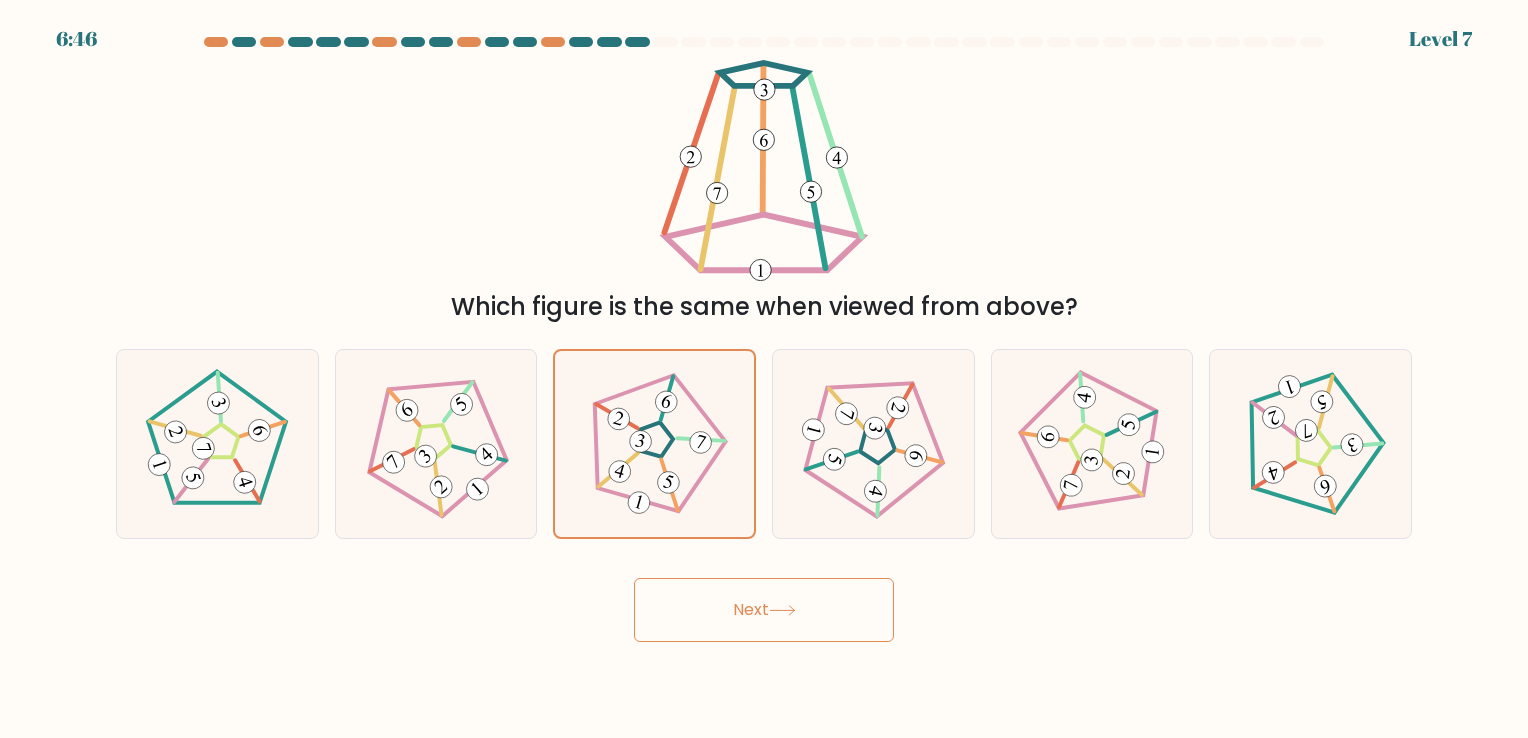 click at bounding box center (782, 610) 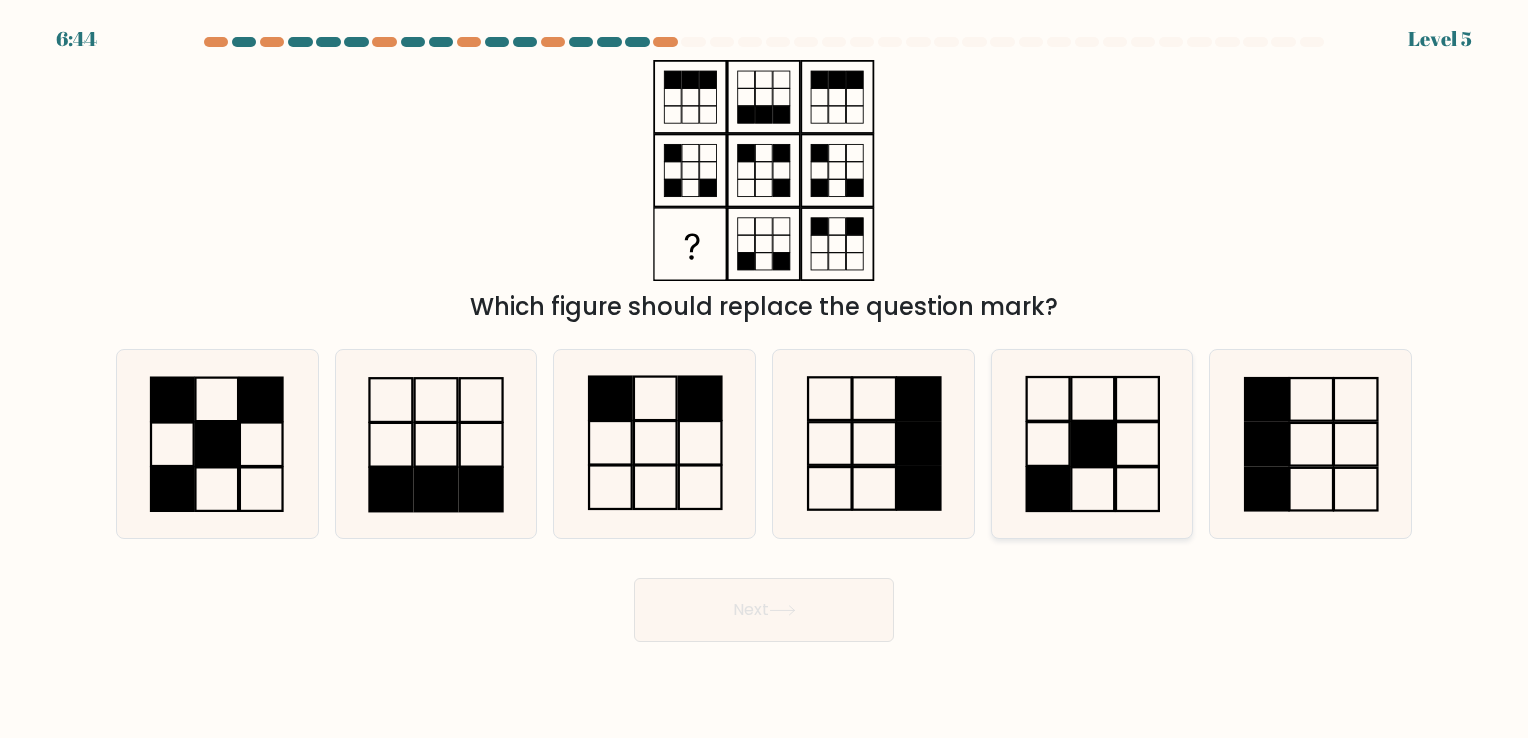 click at bounding box center (1091, 443) 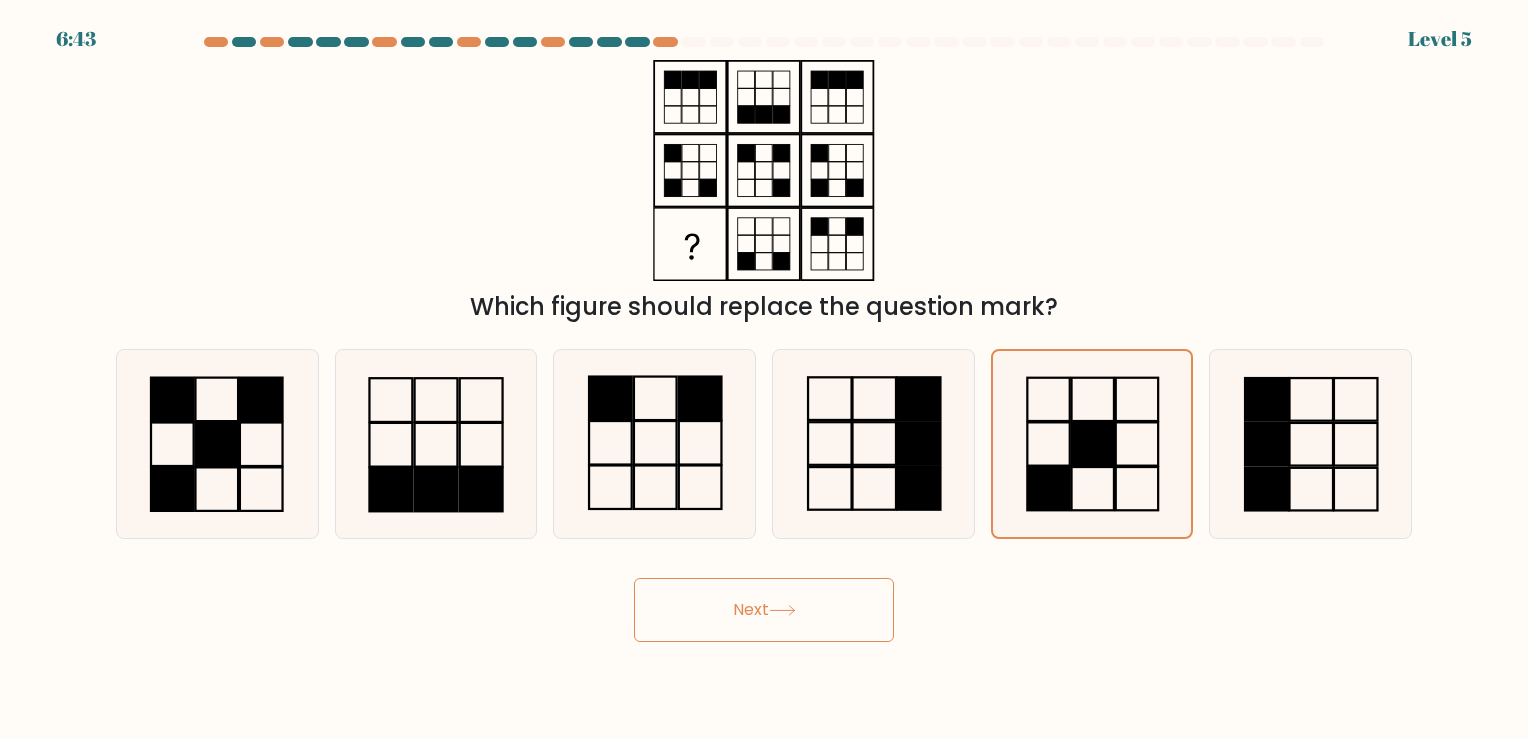 click on "Next" at bounding box center (764, 610) 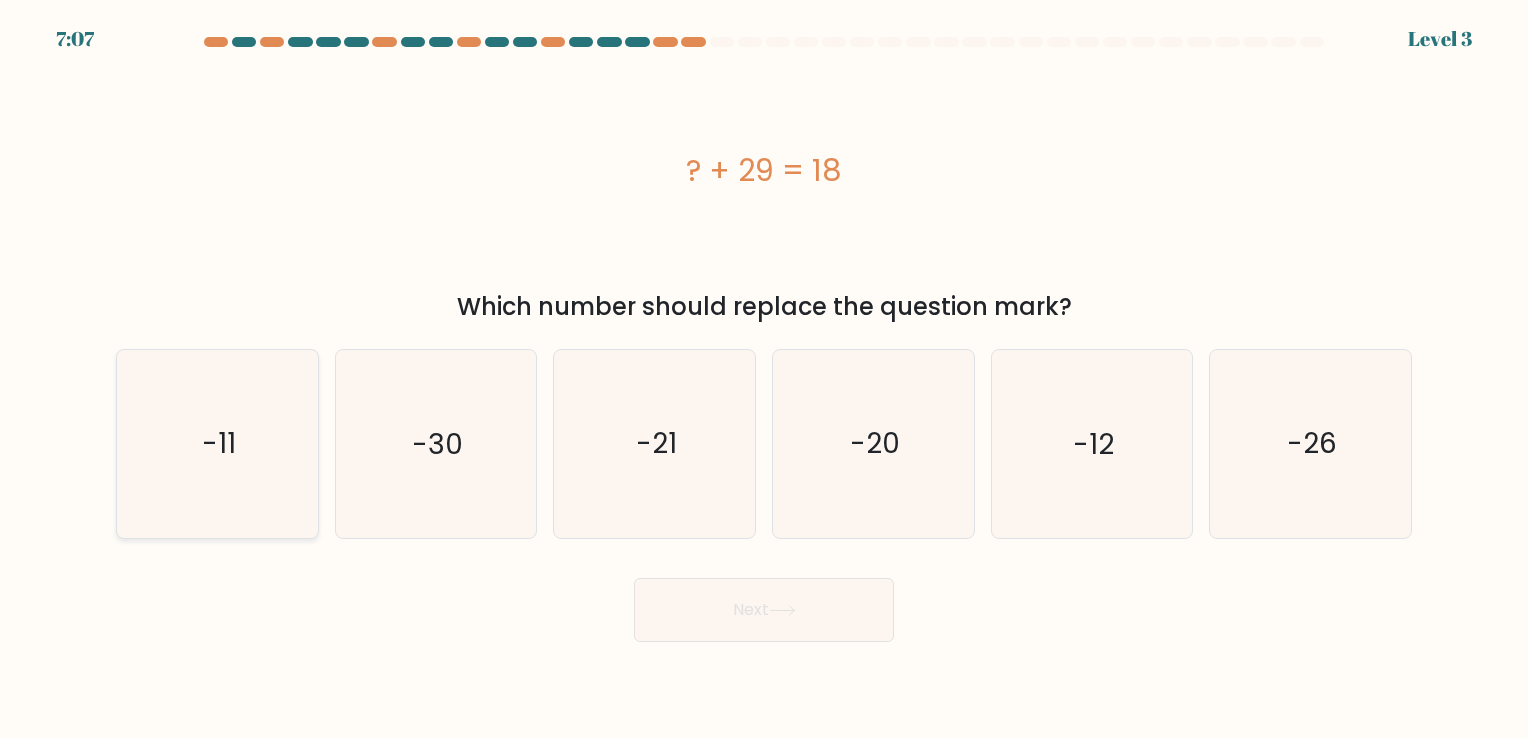 click on "-11" at bounding box center [217, 443] 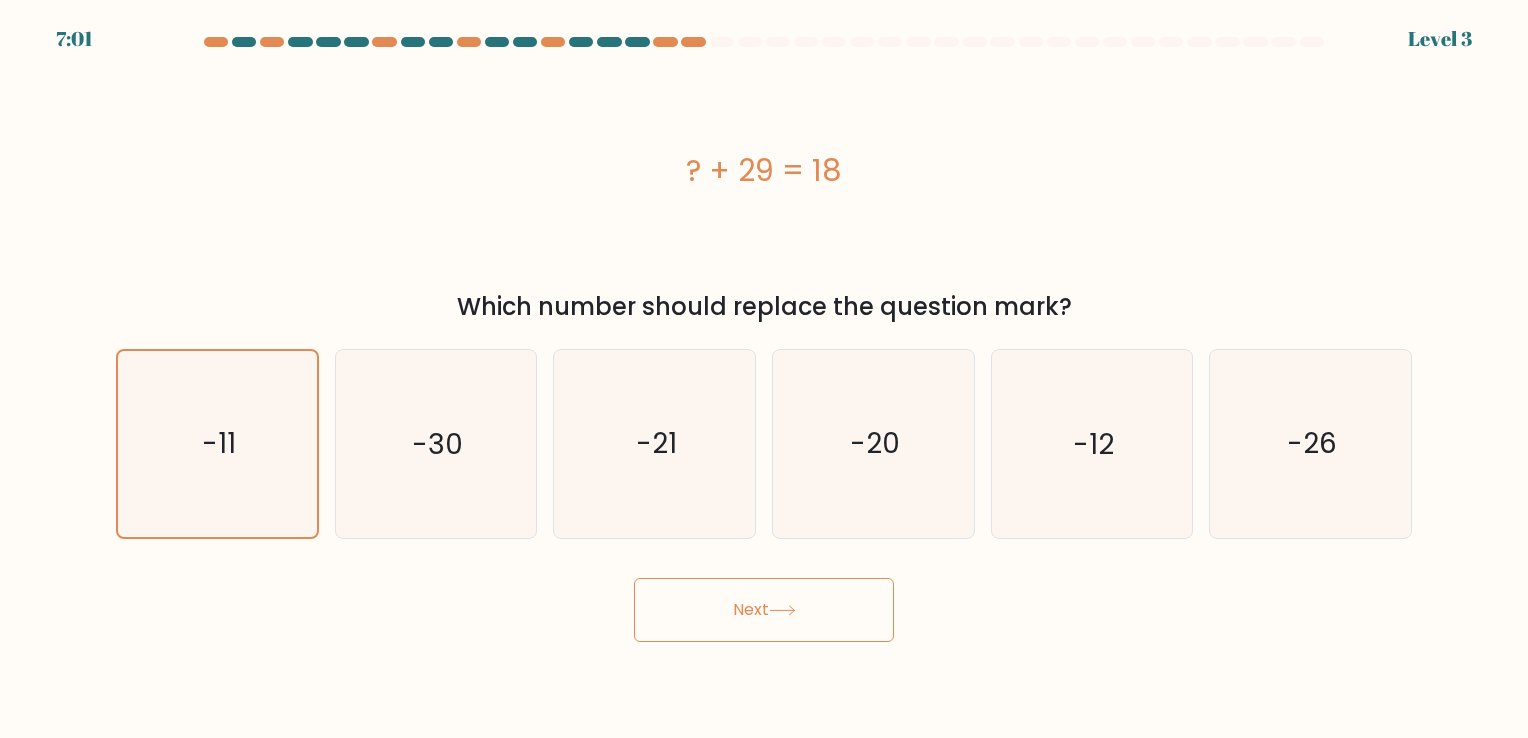 click on "Next" at bounding box center (764, 610) 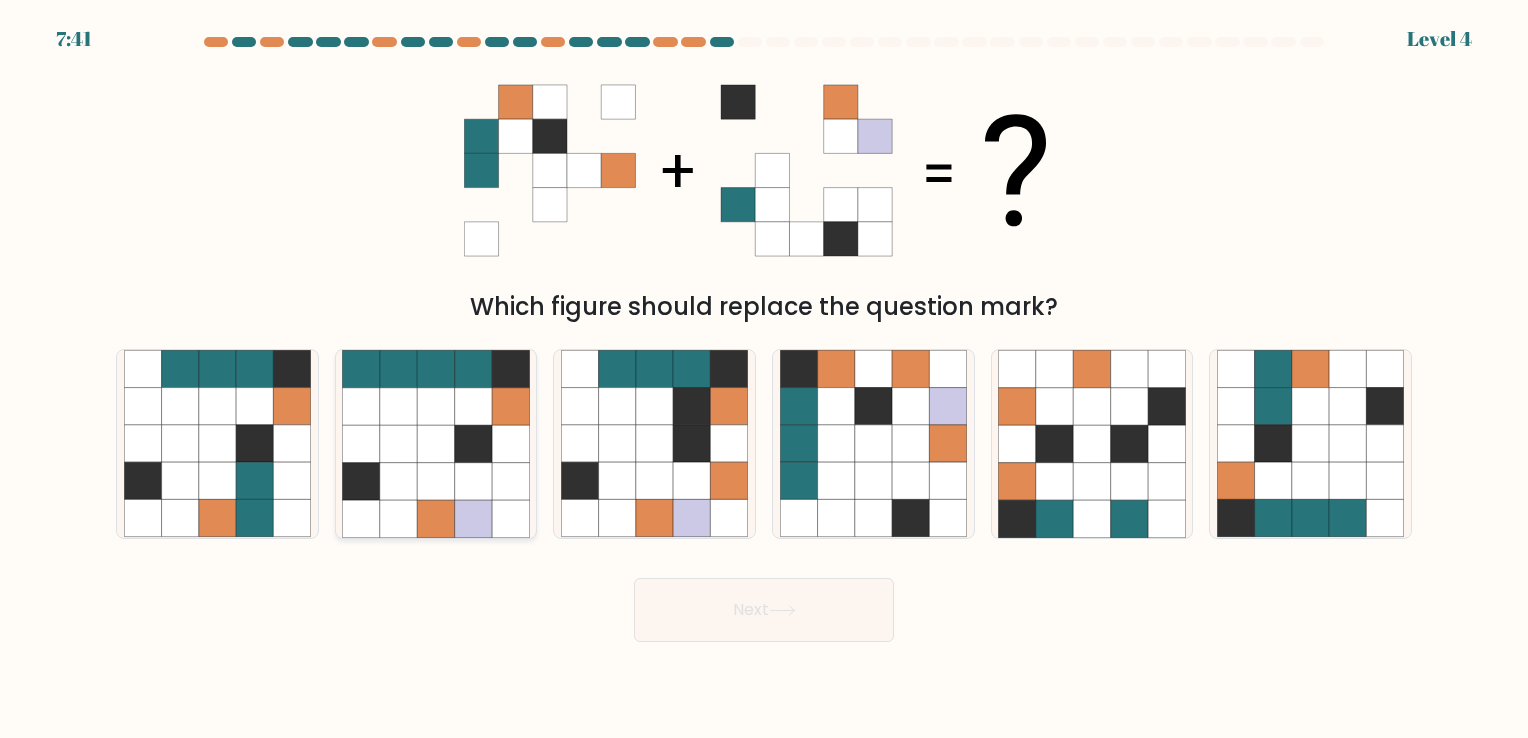 click at bounding box center [473, 443] 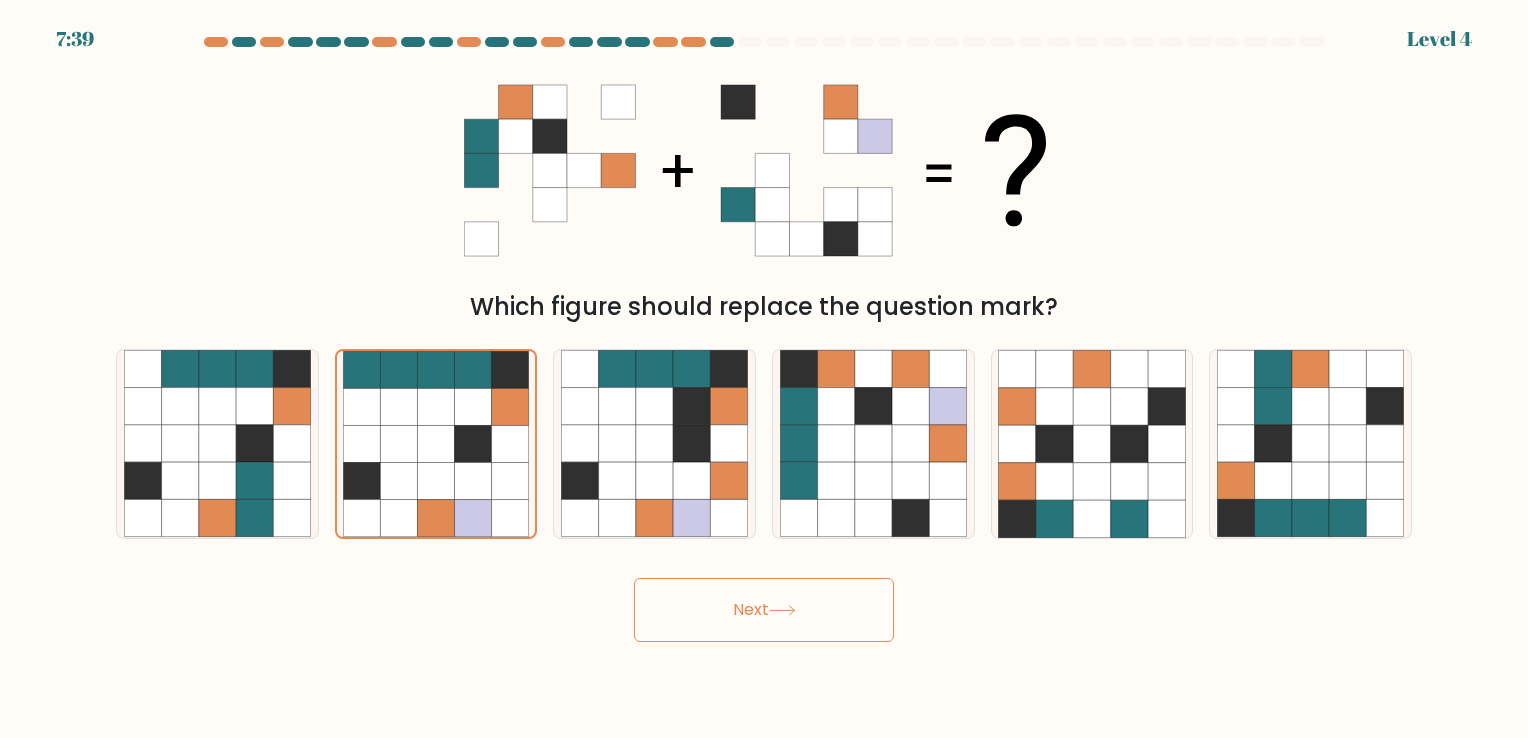 click on "Next" at bounding box center [764, 610] 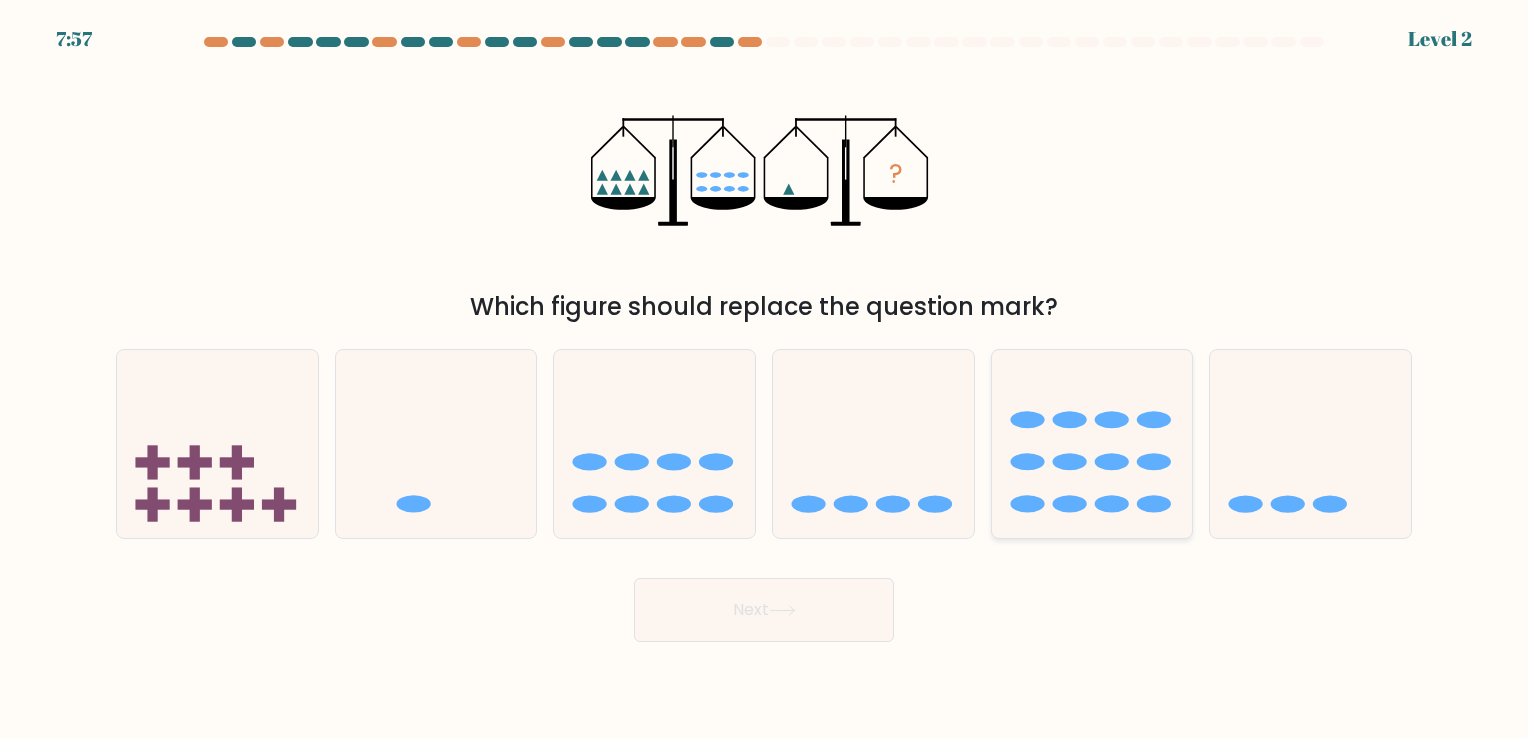 click at bounding box center [1092, 444] 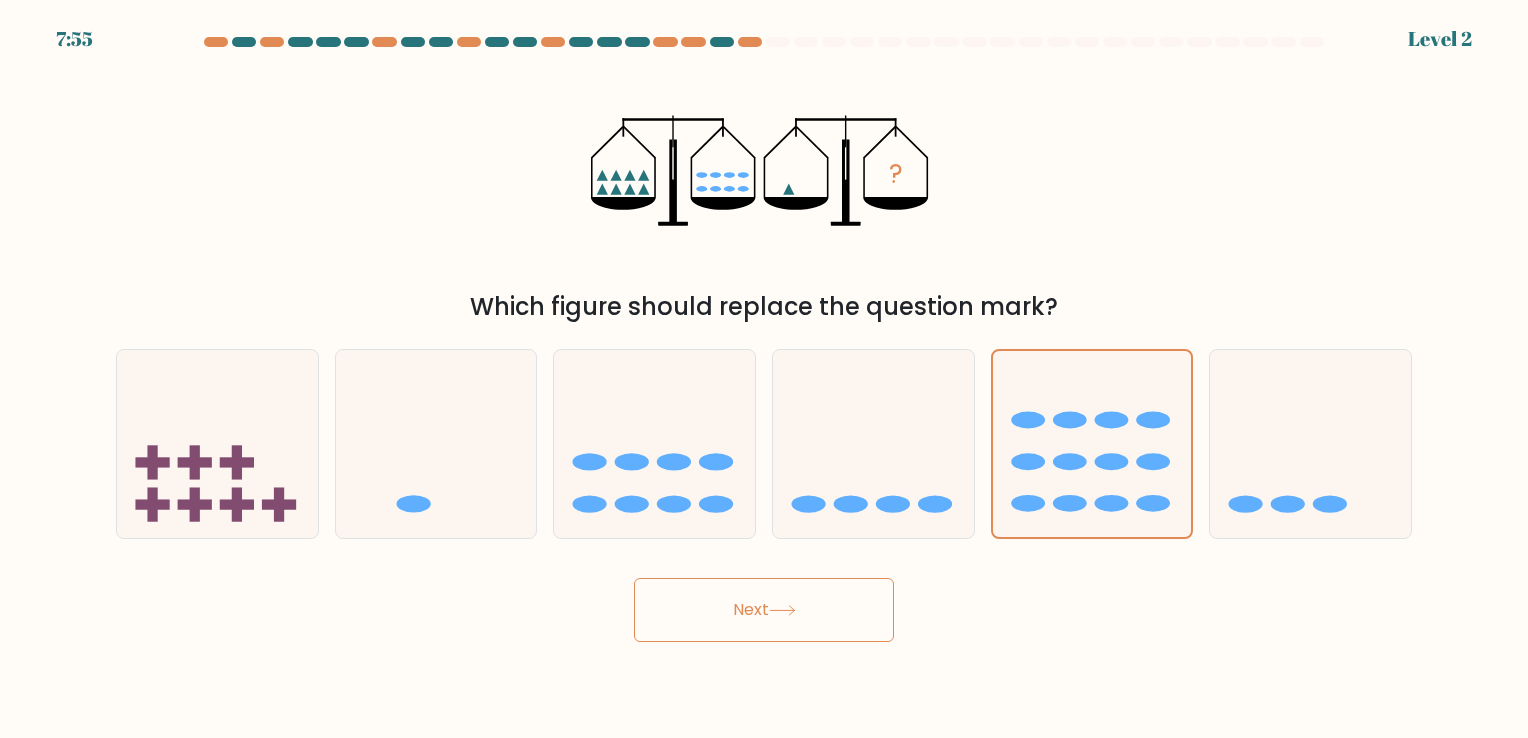 click on "Next" at bounding box center (764, 610) 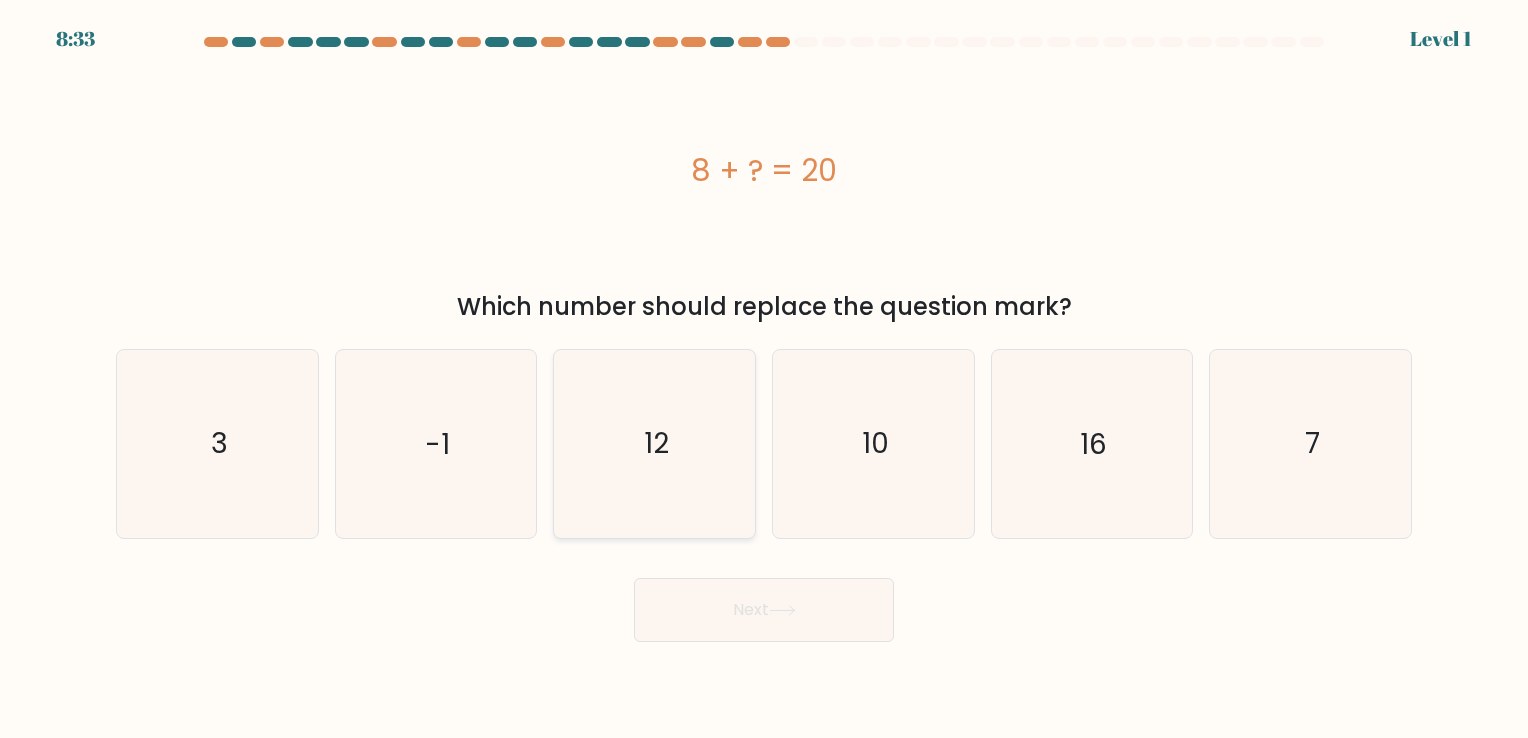 click on "12" at bounding box center (654, 443) 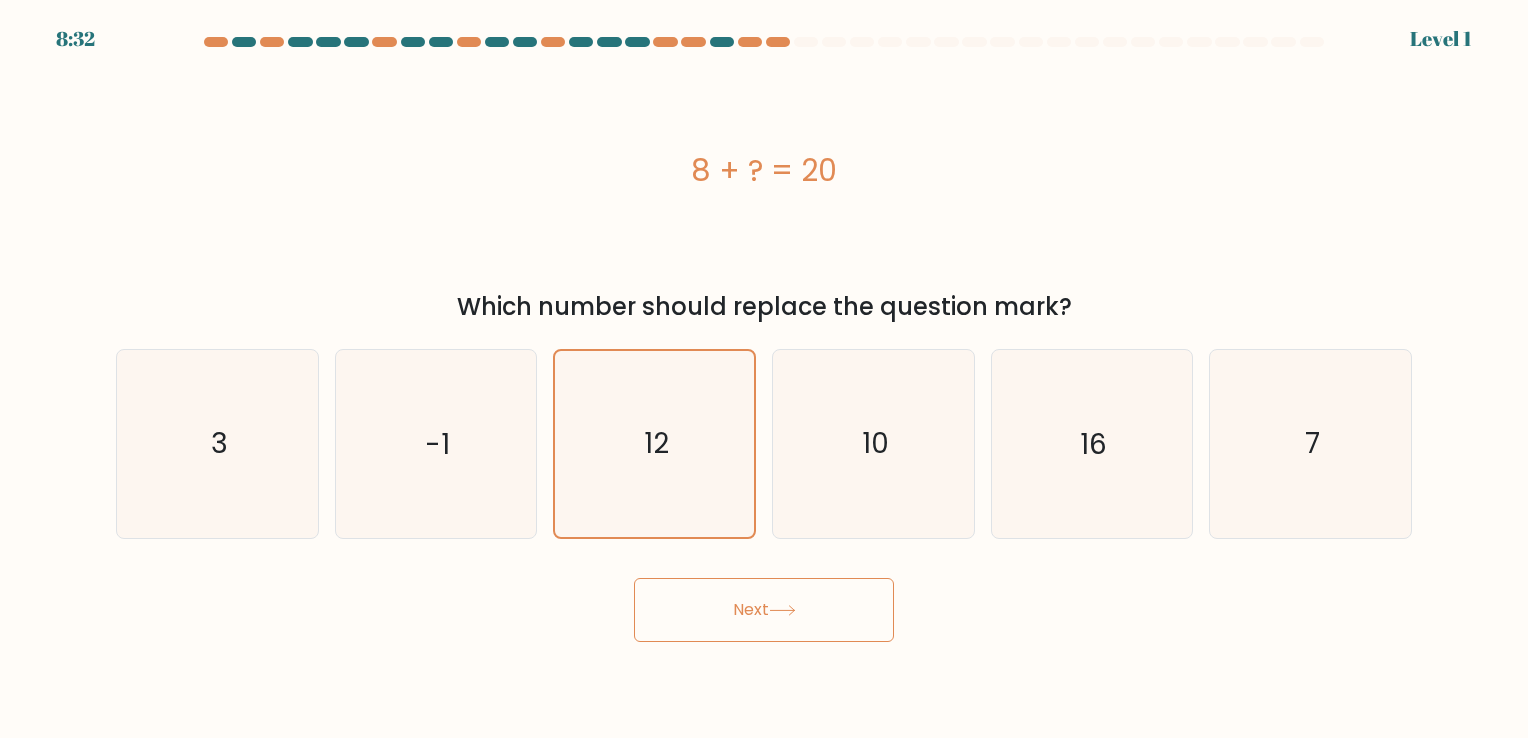 click on "Next" at bounding box center [764, 610] 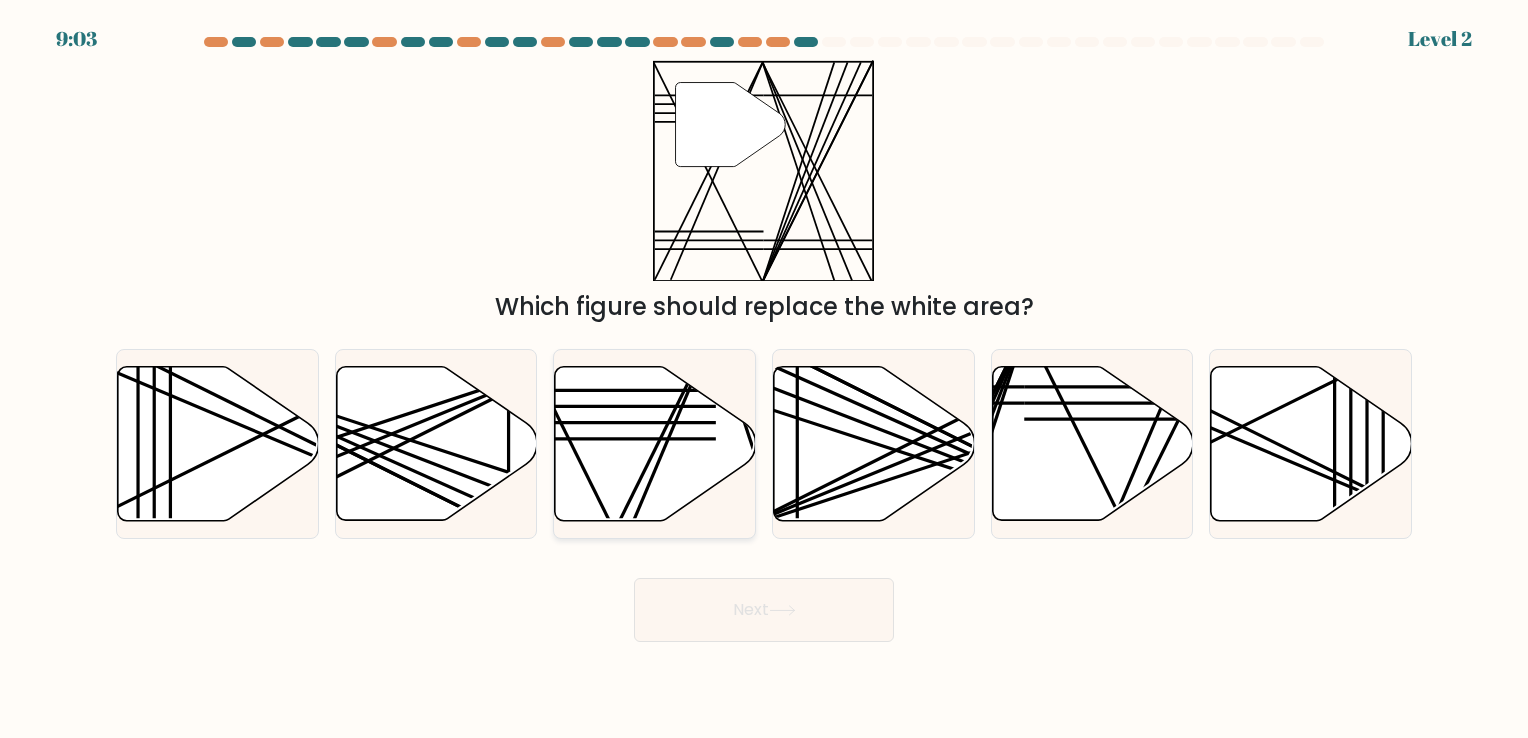 click at bounding box center [655, 443] 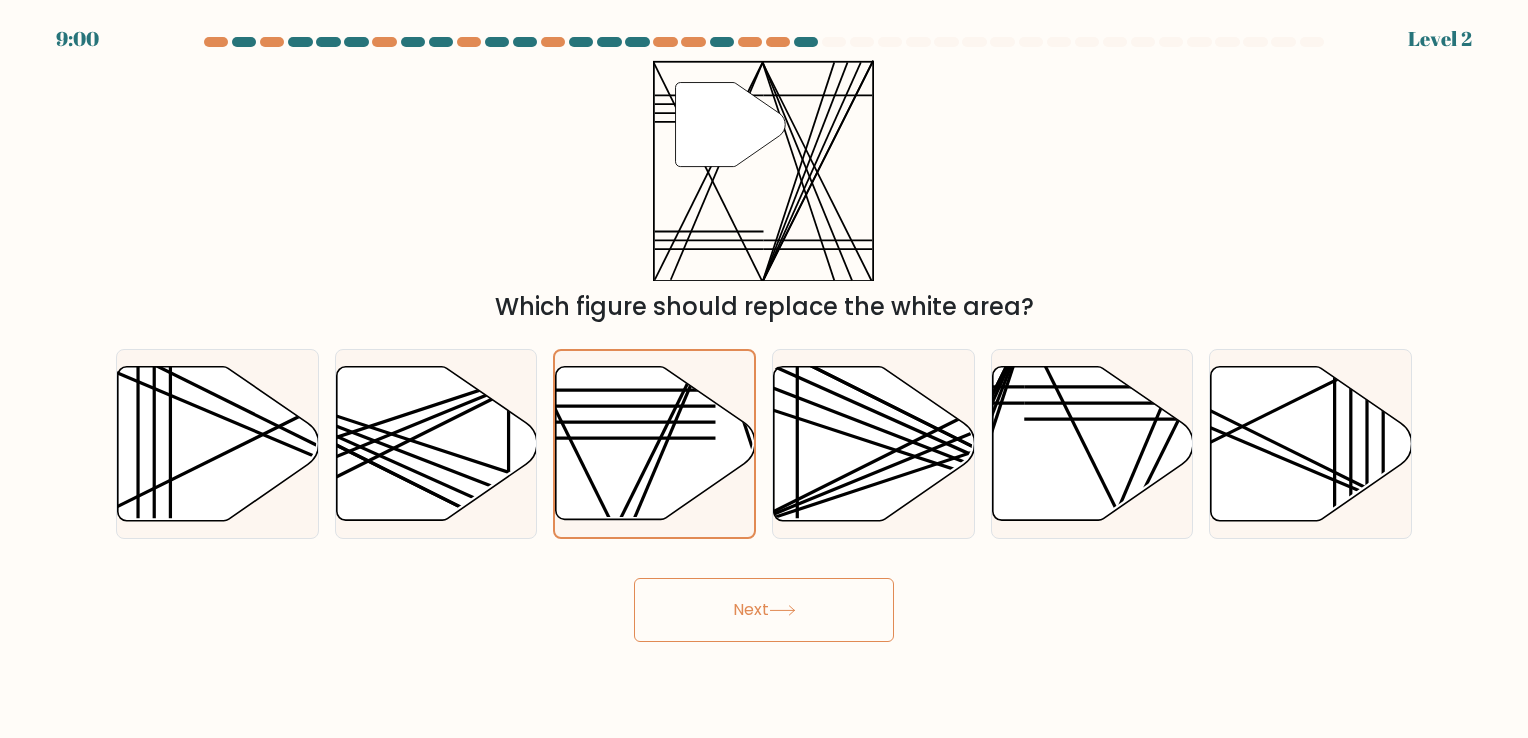 click on "Next" at bounding box center [764, 610] 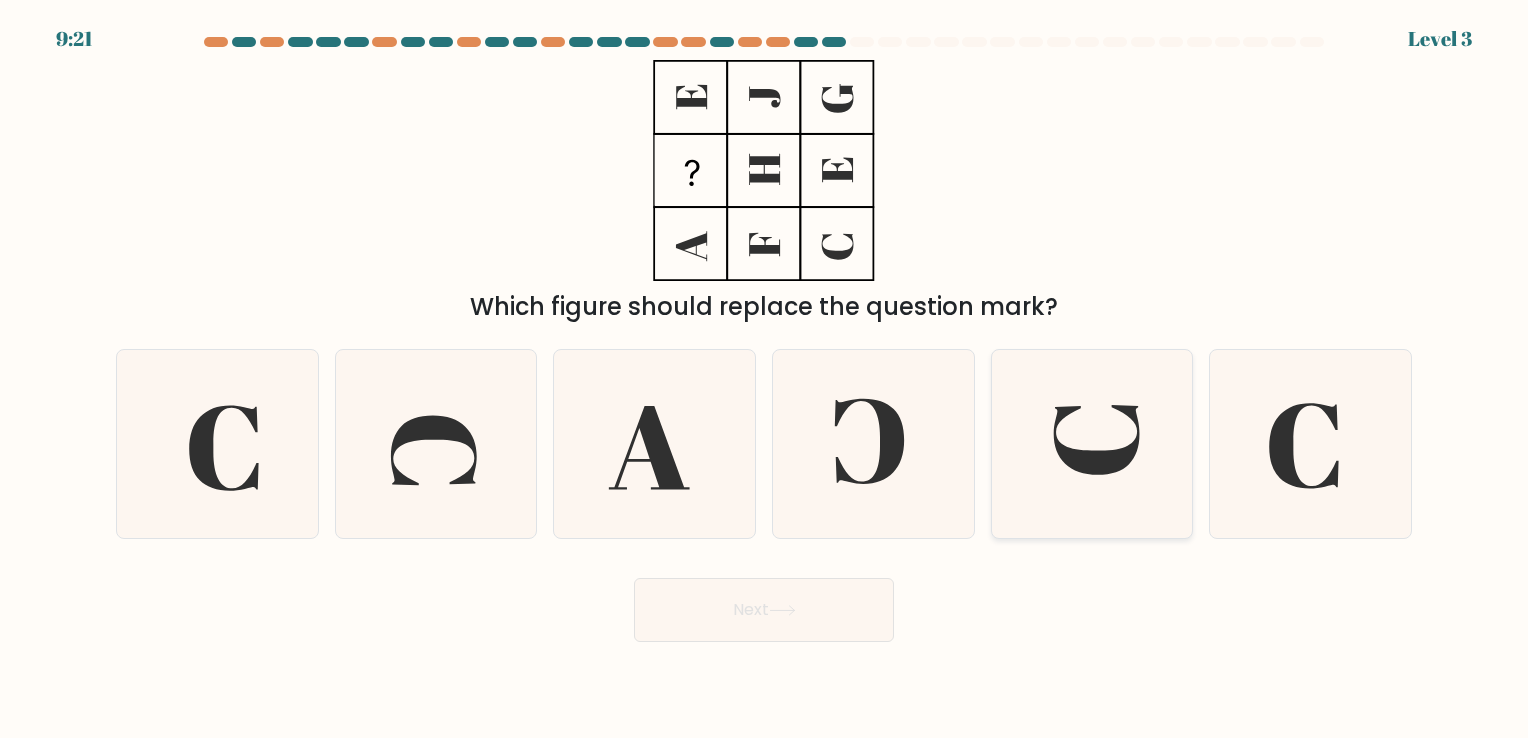 click at bounding box center [1091, 443] 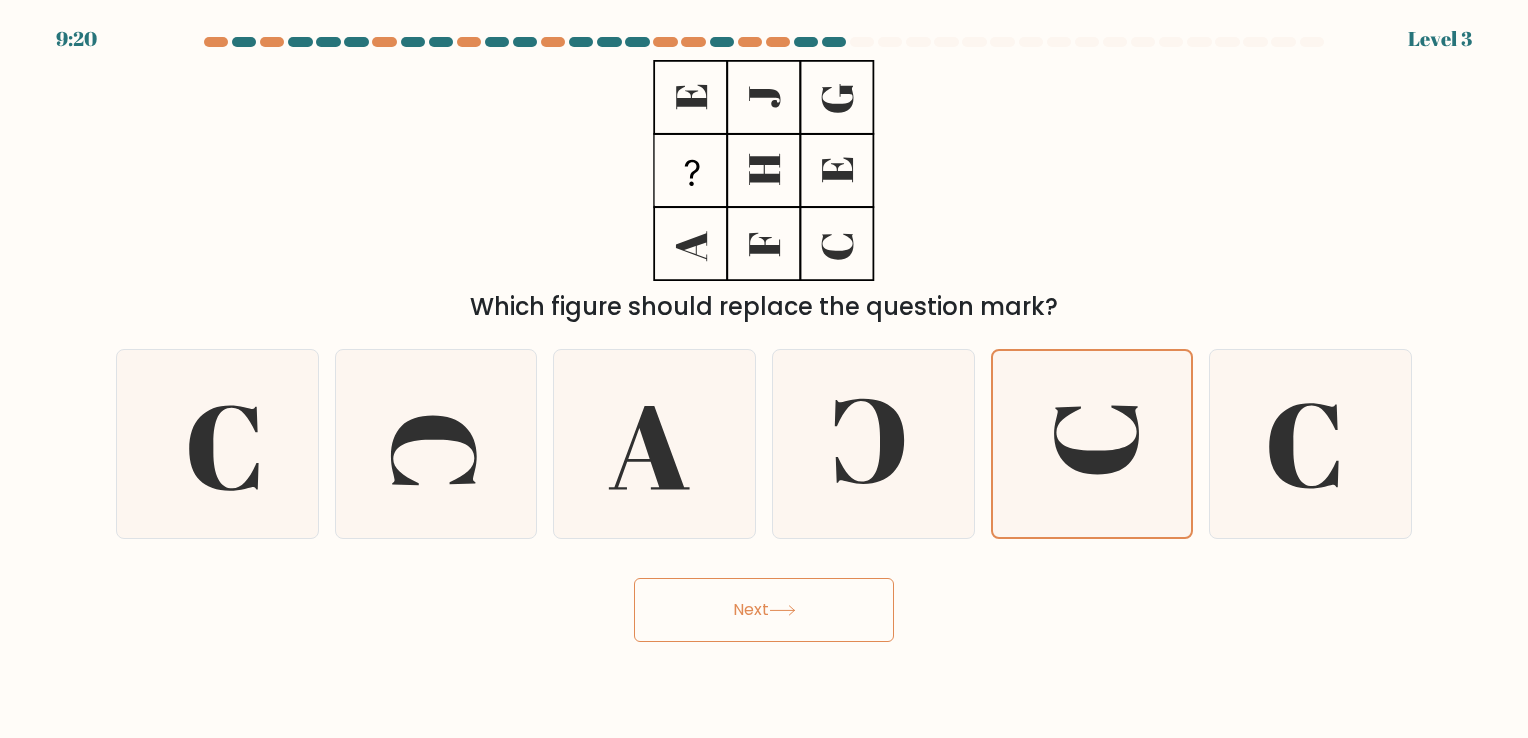 click on "Next" at bounding box center (764, 610) 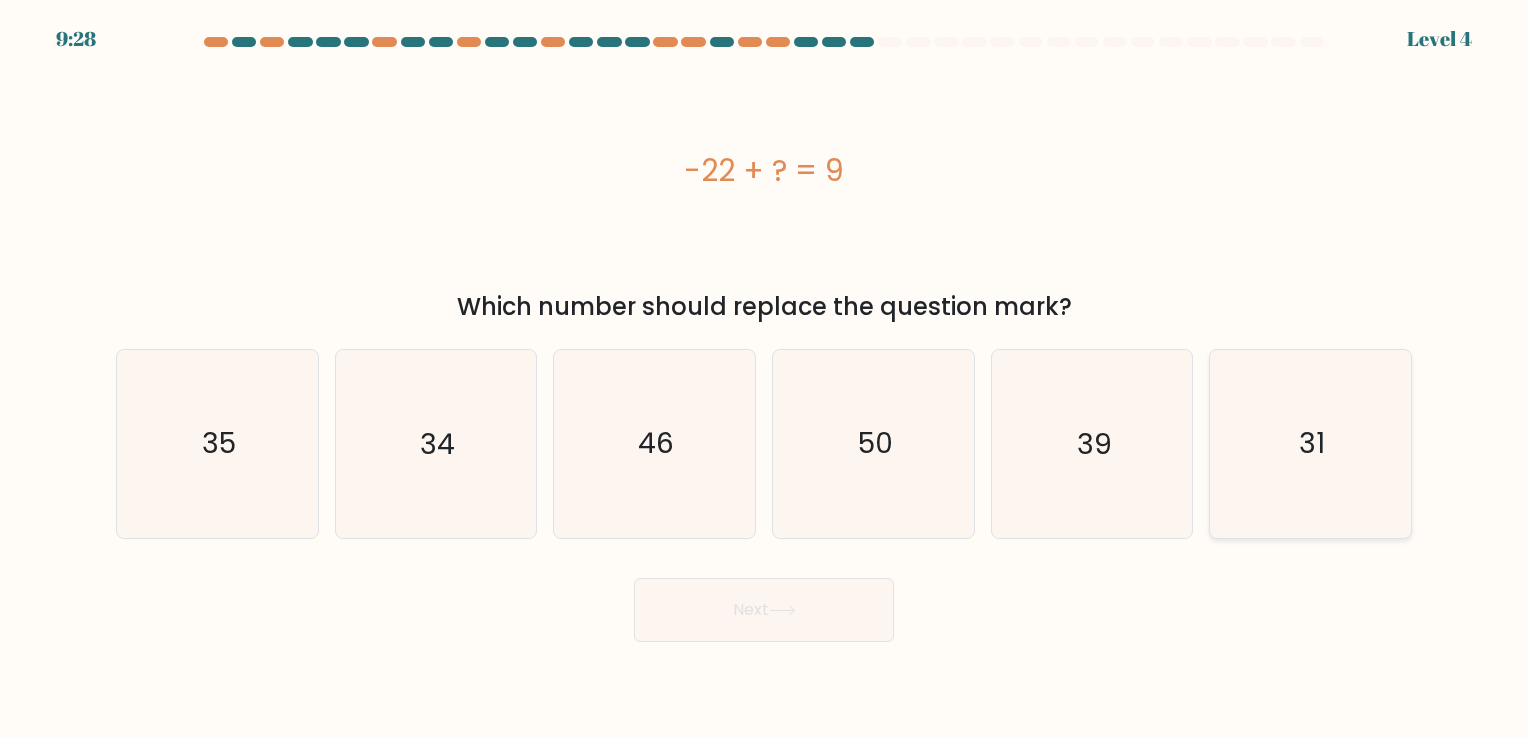 click on "31" at bounding box center (1310, 443) 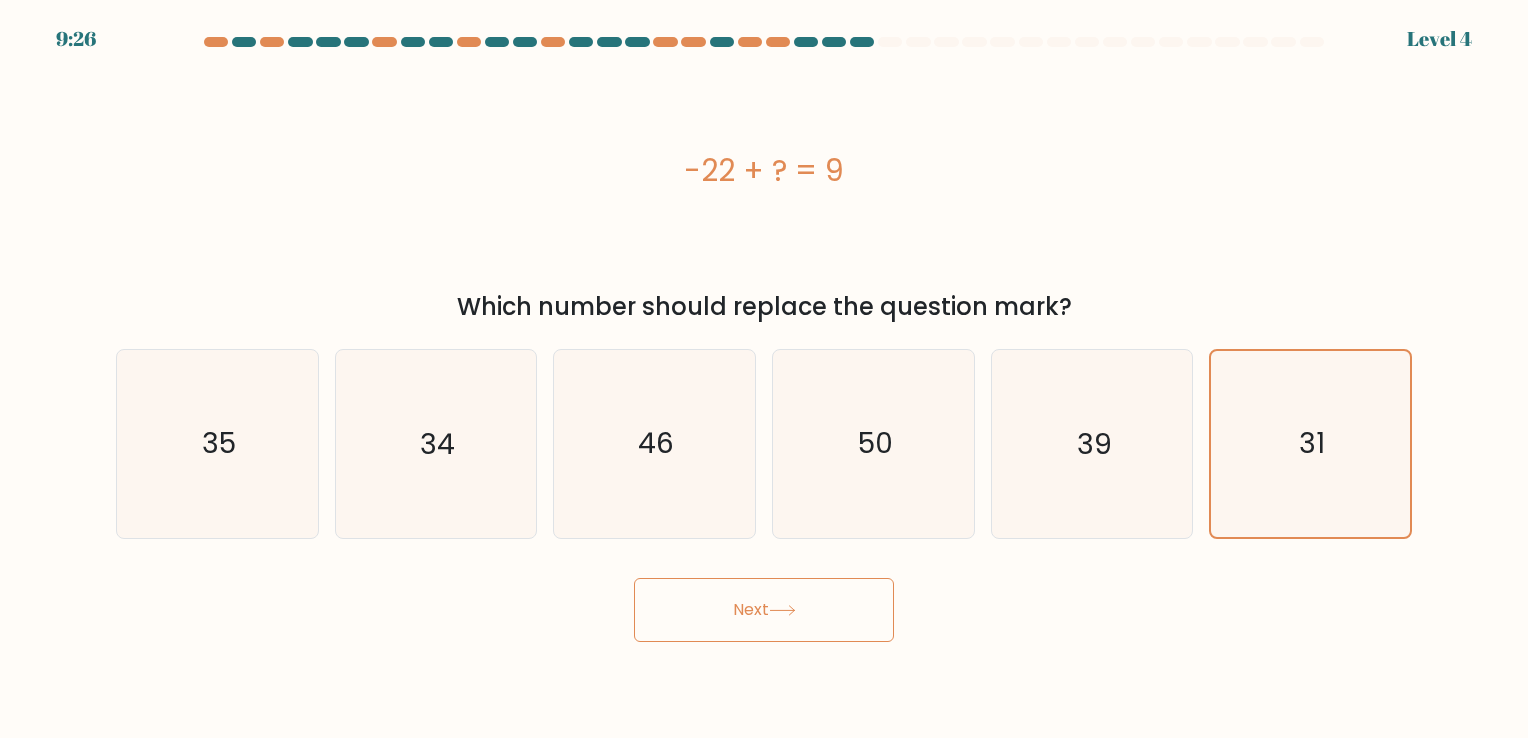 click on "Next" at bounding box center [764, 610] 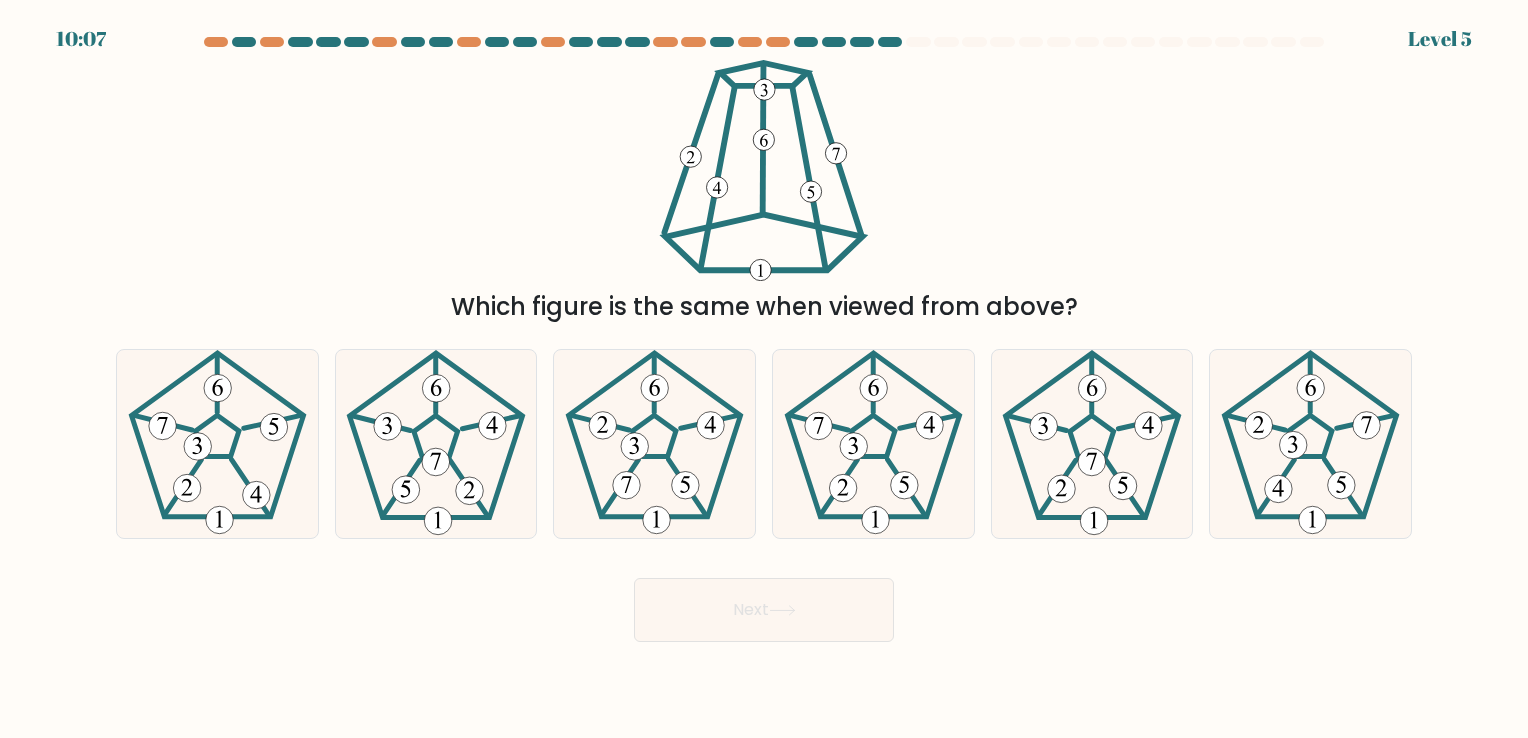 drag, startPoint x: 776, startPoint y: 602, endPoint x: 624, endPoint y: 540, distance: 164.15846 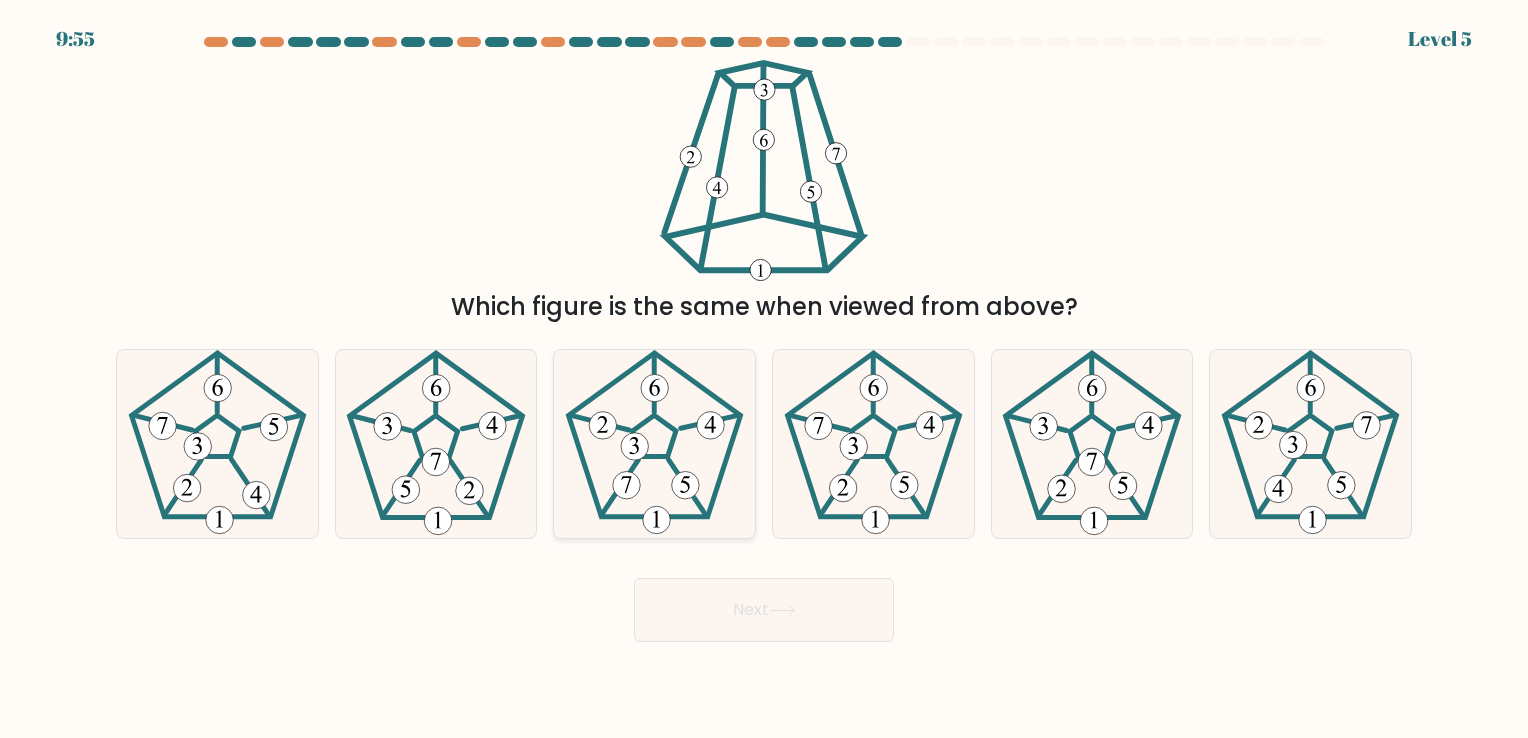 click at bounding box center (654, 443) 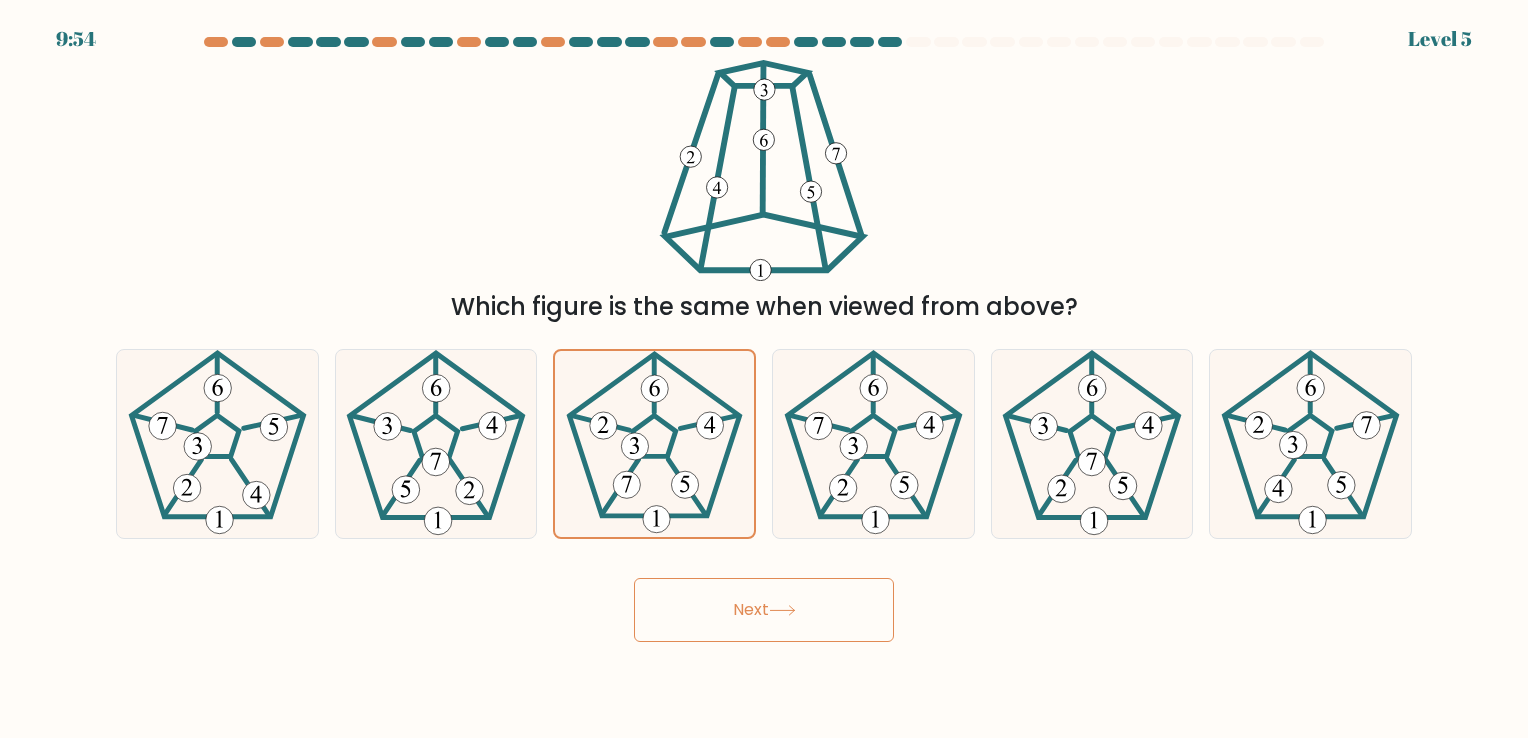 click on "Next" at bounding box center [764, 610] 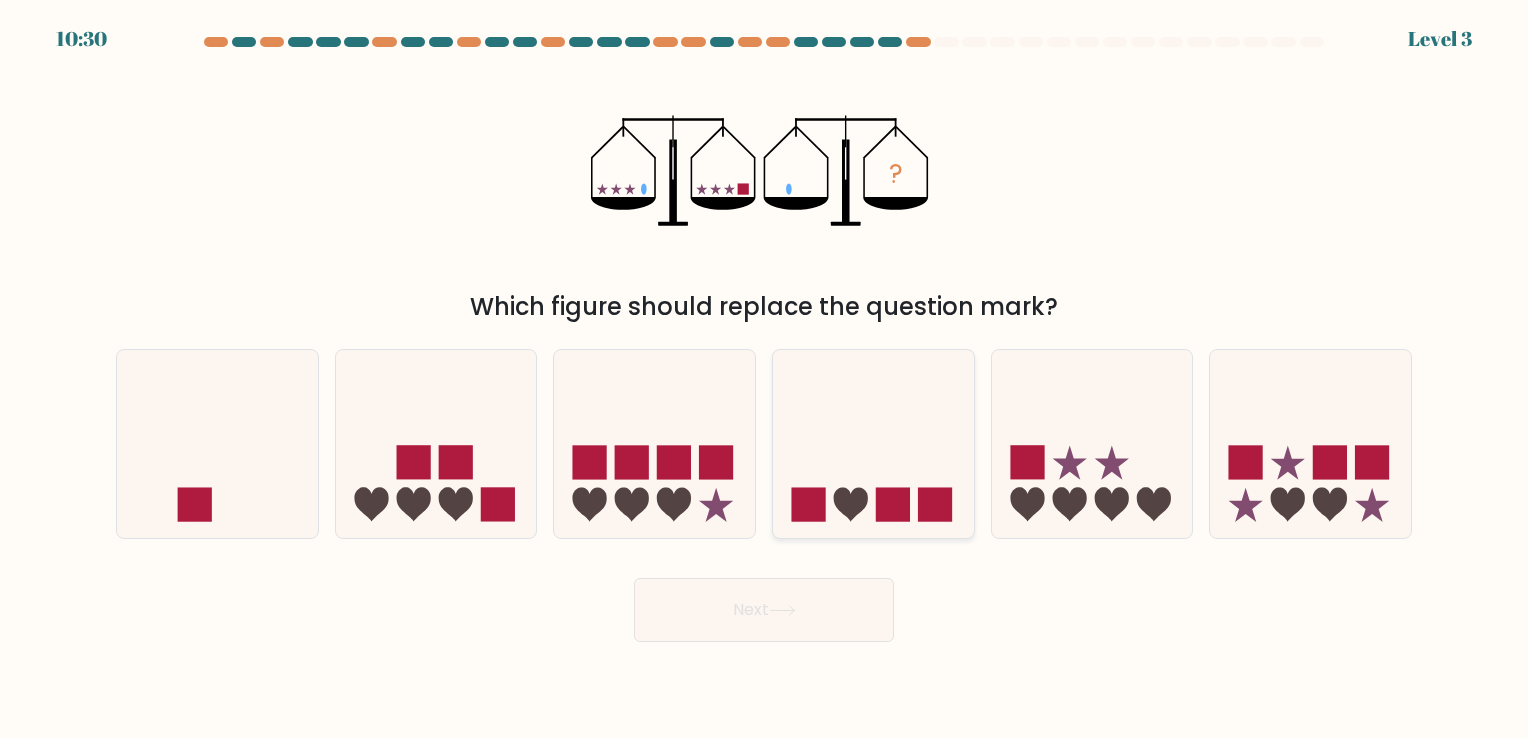 click at bounding box center [873, 444] 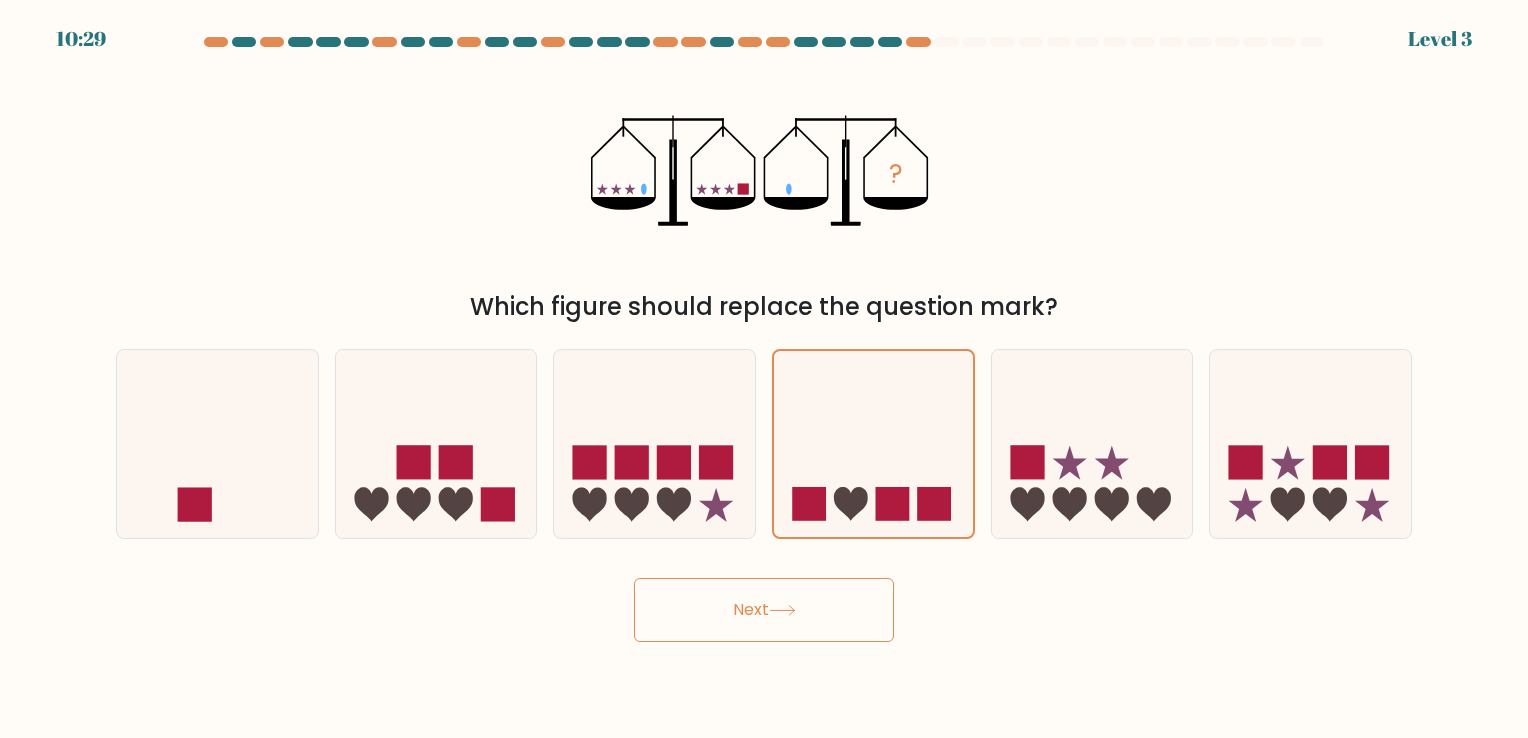 click on "Next" at bounding box center (764, 610) 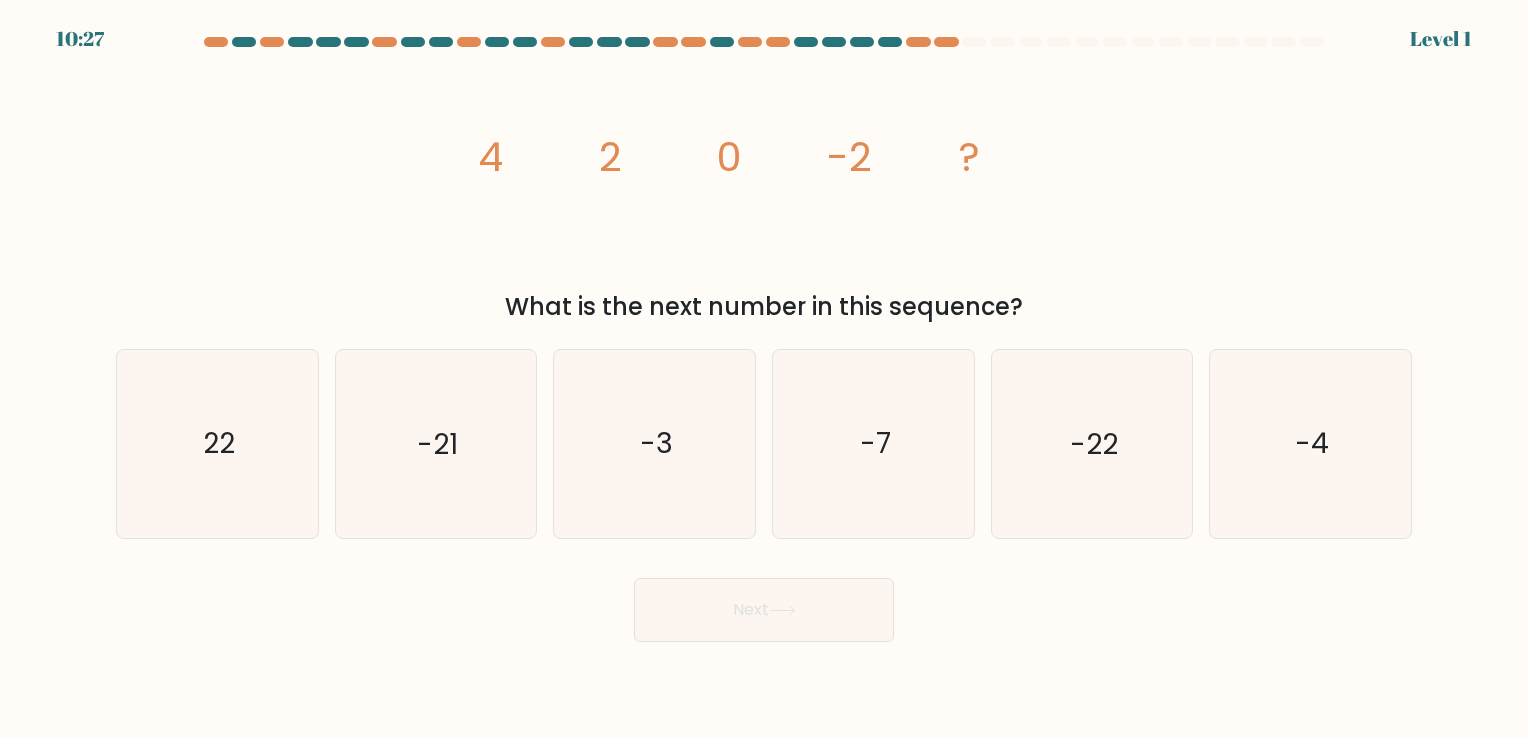 click on "Next" at bounding box center (764, 610) 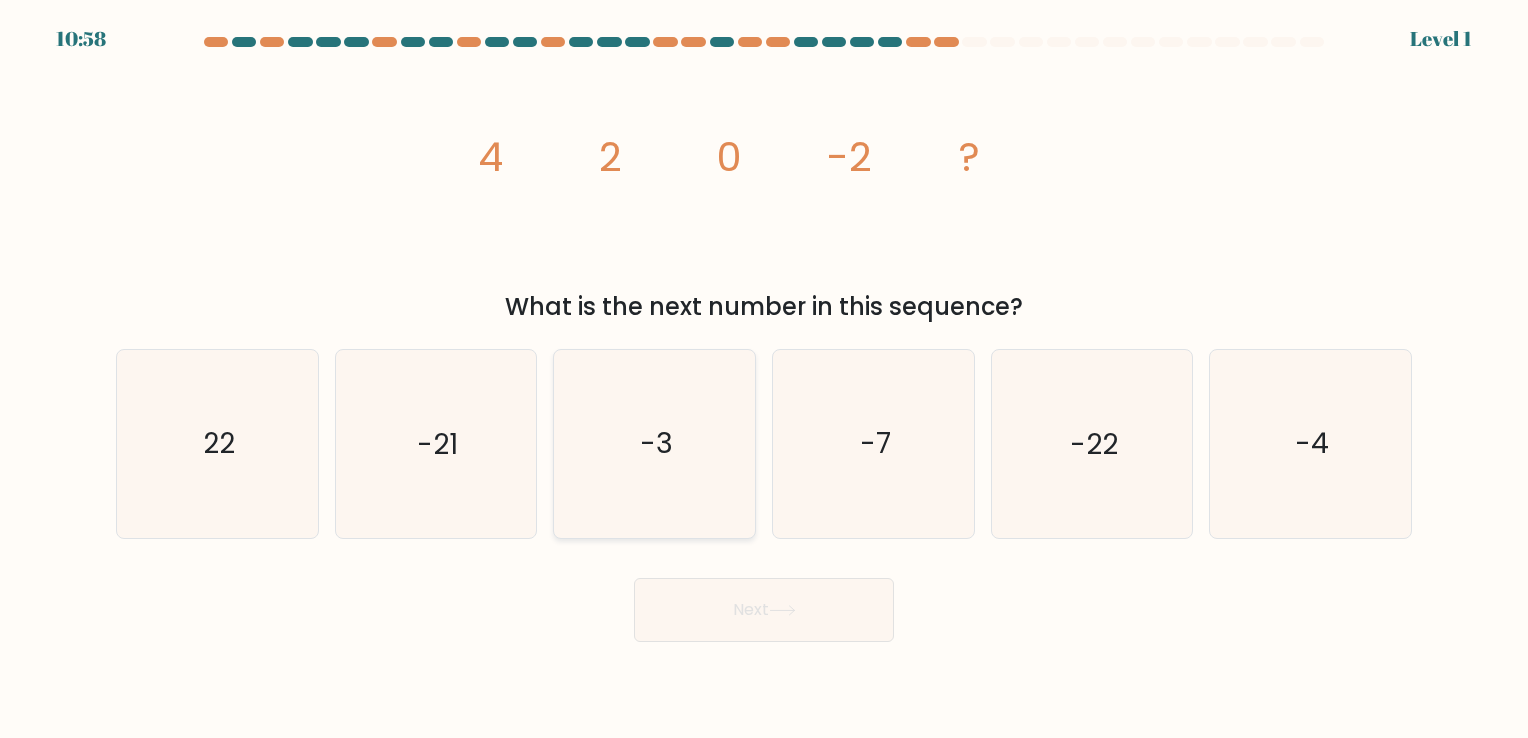 click on "-3" at bounding box center (654, 443) 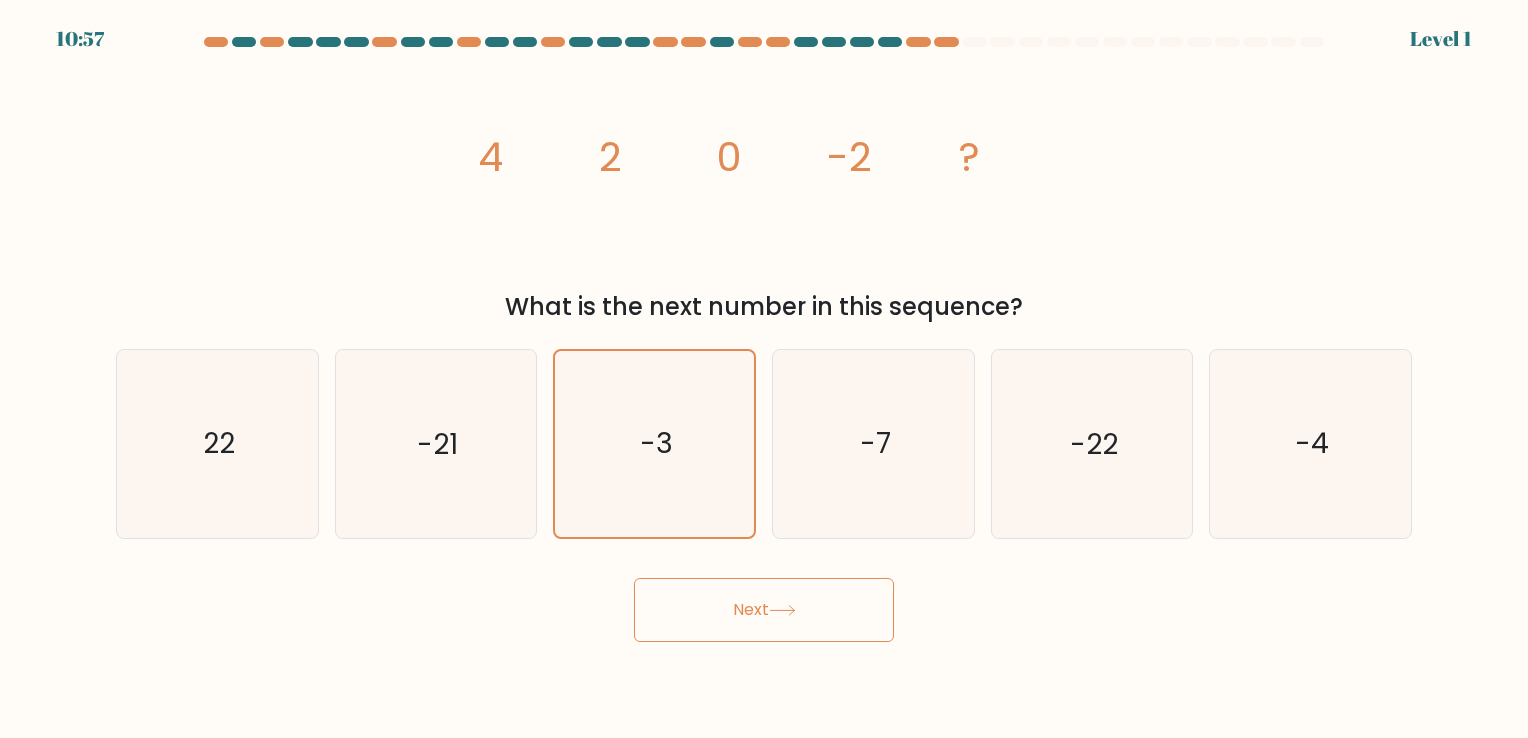 click on "Next" at bounding box center [764, 610] 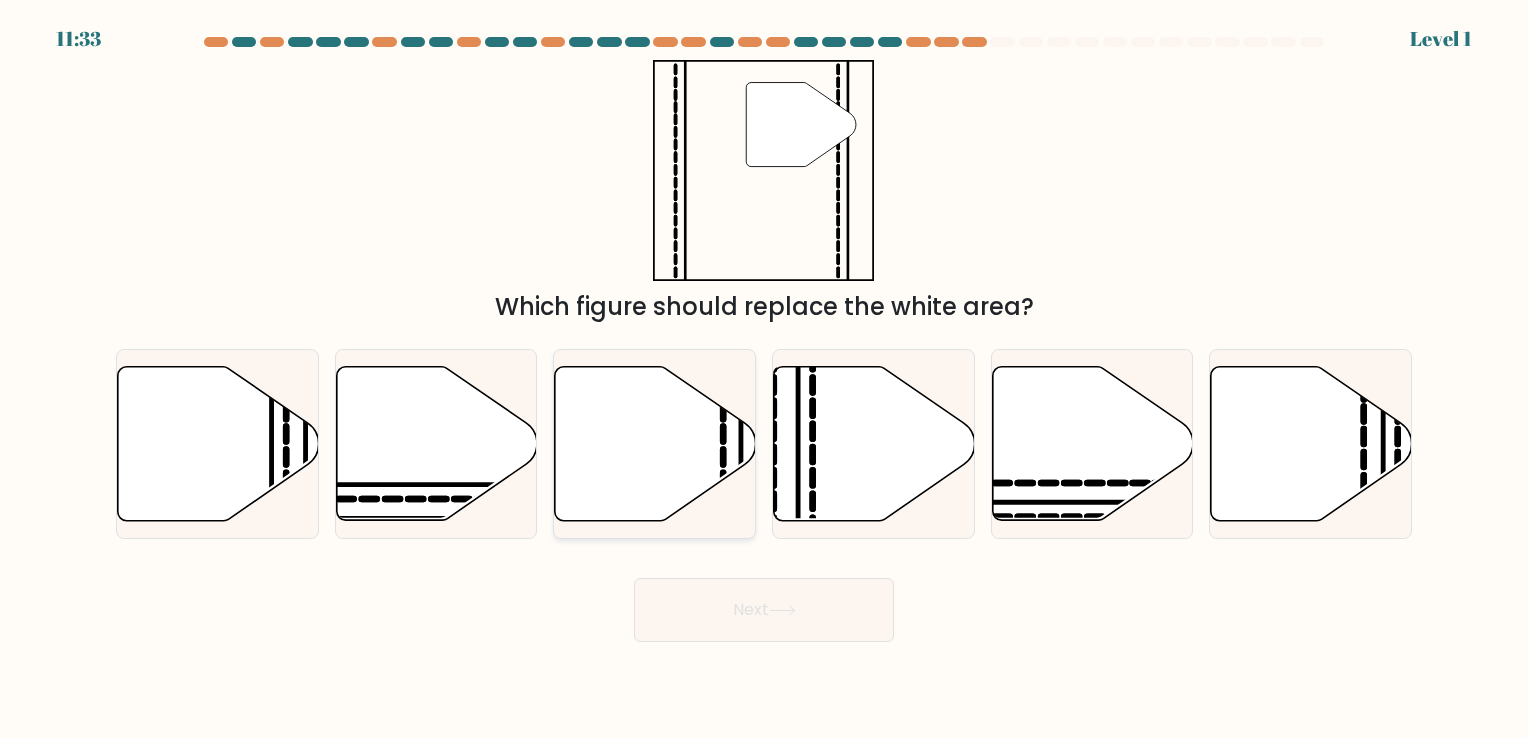 click at bounding box center [655, 443] 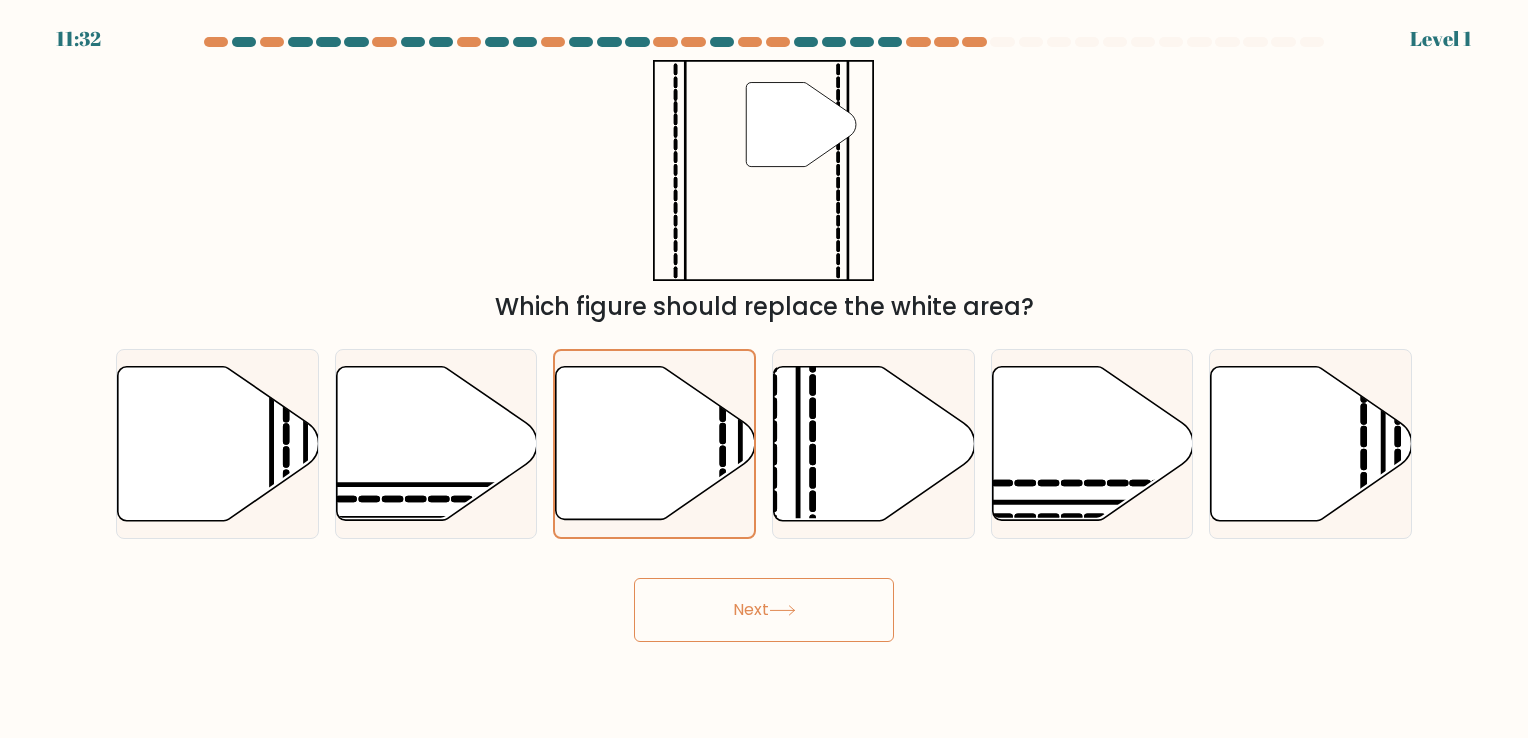 click on "Next" at bounding box center [764, 610] 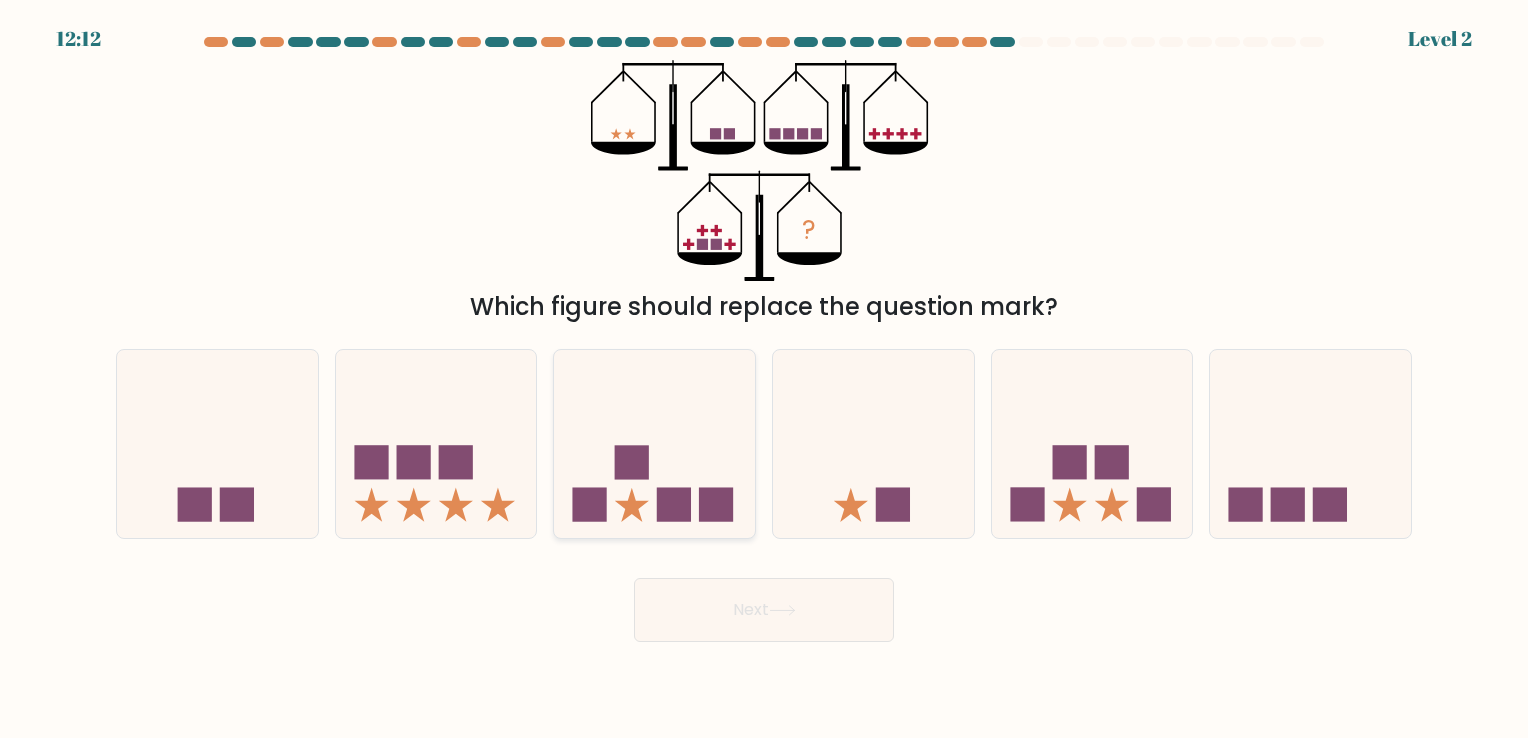 click at bounding box center (674, 505) 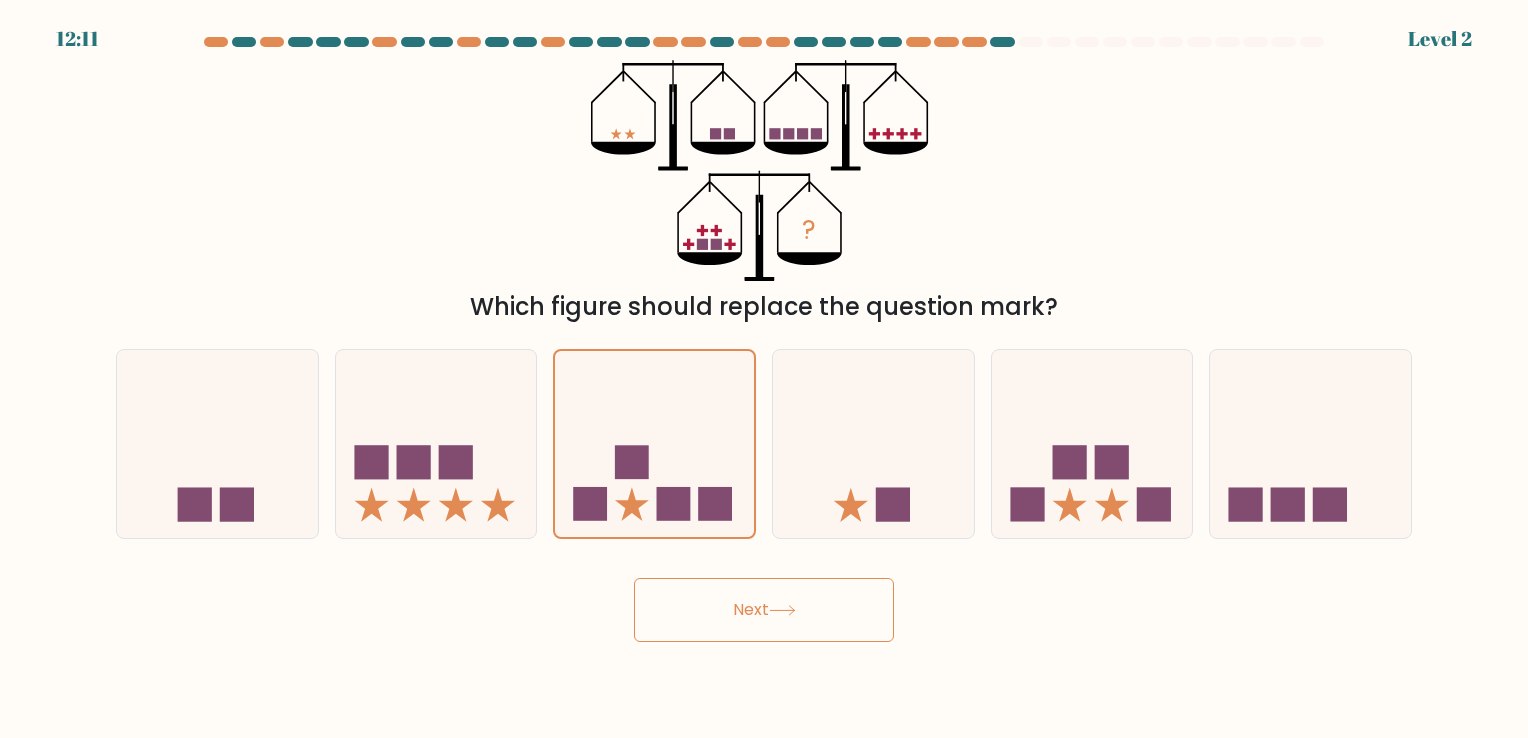 click on "Next" at bounding box center [764, 610] 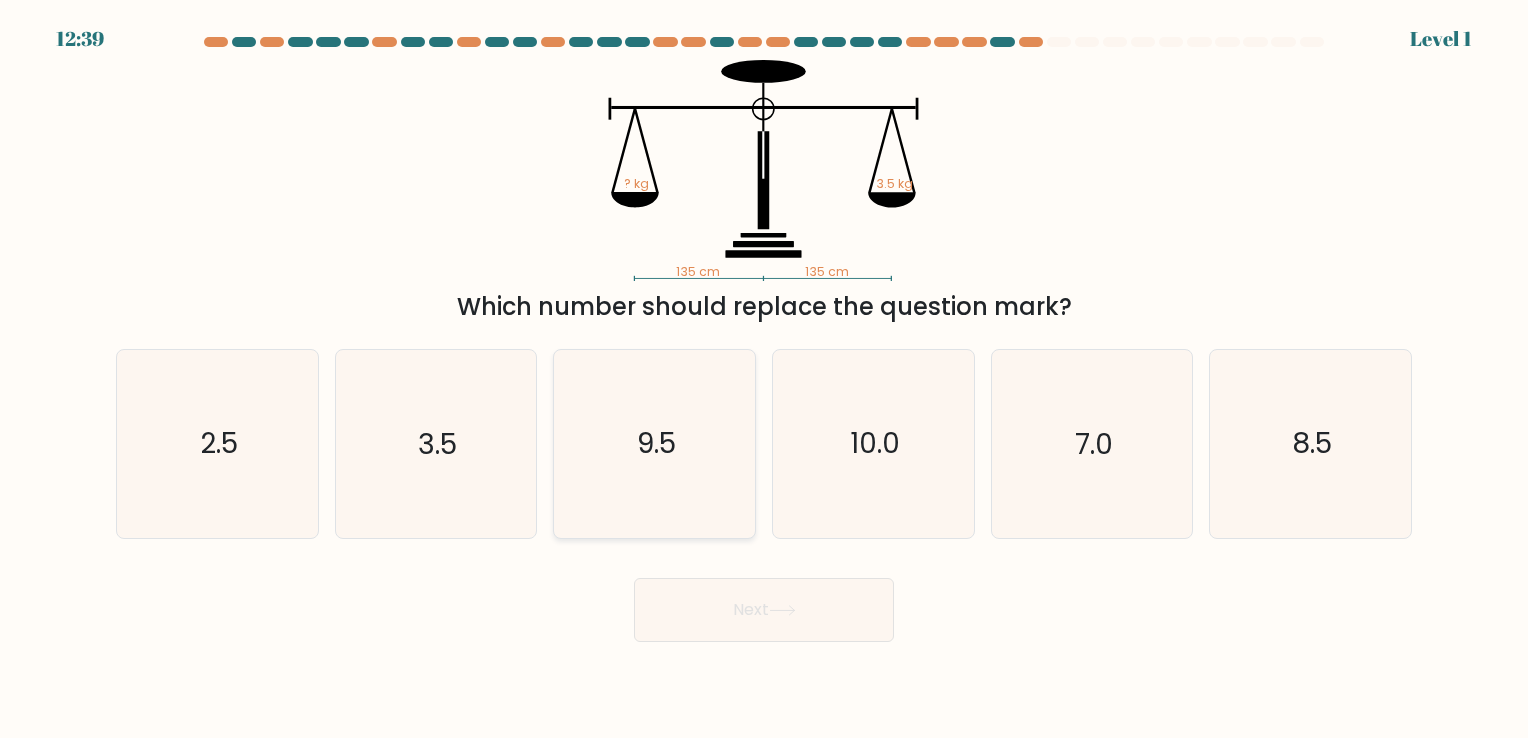 click on "9.5" at bounding box center [656, 444] 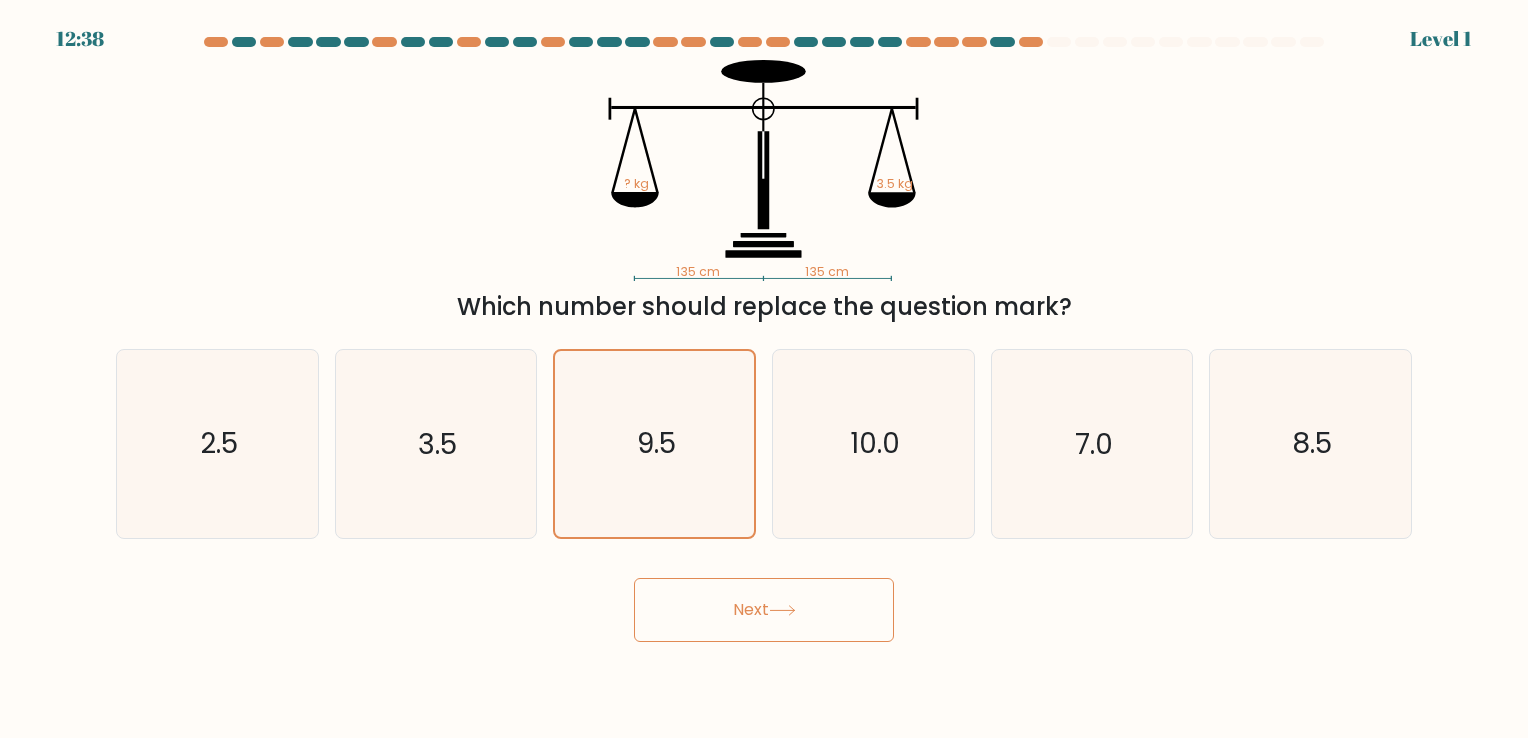 click on "Next" at bounding box center (764, 610) 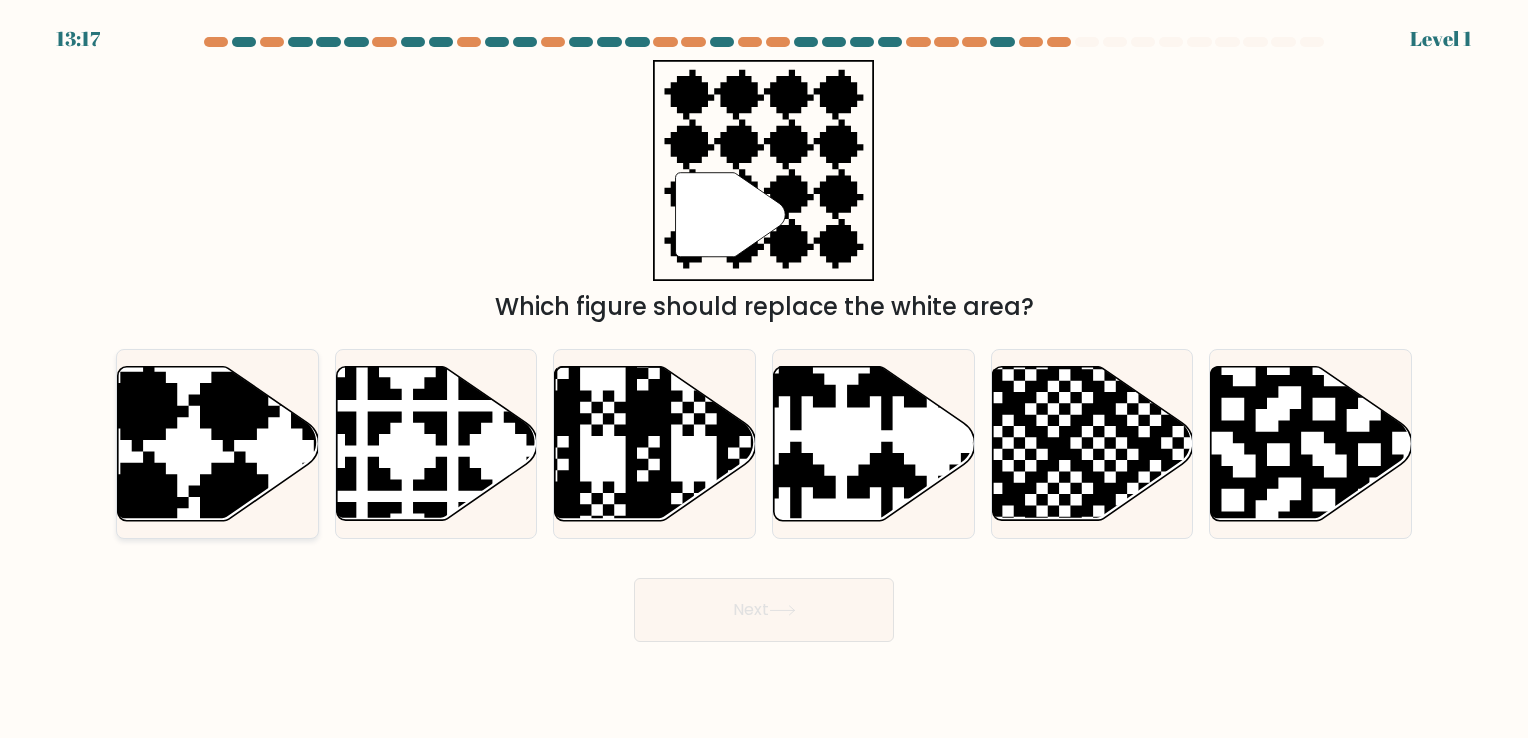 click at bounding box center [218, 443] 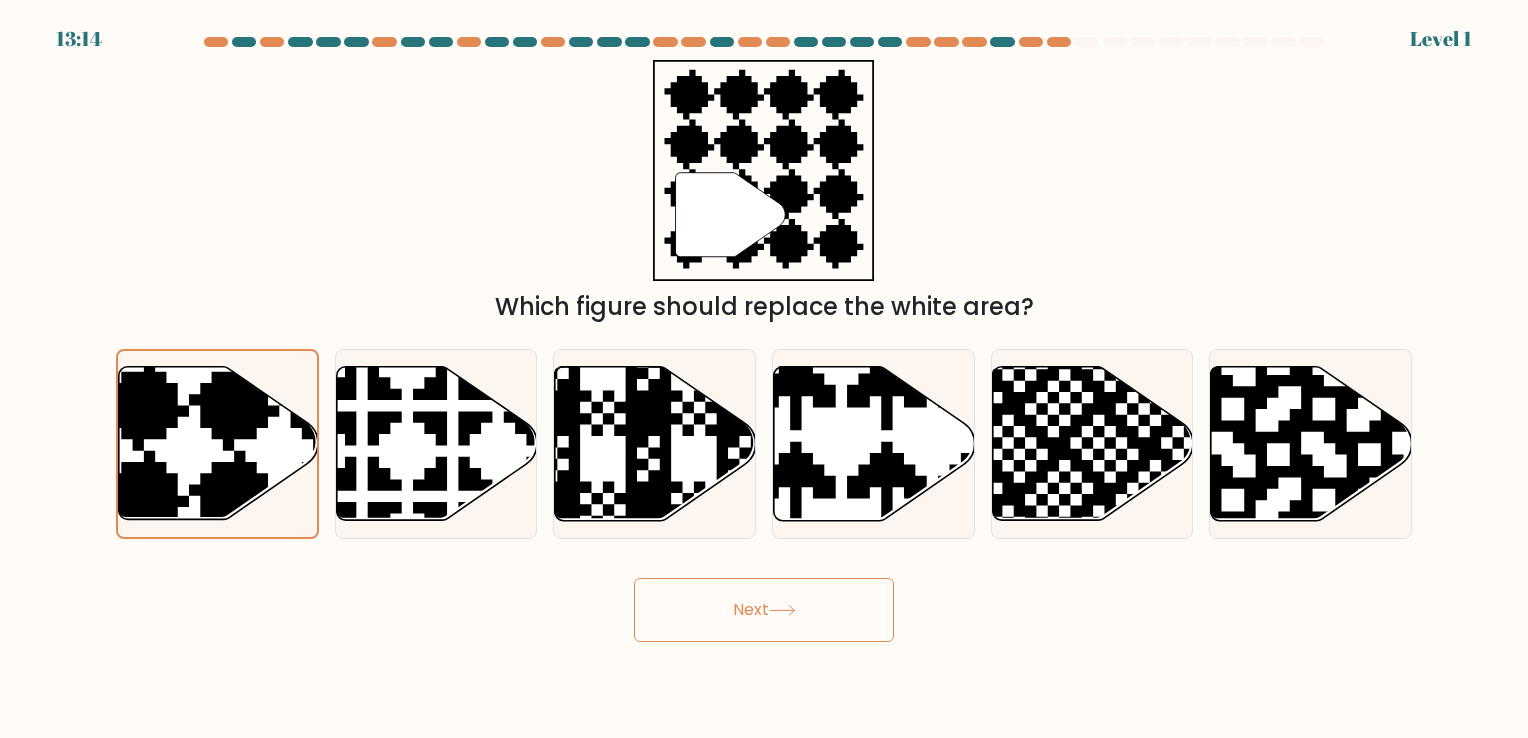 click on "Next" at bounding box center (764, 610) 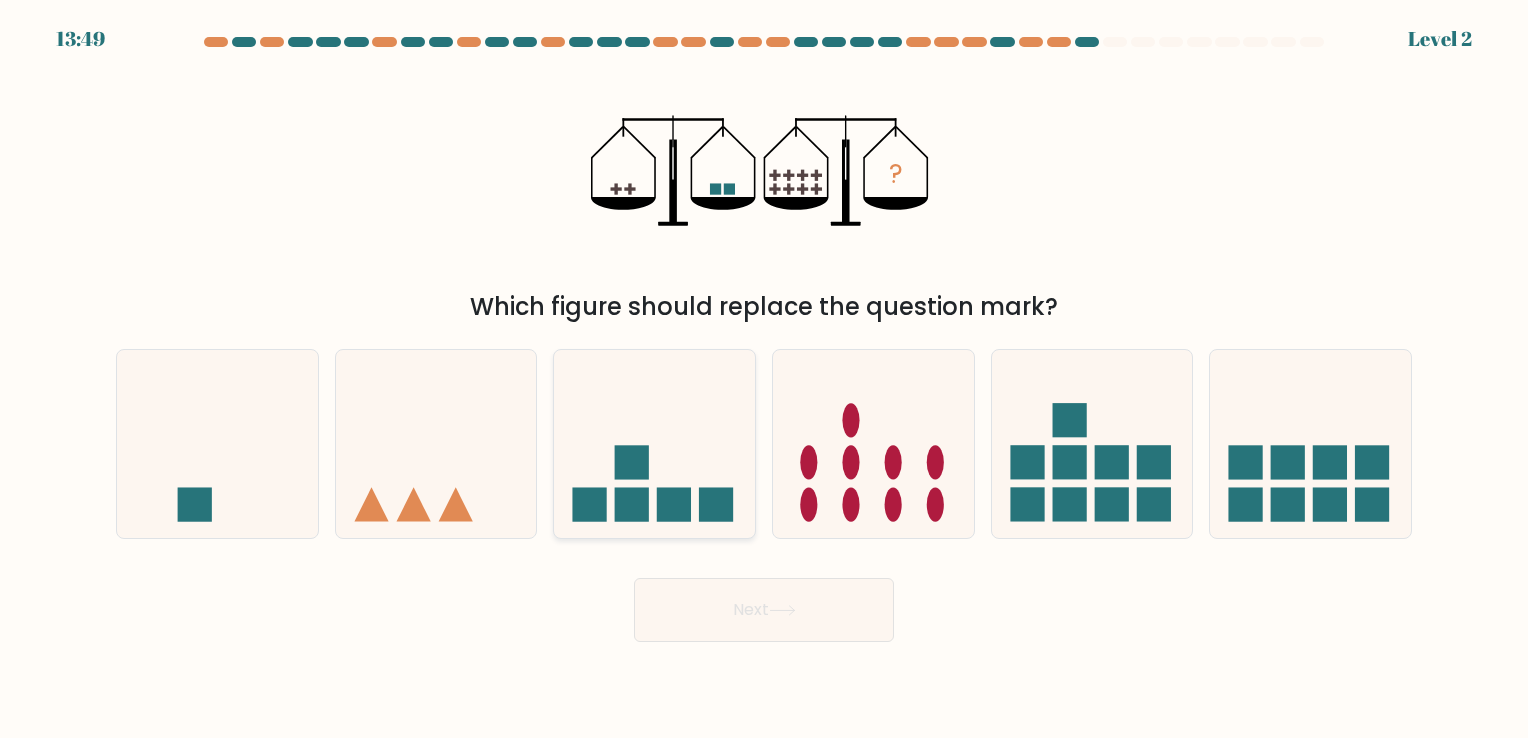 click at bounding box center (654, 444) 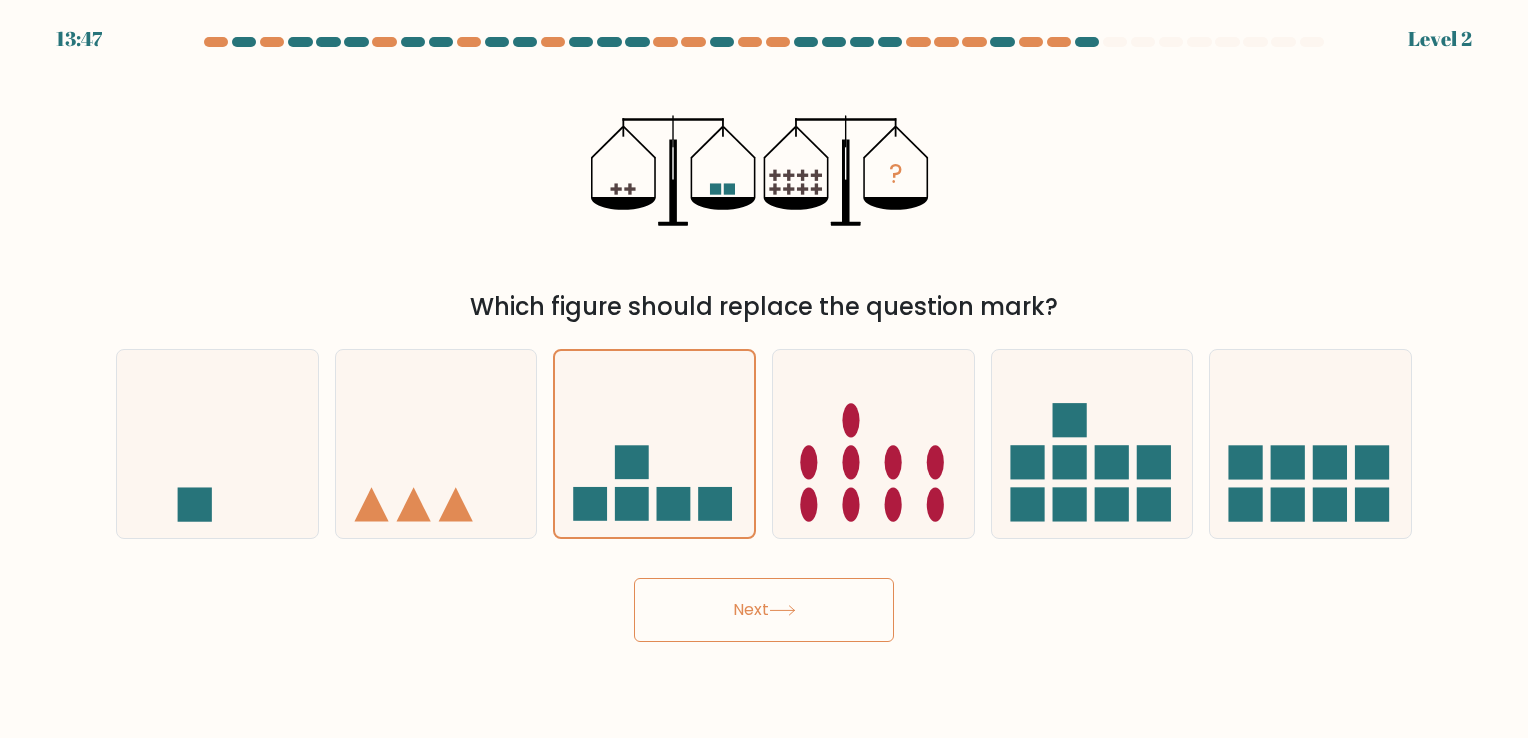click on "Next" at bounding box center (764, 610) 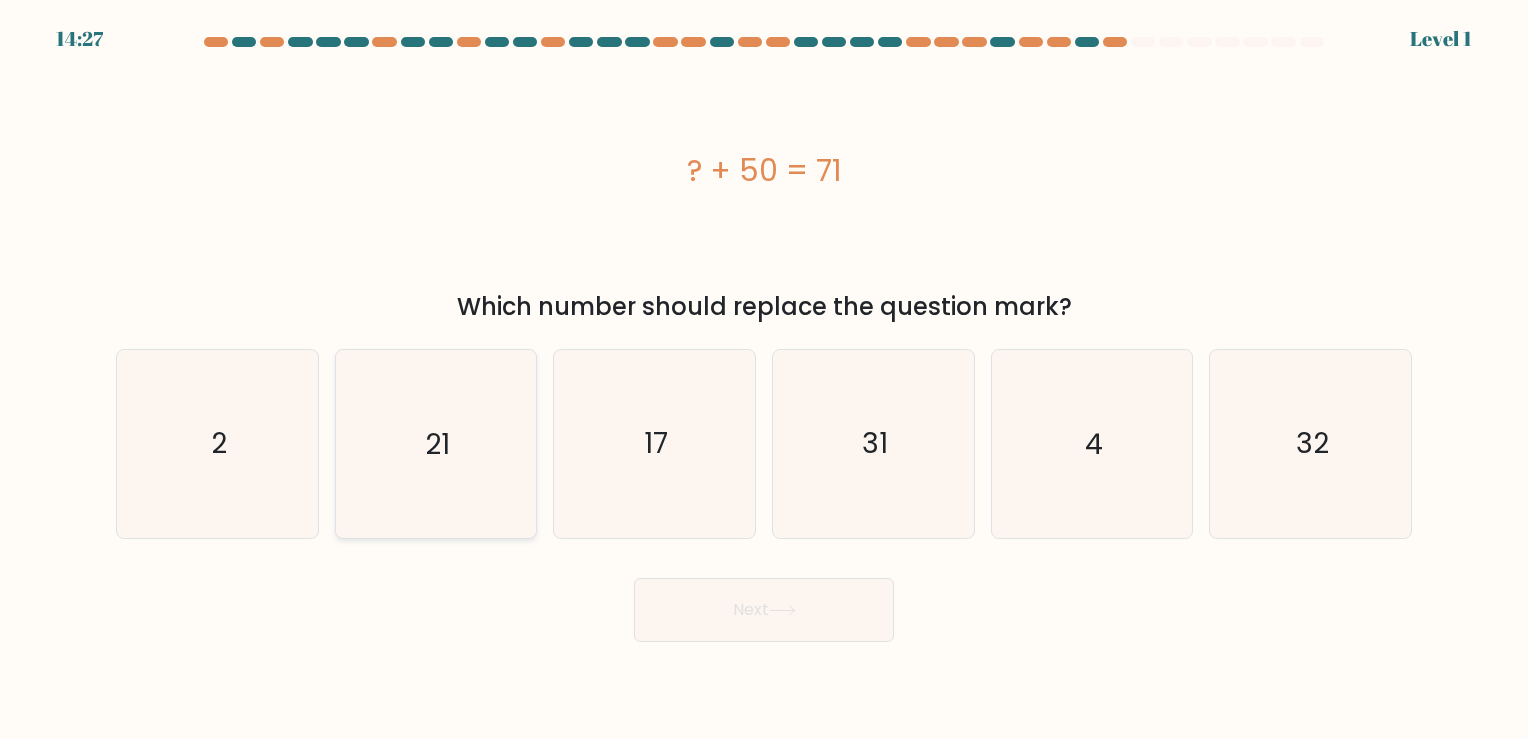 click on "21" at bounding box center [437, 444] 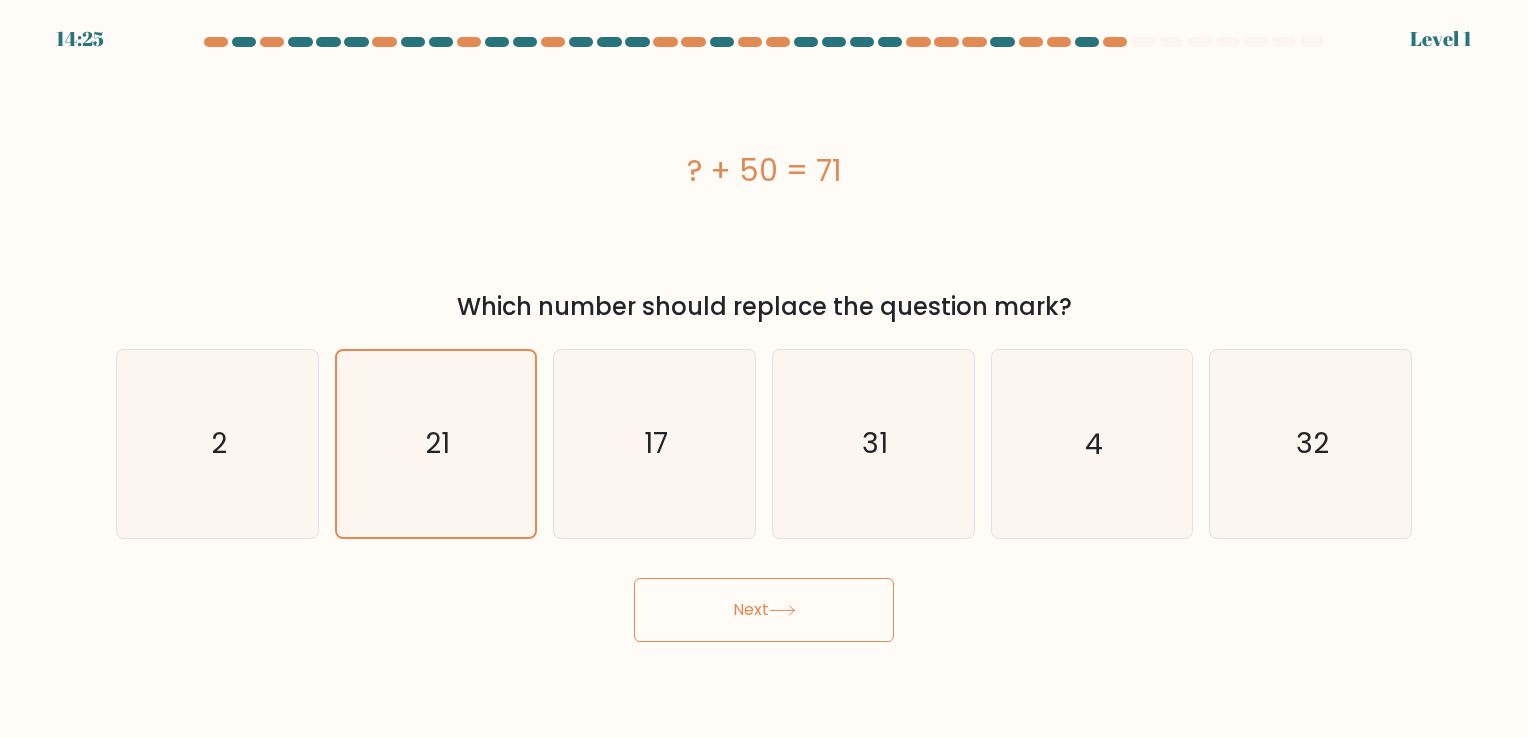 click on "Next" at bounding box center [764, 610] 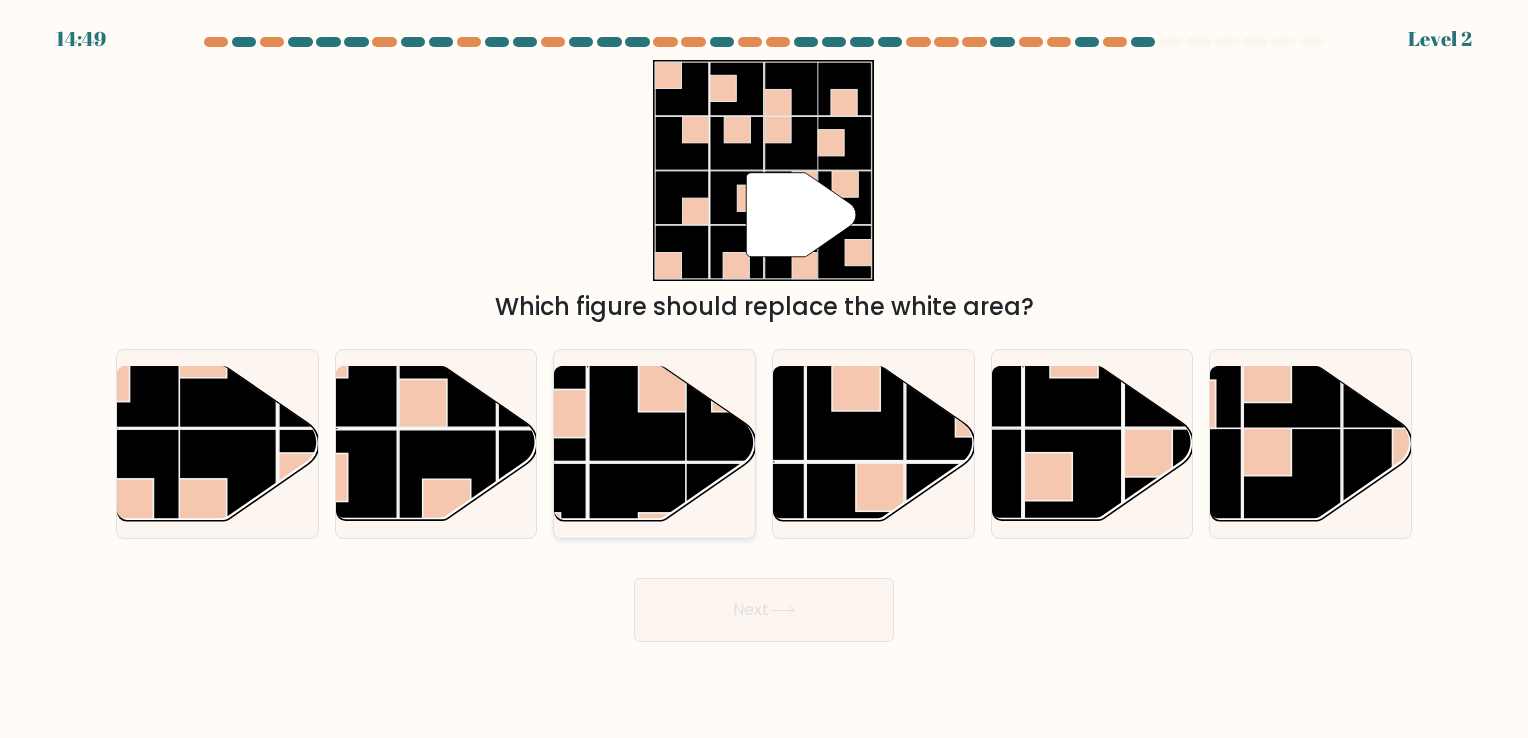 click at bounding box center [638, 512] 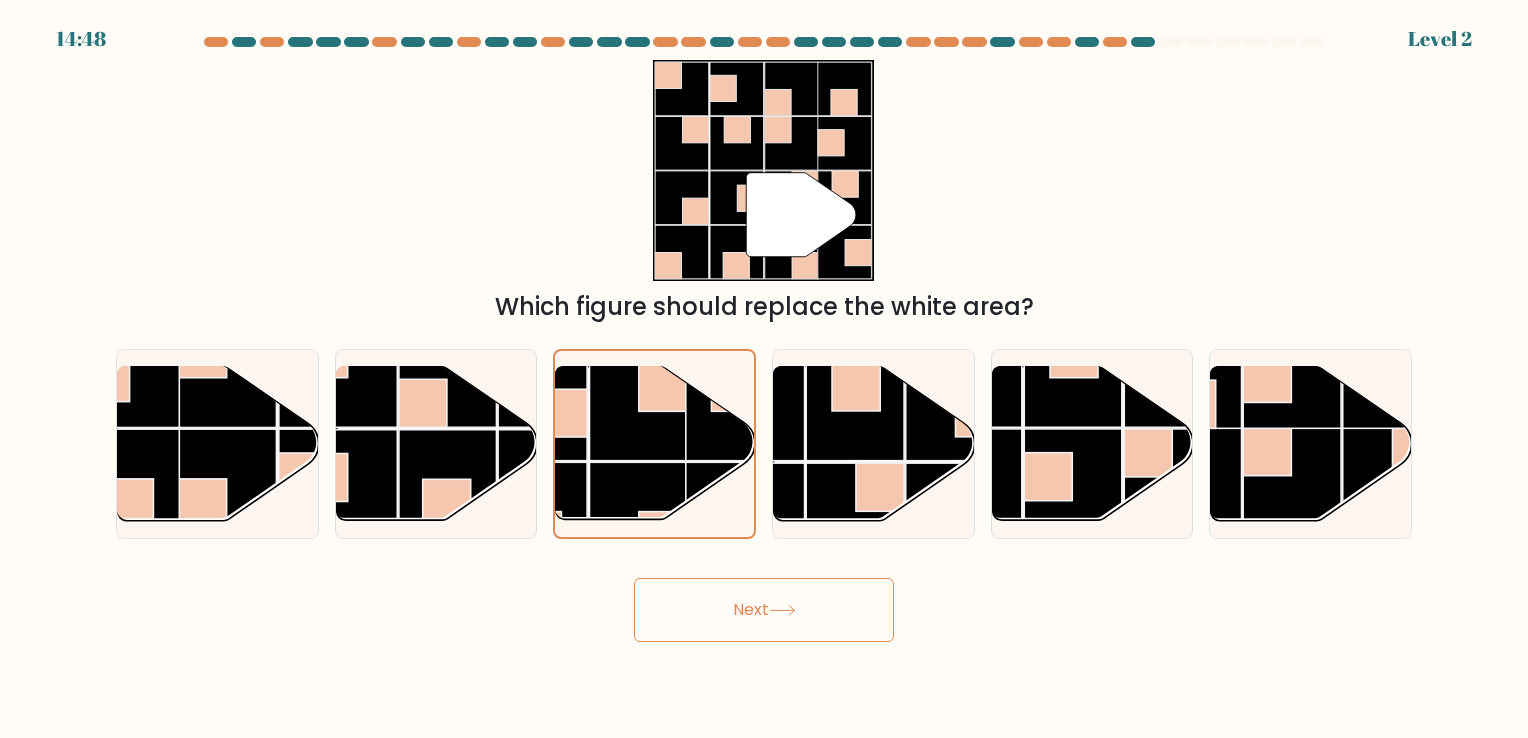 click on "Next" at bounding box center (764, 610) 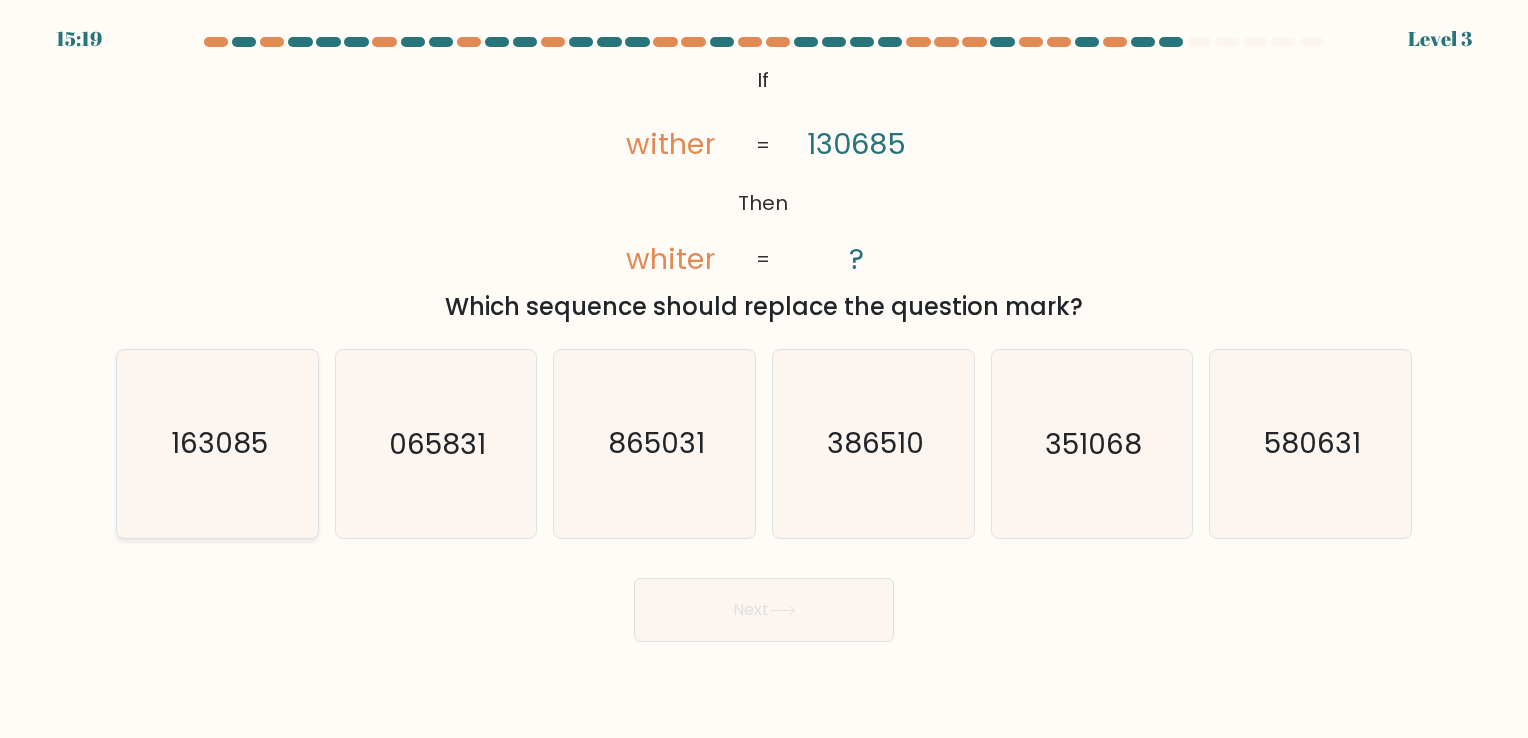 click on "163085" at bounding box center (217, 443) 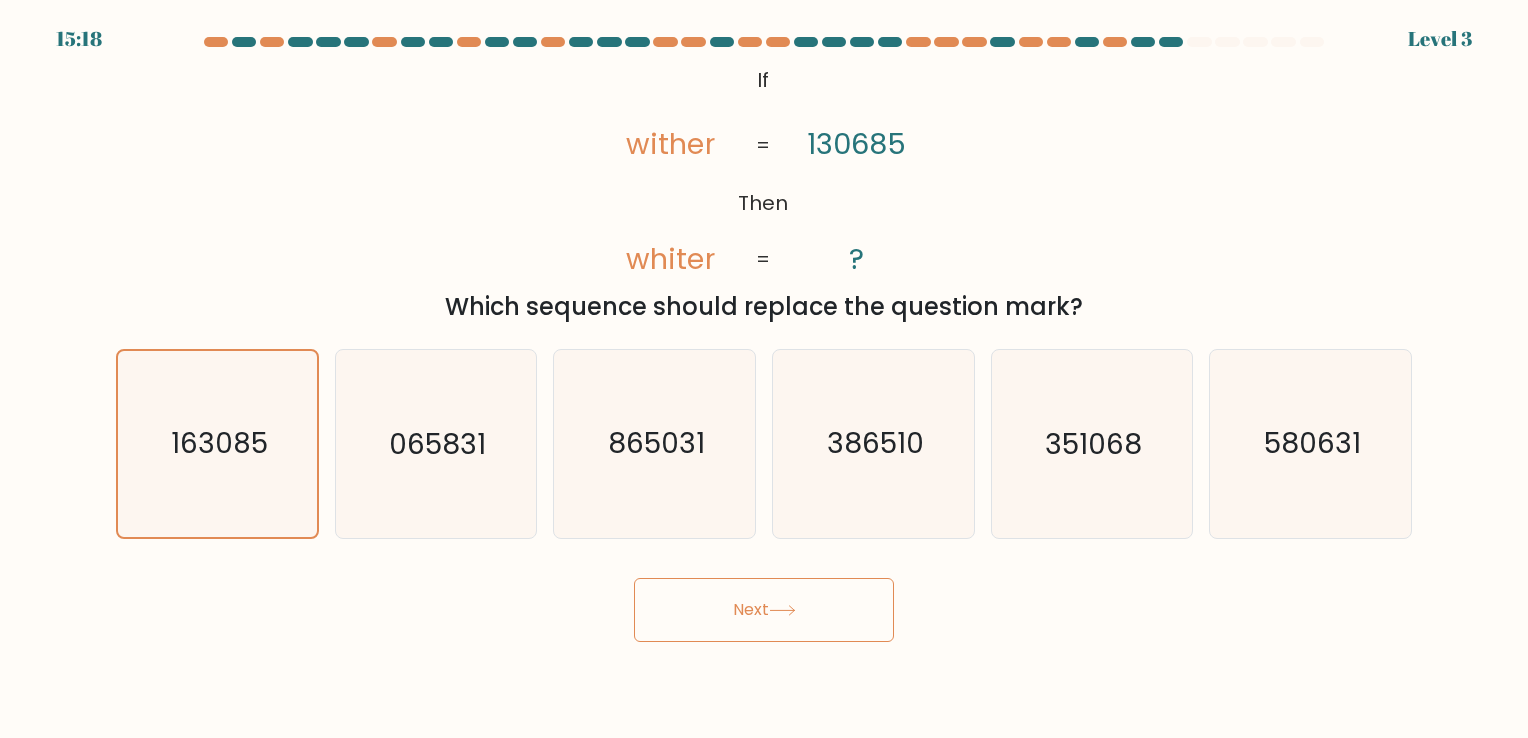 click on "Next" at bounding box center (764, 610) 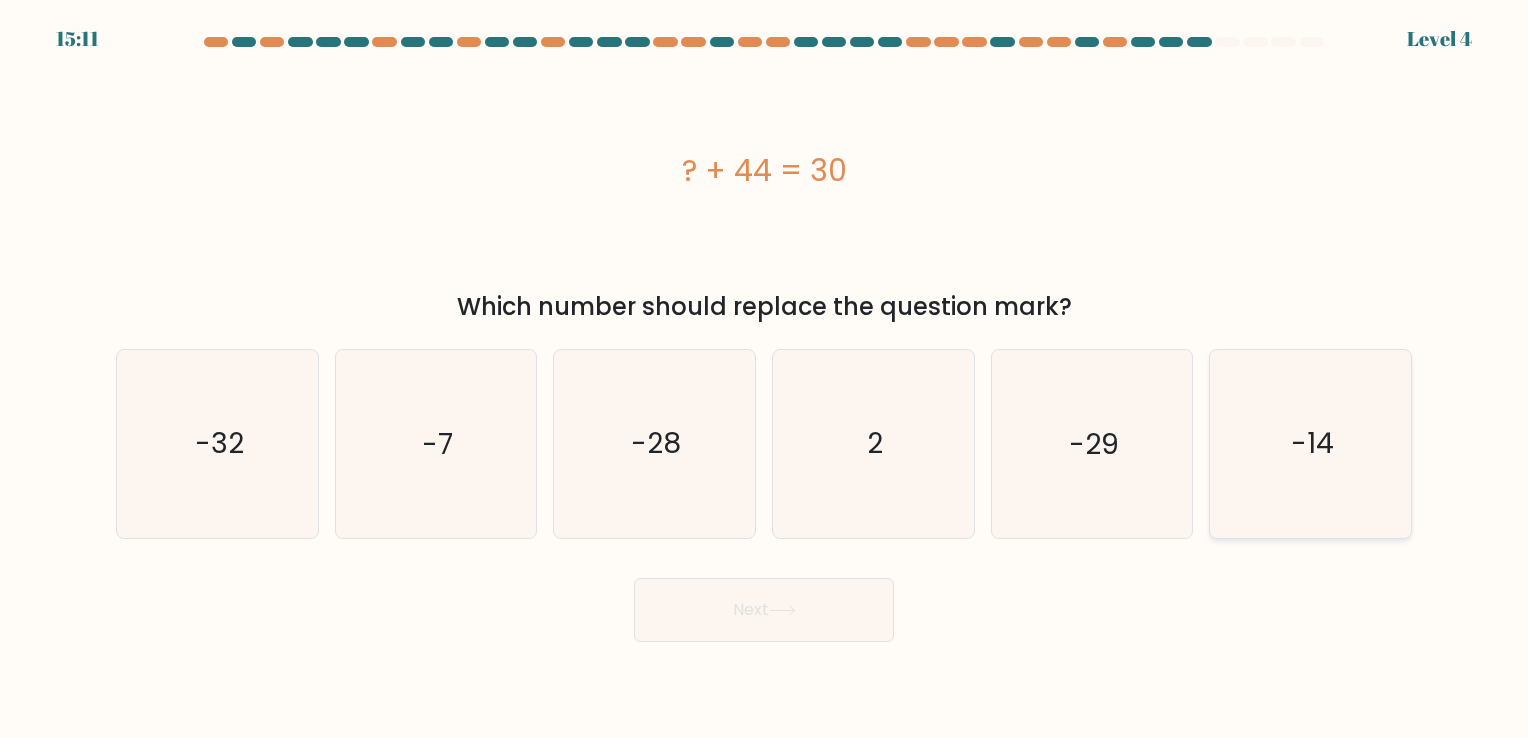 click on "-14" at bounding box center [1310, 443] 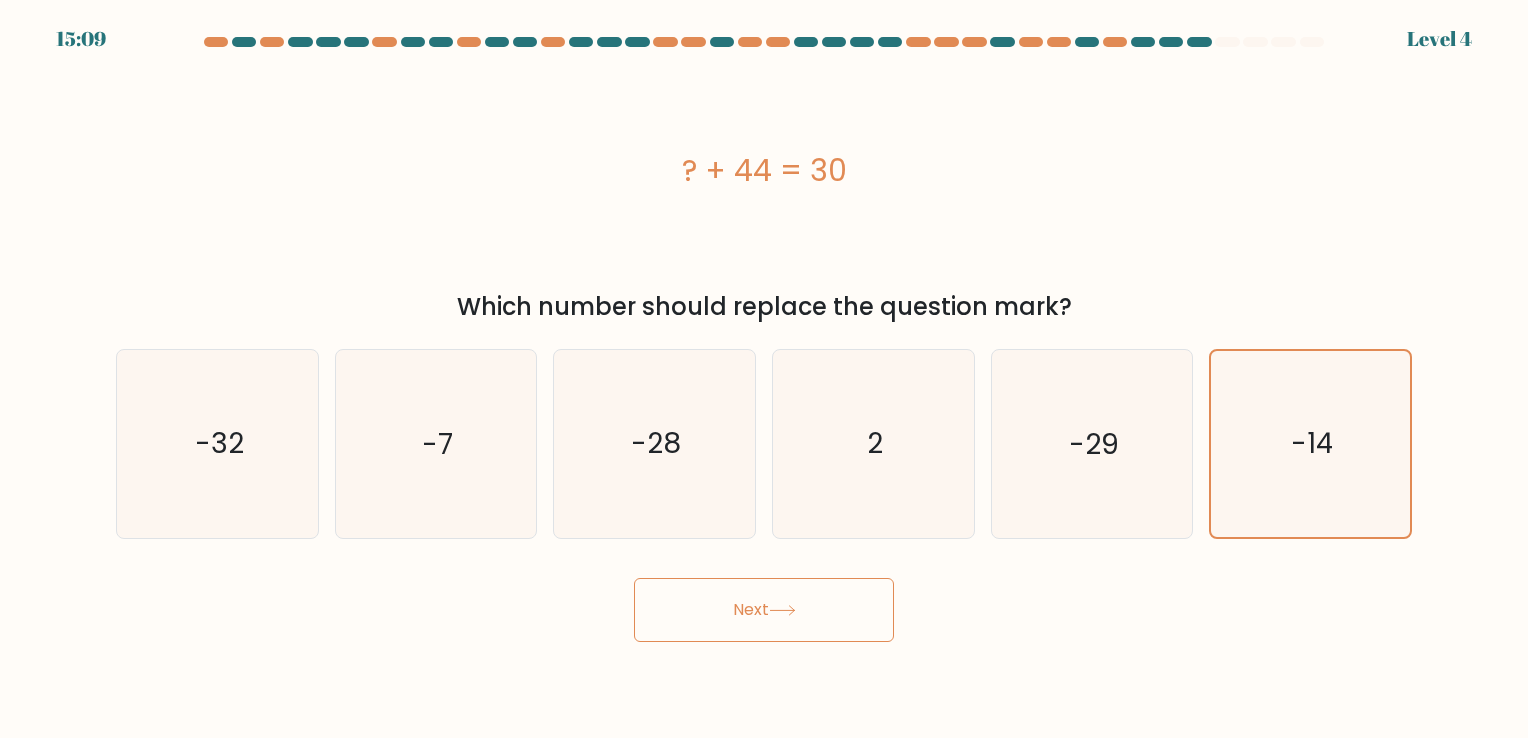click on "Next" at bounding box center (764, 610) 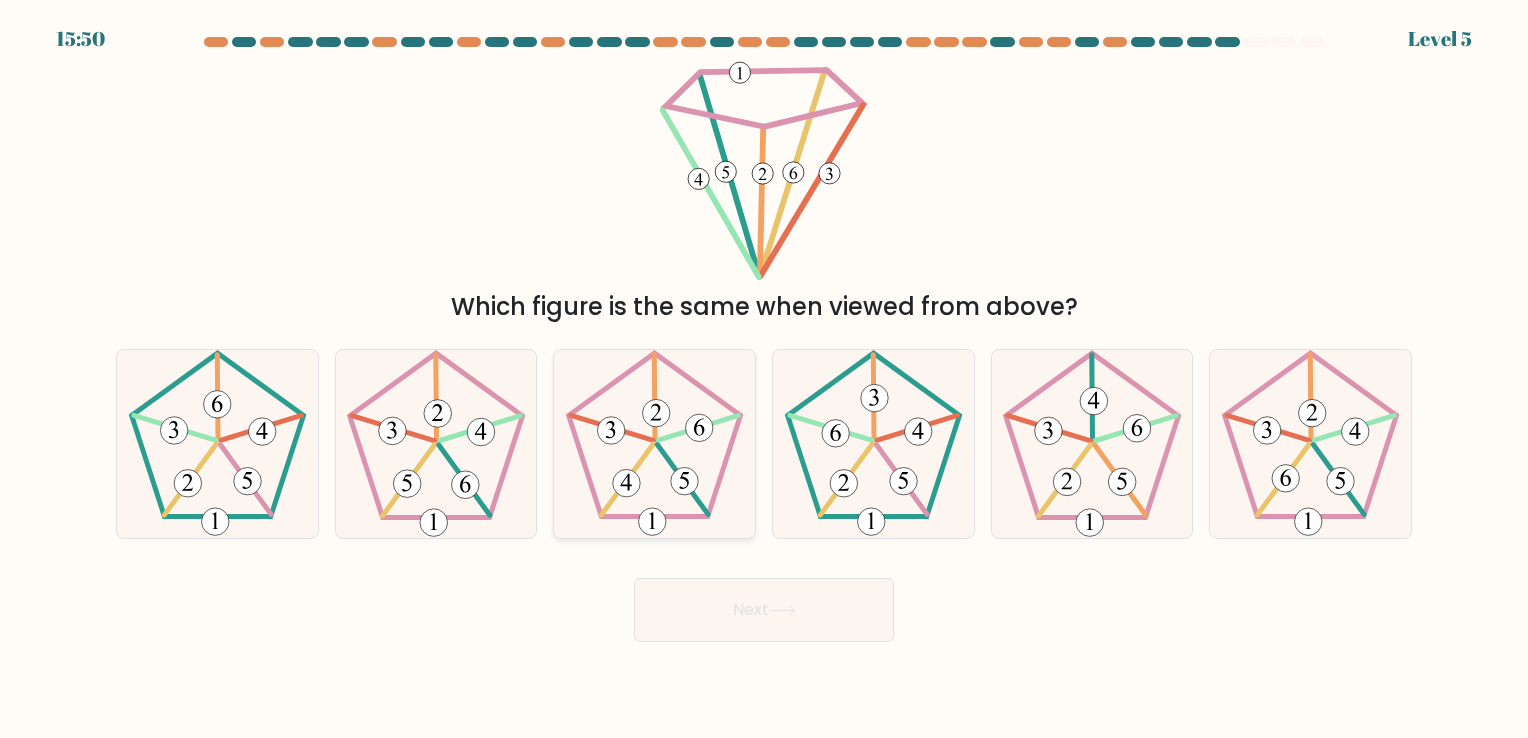 click at bounding box center (654, 443) 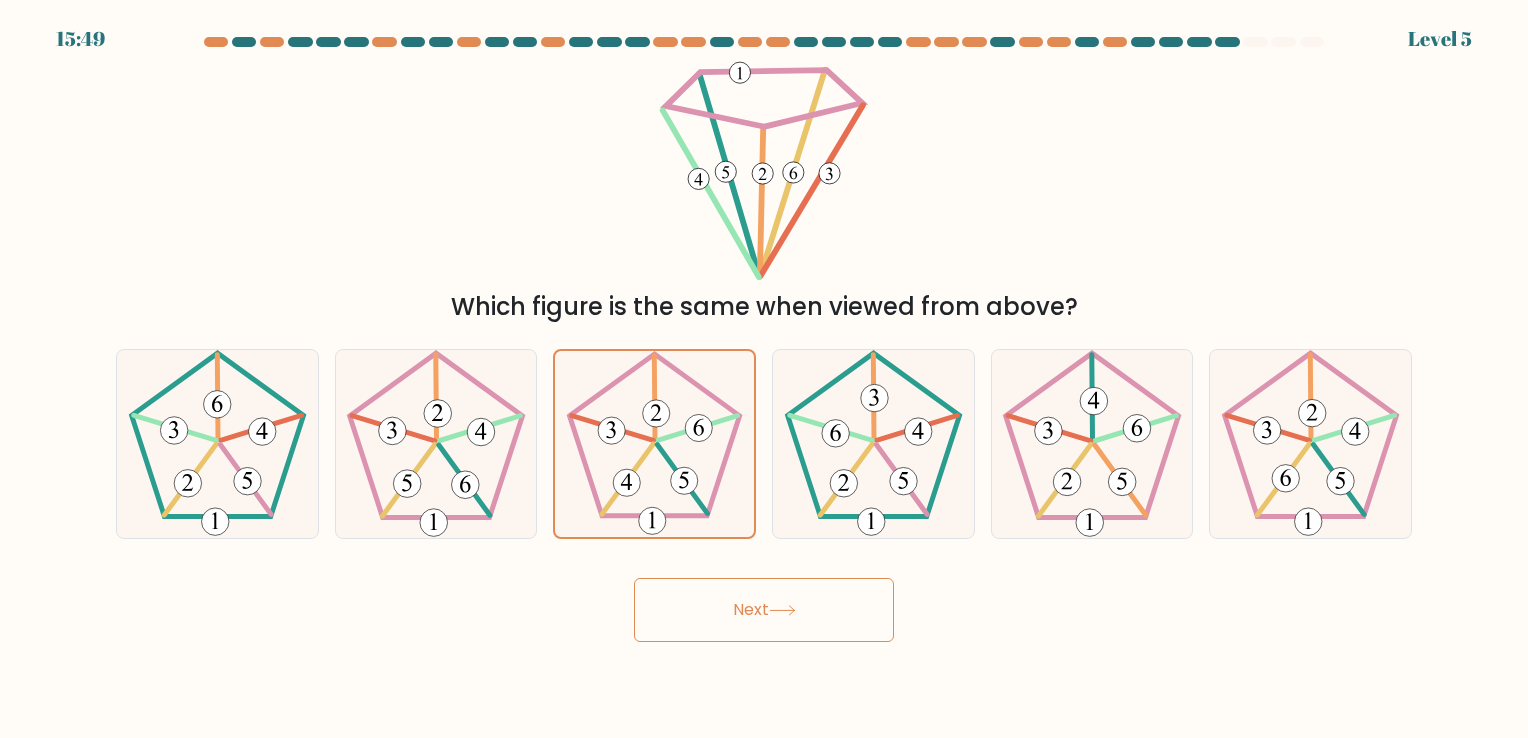 click on "Next" at bounding box center [764, 610] 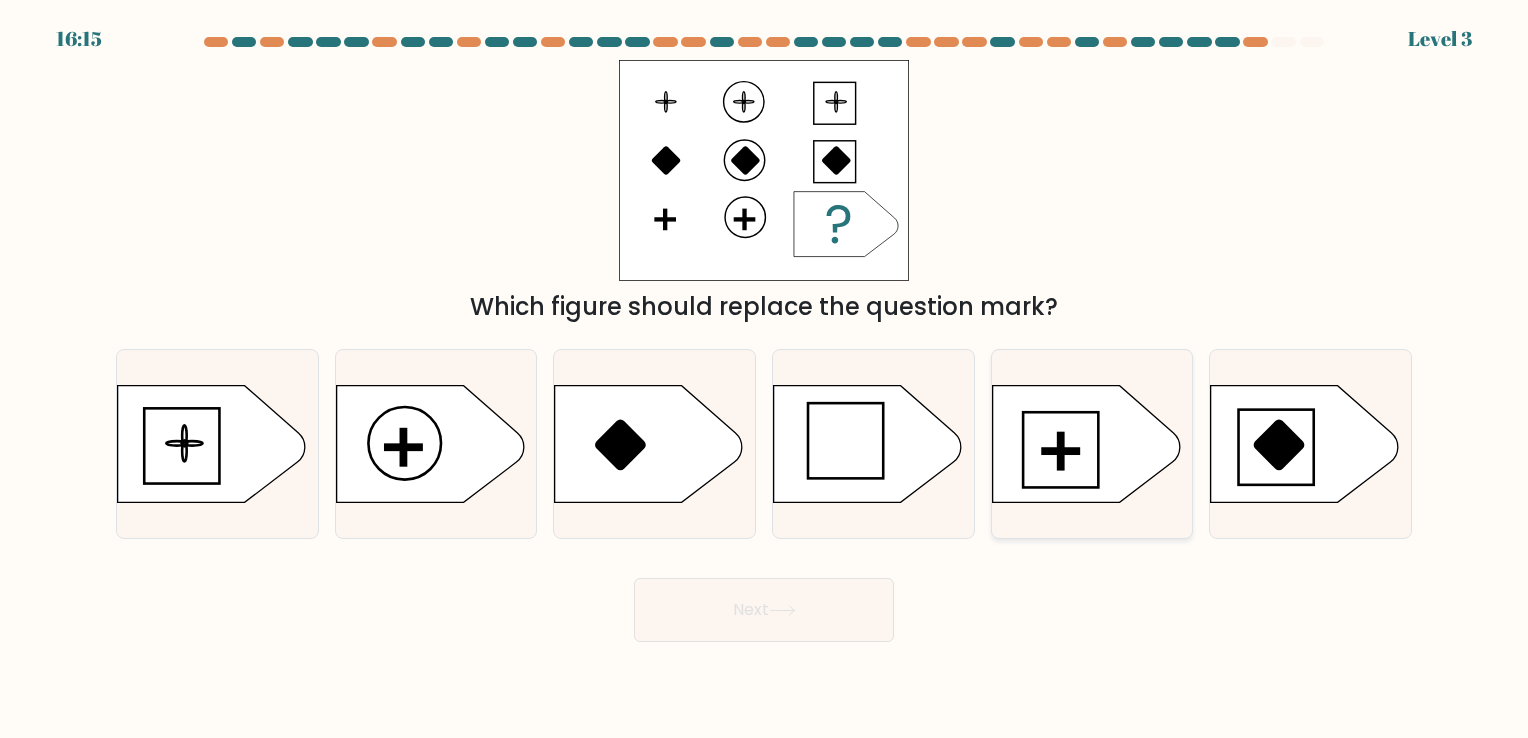 click at bounding box center [1086, 443] 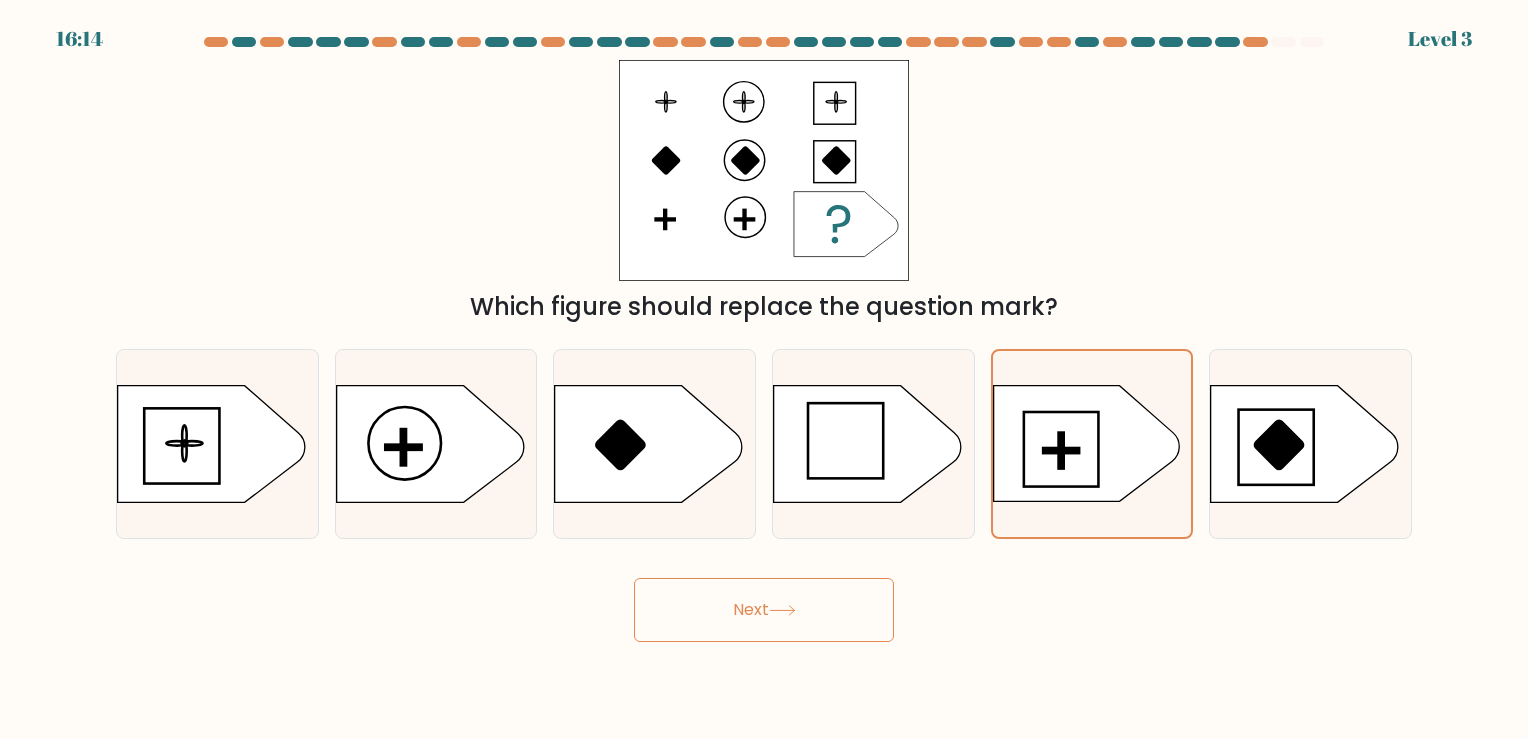 click on "Next" at bounding box center (764, 610) 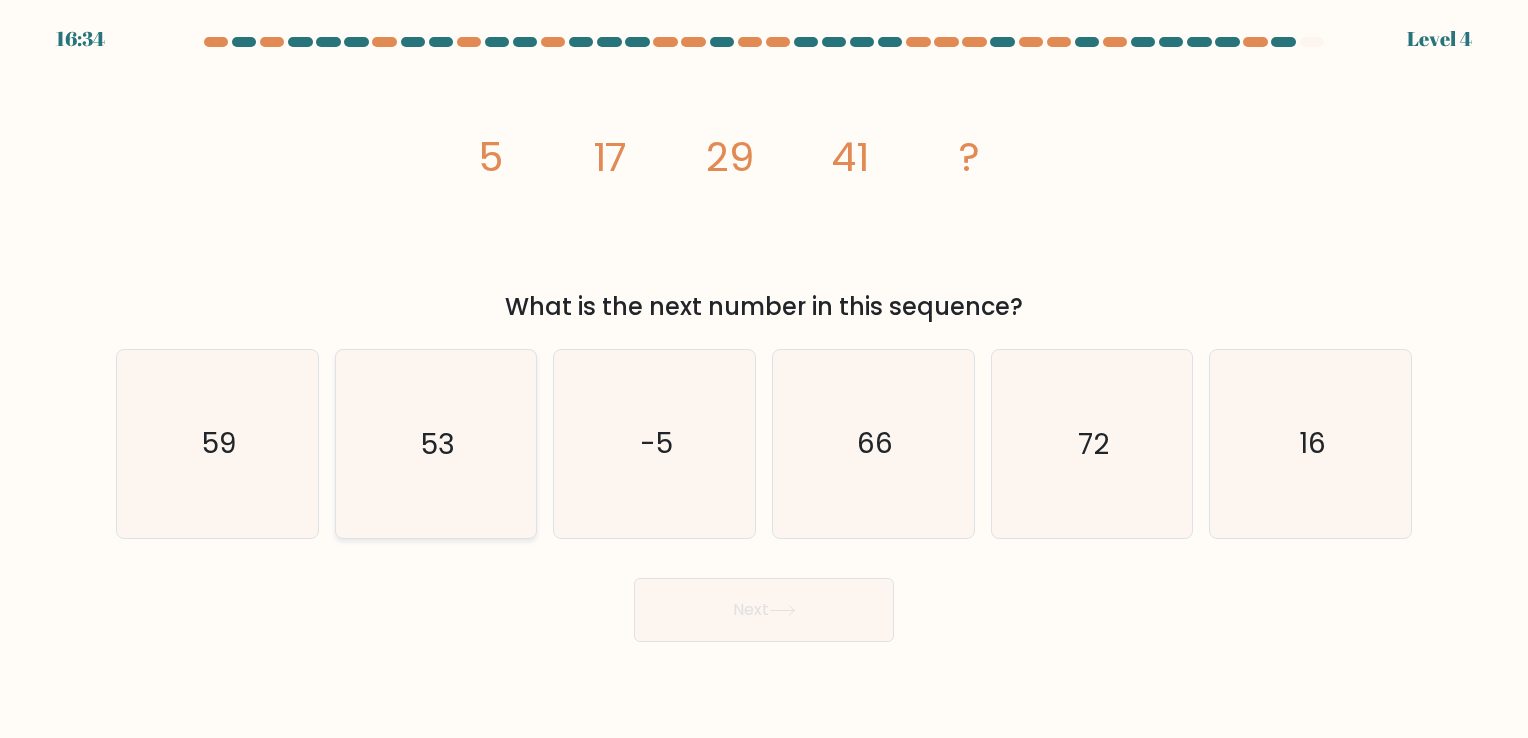 click on "53" at bounding box center (435, 443) 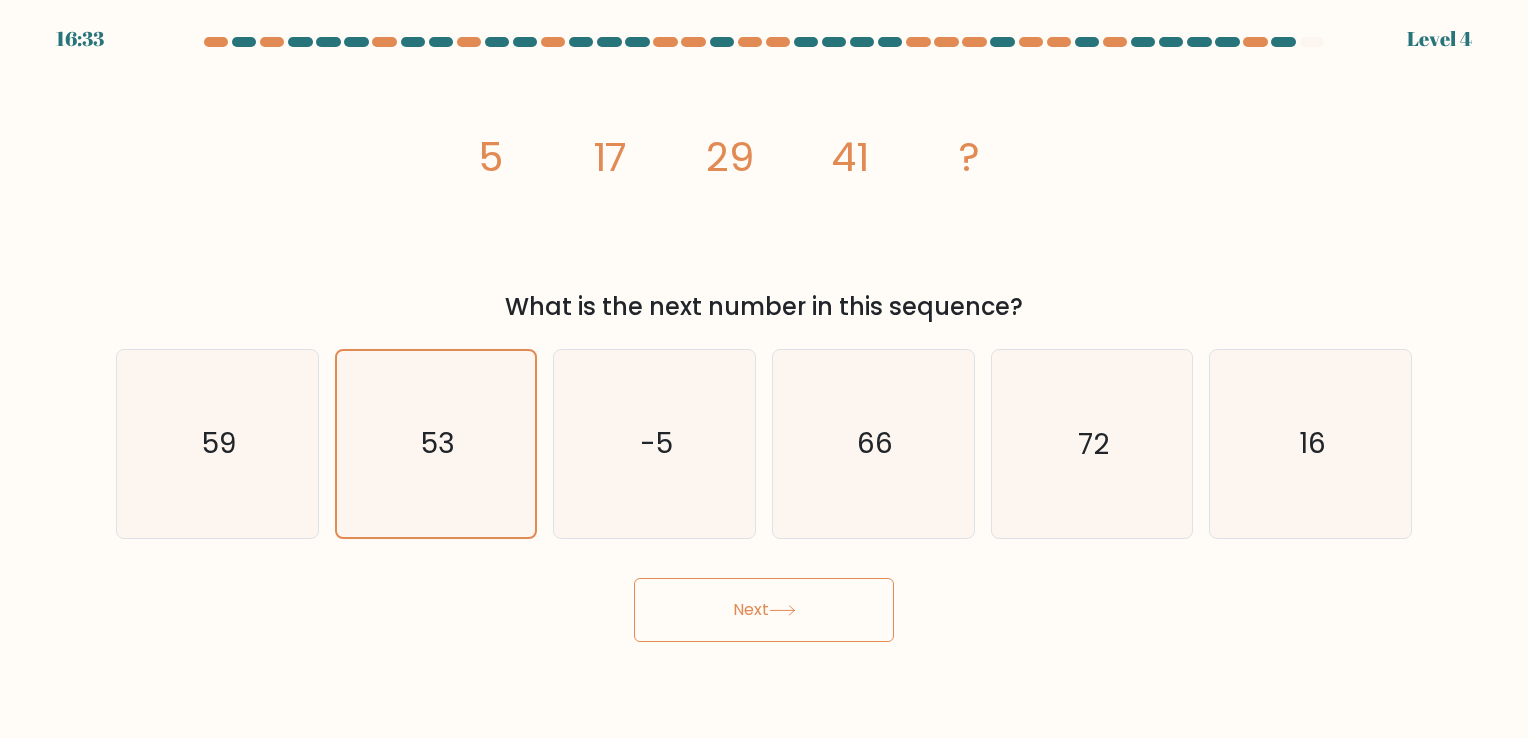 click on "Next" at bounding box center (764, 610) 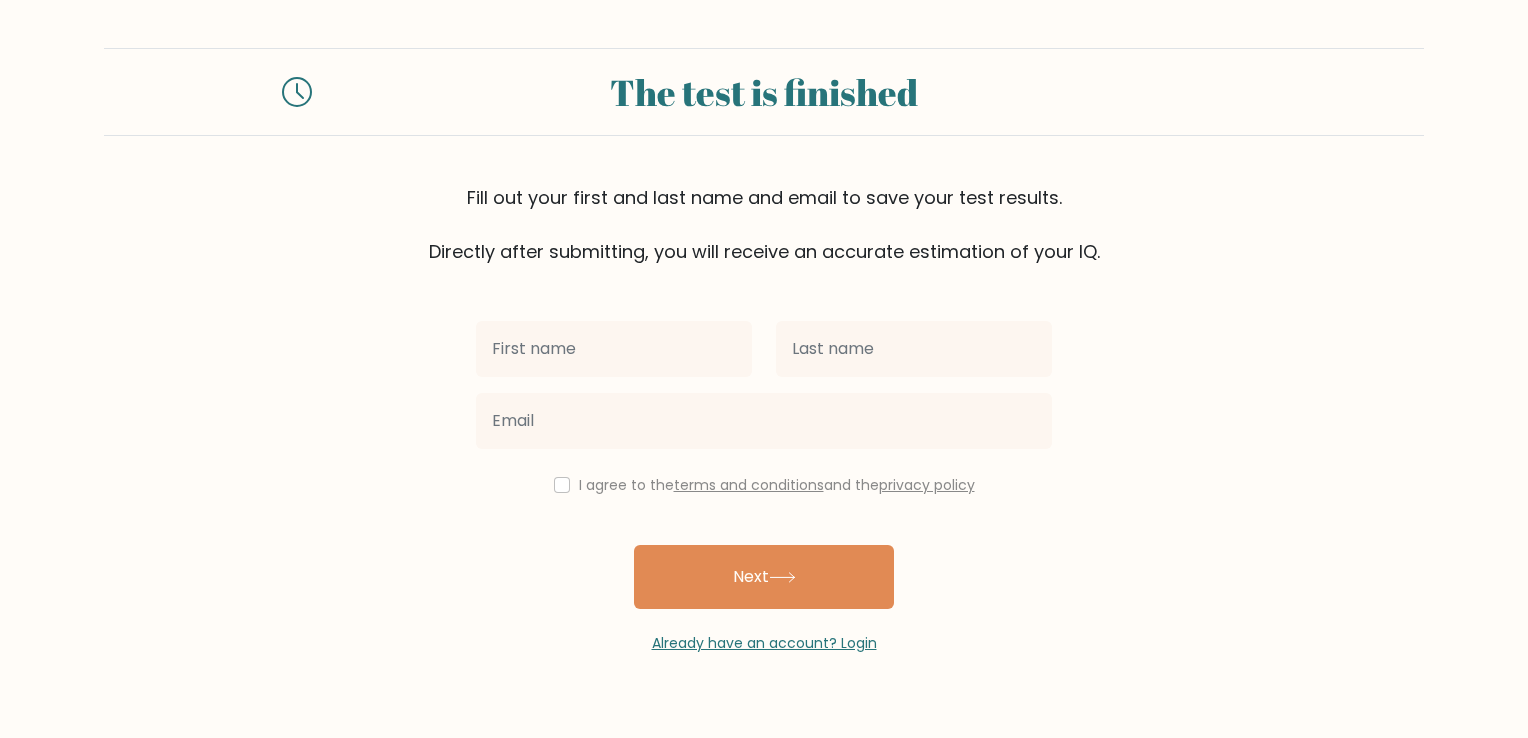 scroll, scrollTop: 0, scrollLeft: 0, axis: both 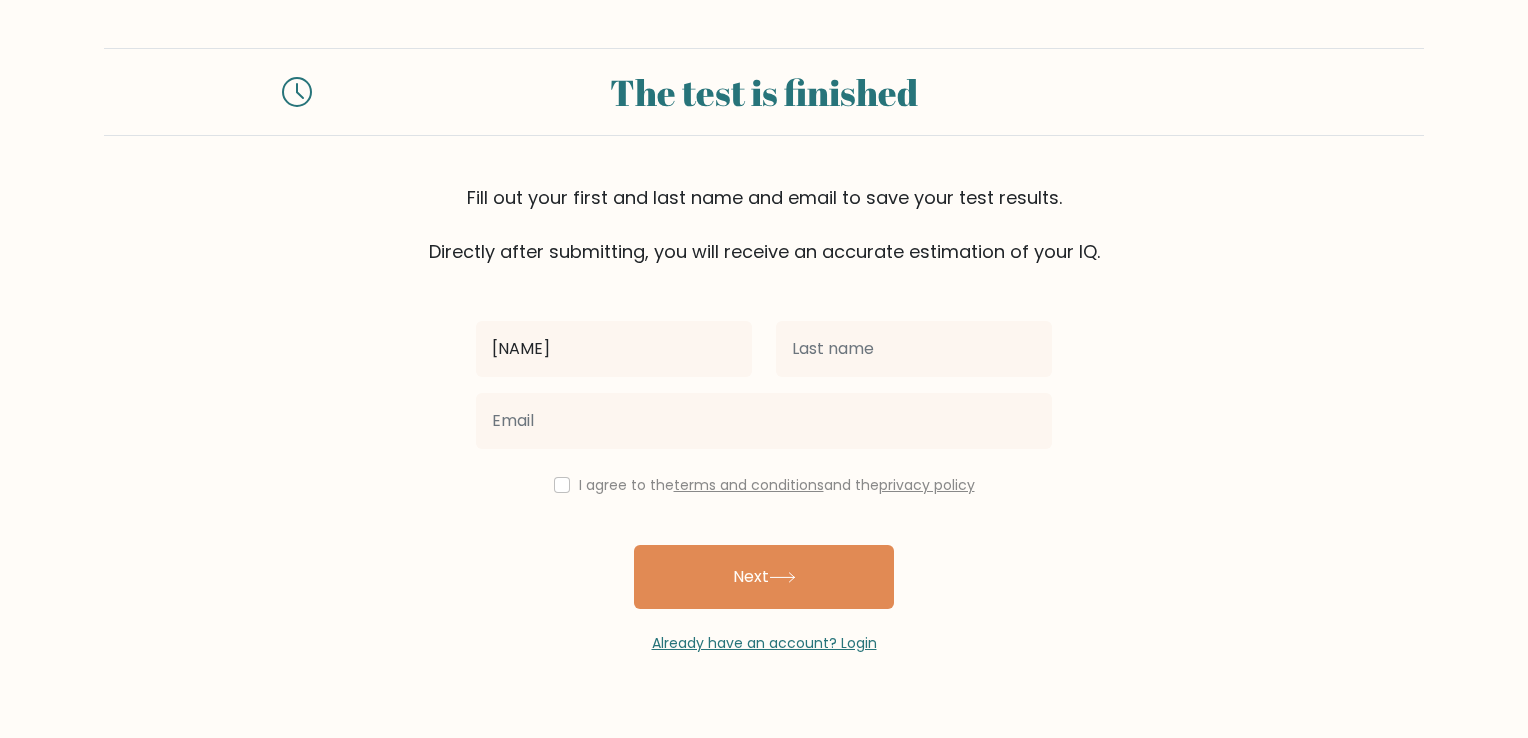 type on "[NAME]" 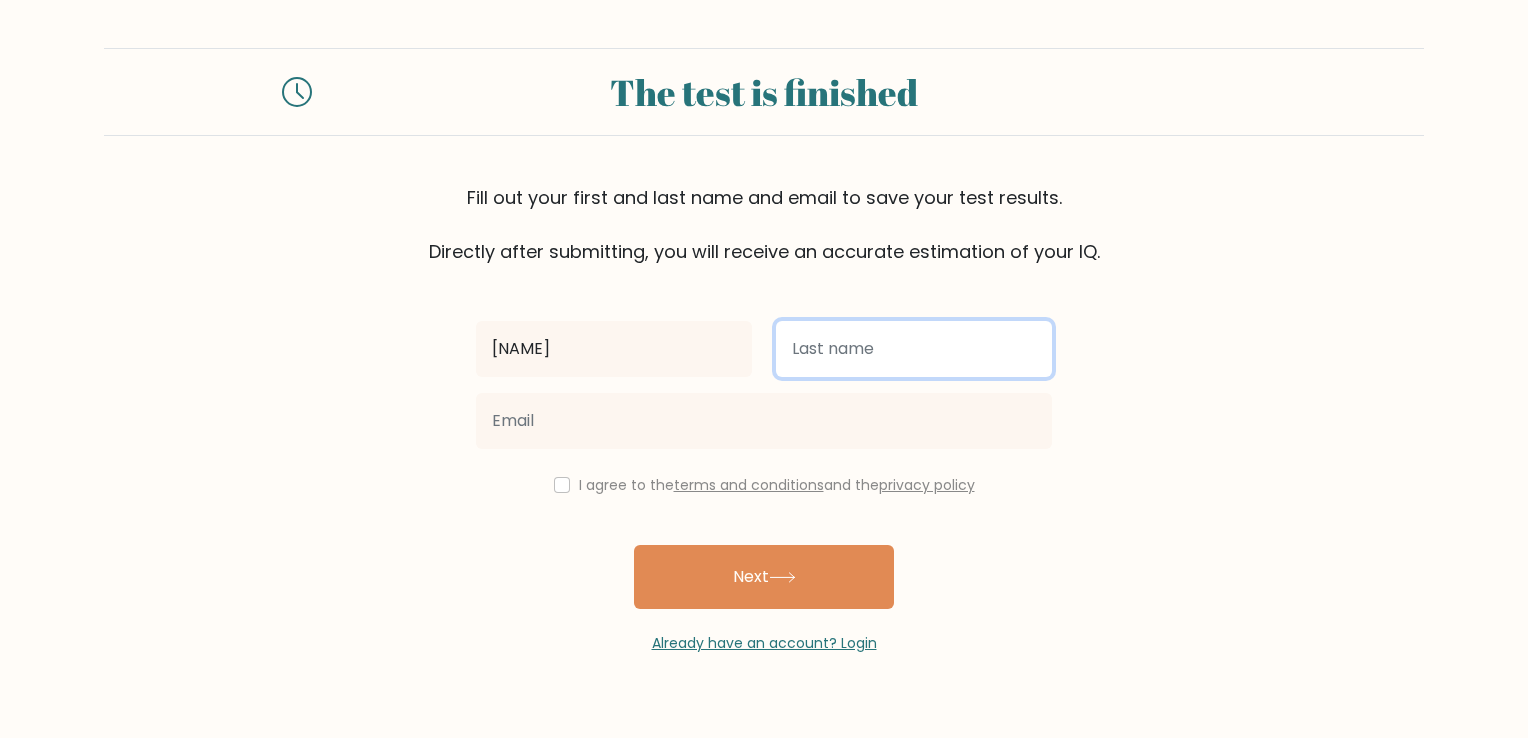 click at bounding box center [914, 349] 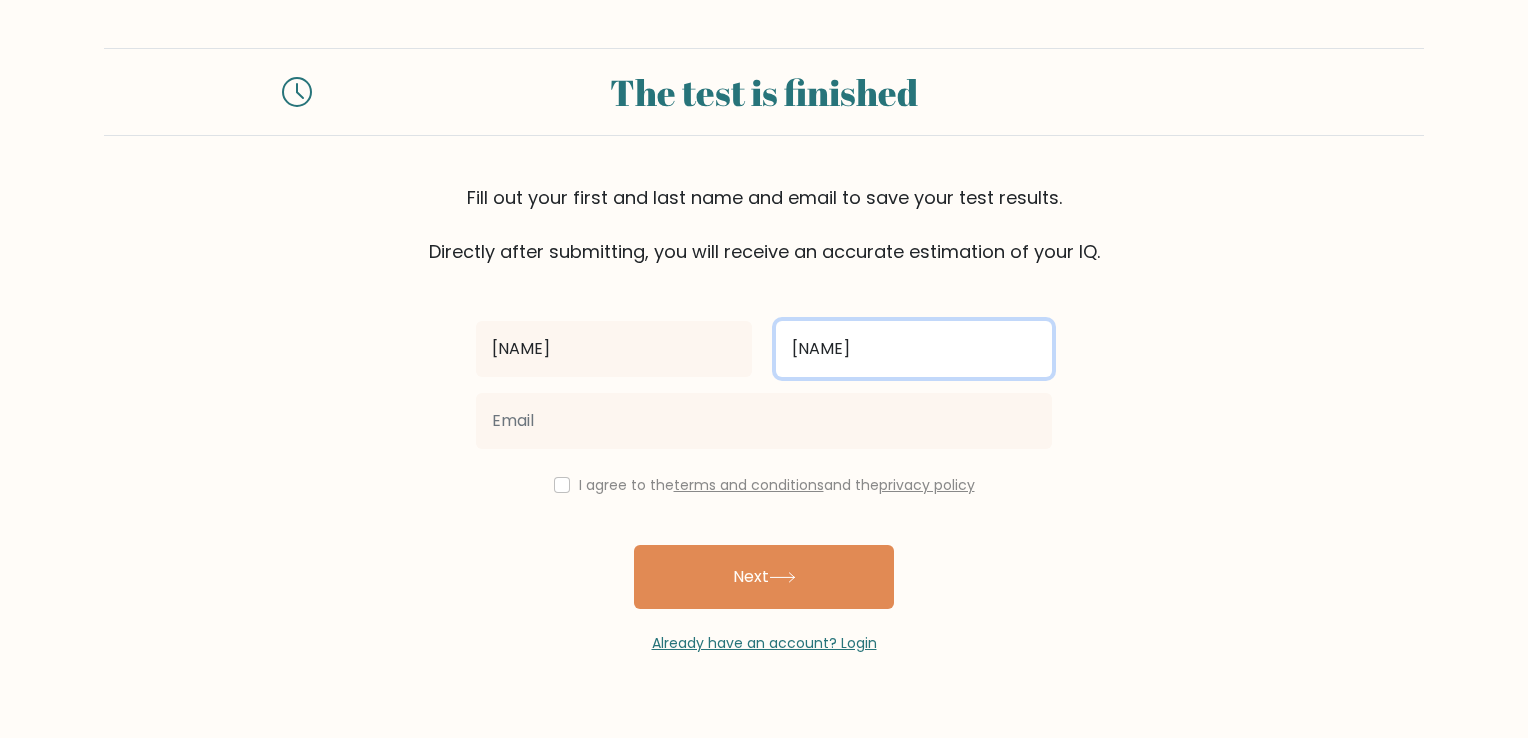 type on "[NAME]" 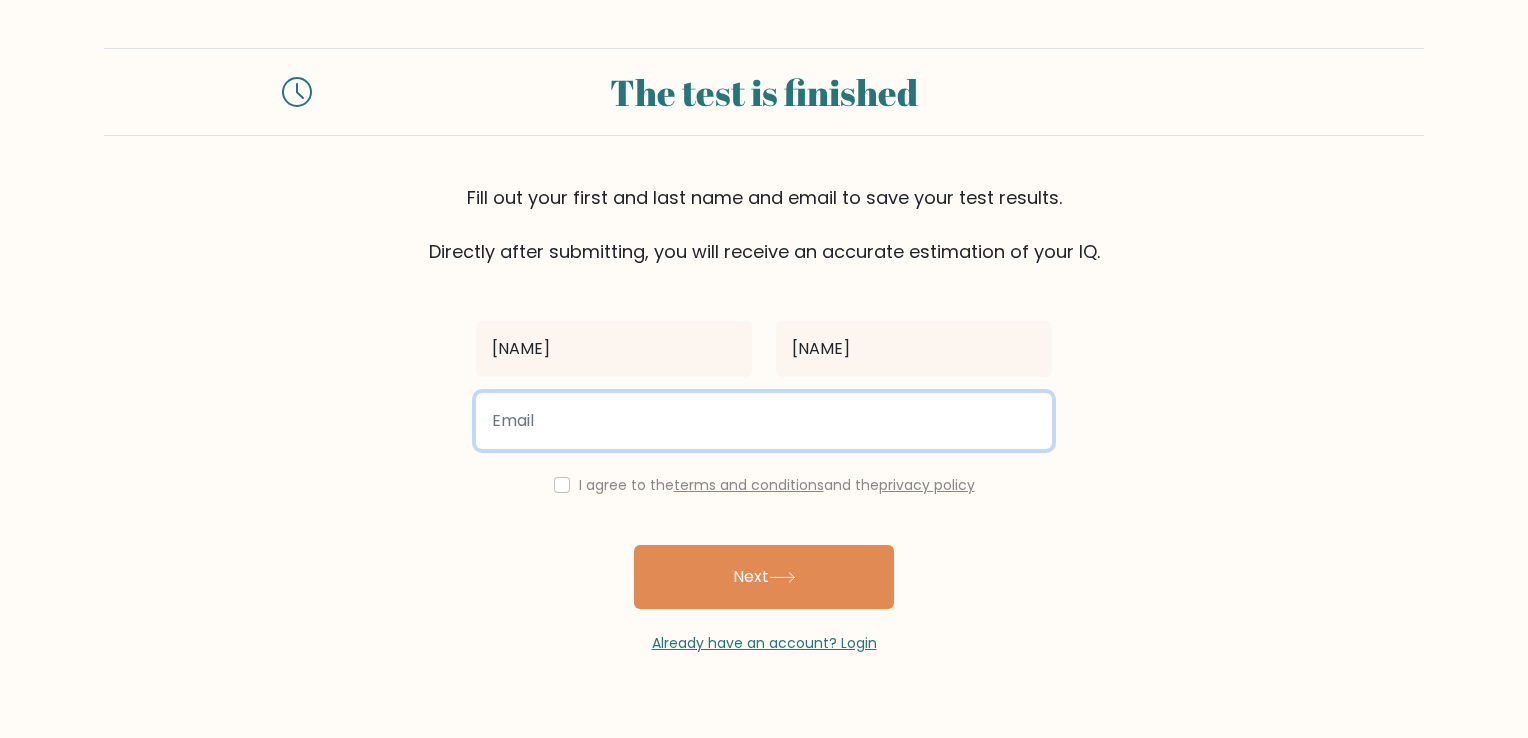 click at bounding box center [764, 421] 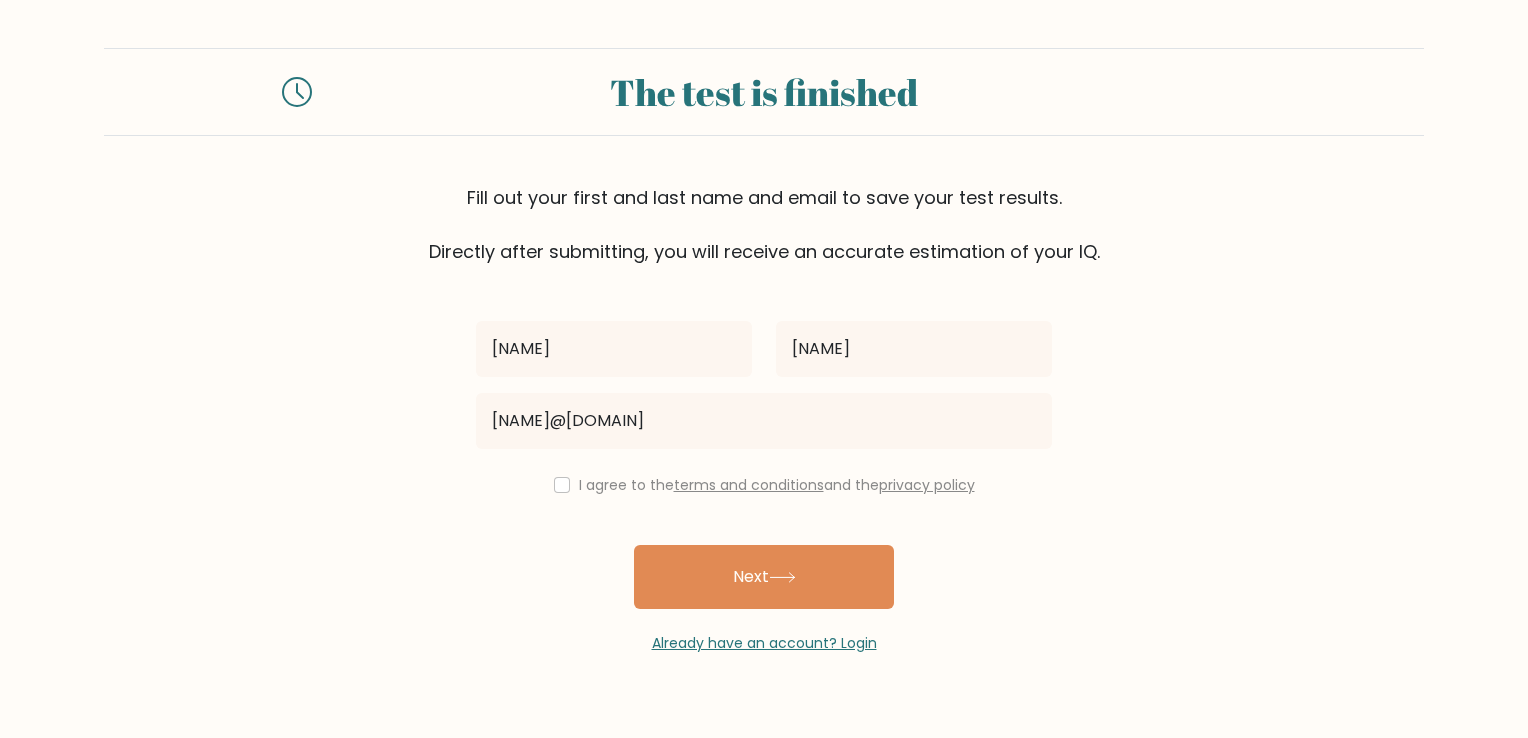 click on "I agree to the  terms and conditions  and the  privacy policy" at bounding box center [777, 485] 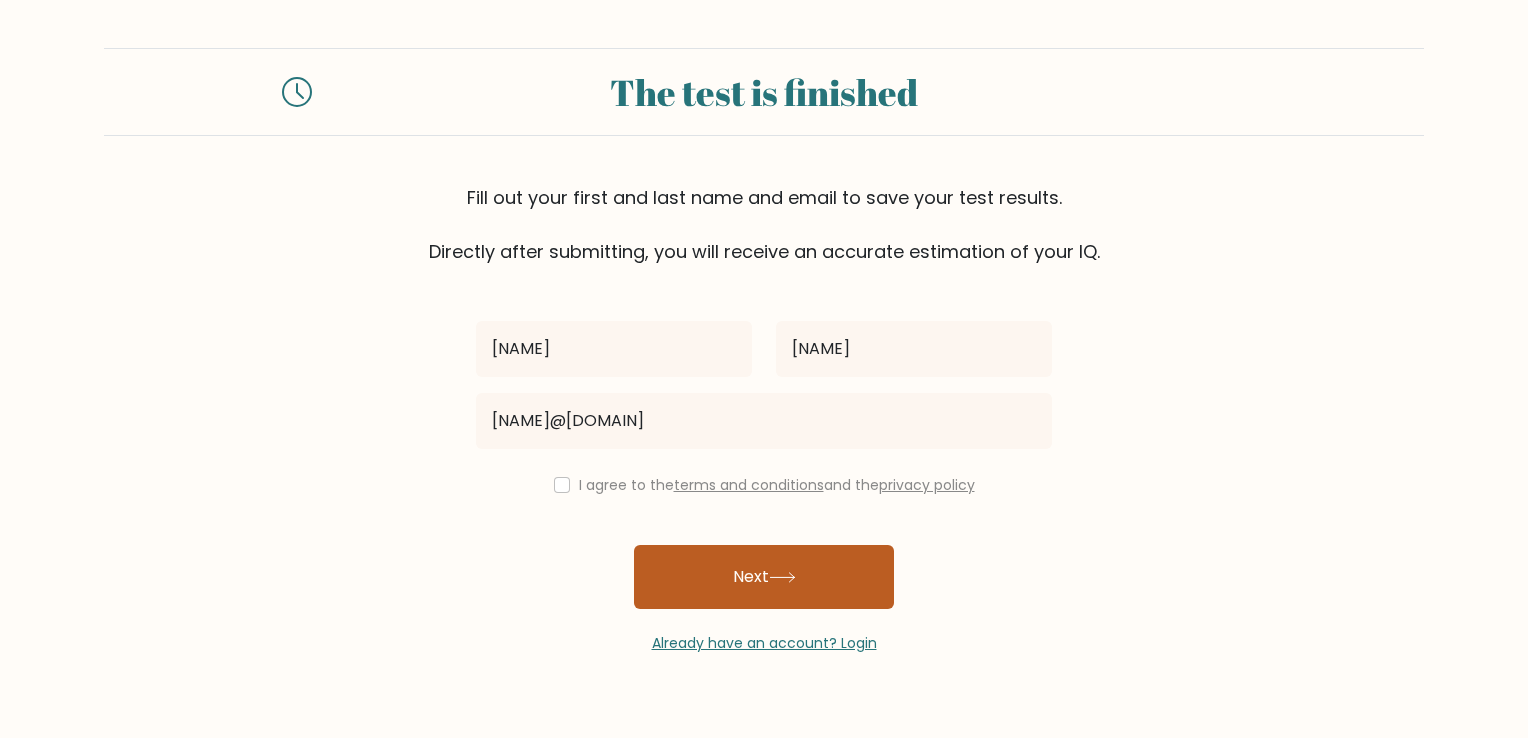 click on "Next" at bounding box center [764, 577] 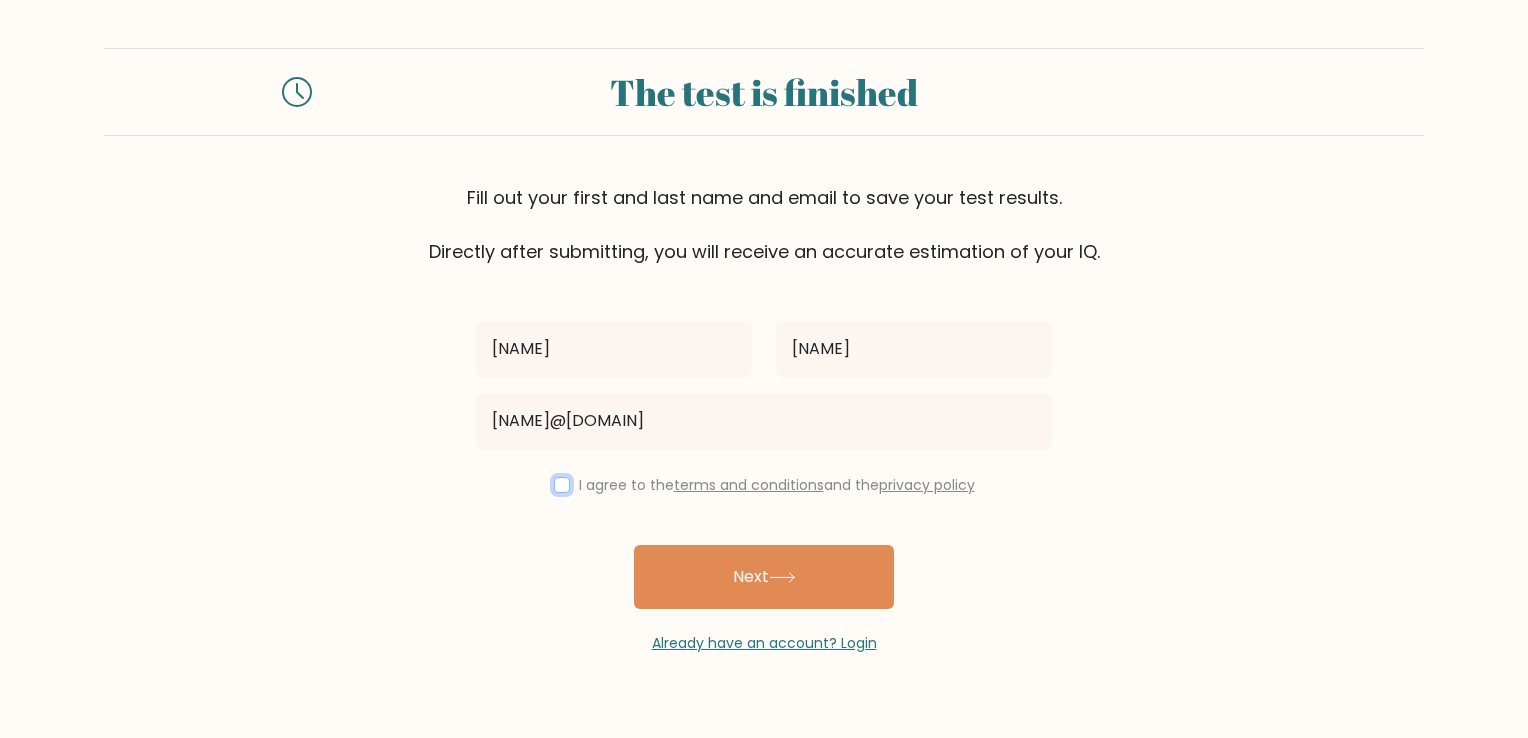 click at bounding box center [562, 485] 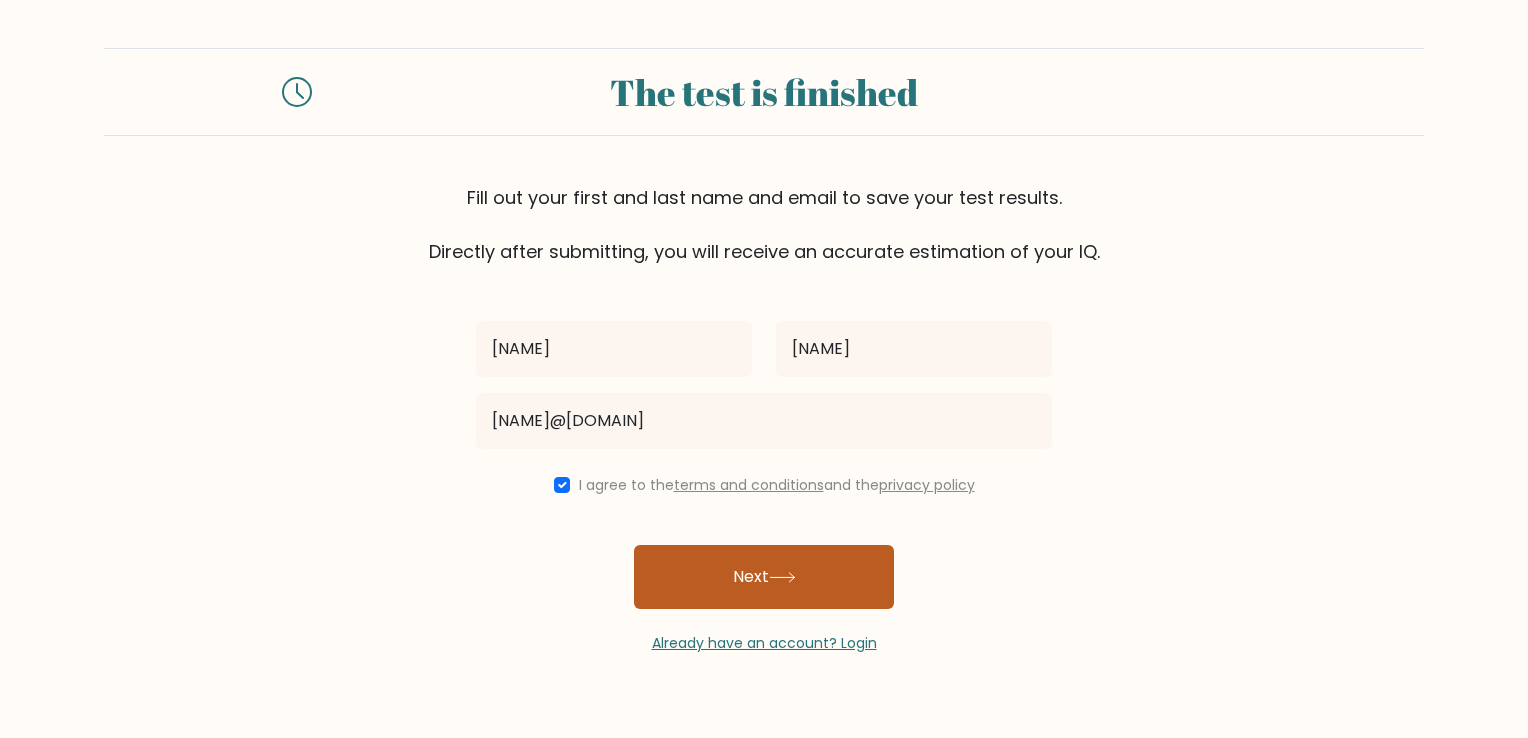 click on "Next" at bounding box center [764, 577] 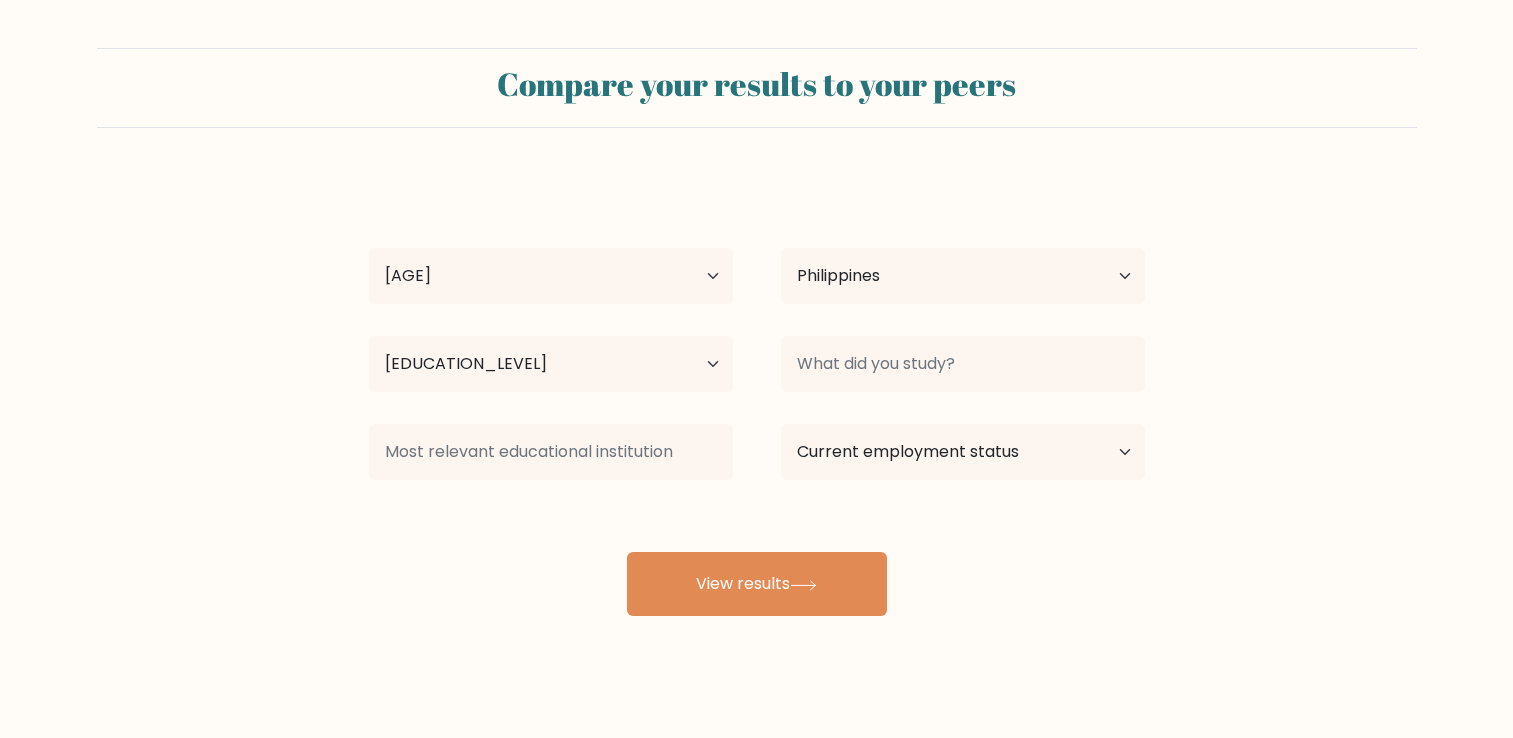 scroll, scrollTop: 0, scrollLeft: 0, axis: both 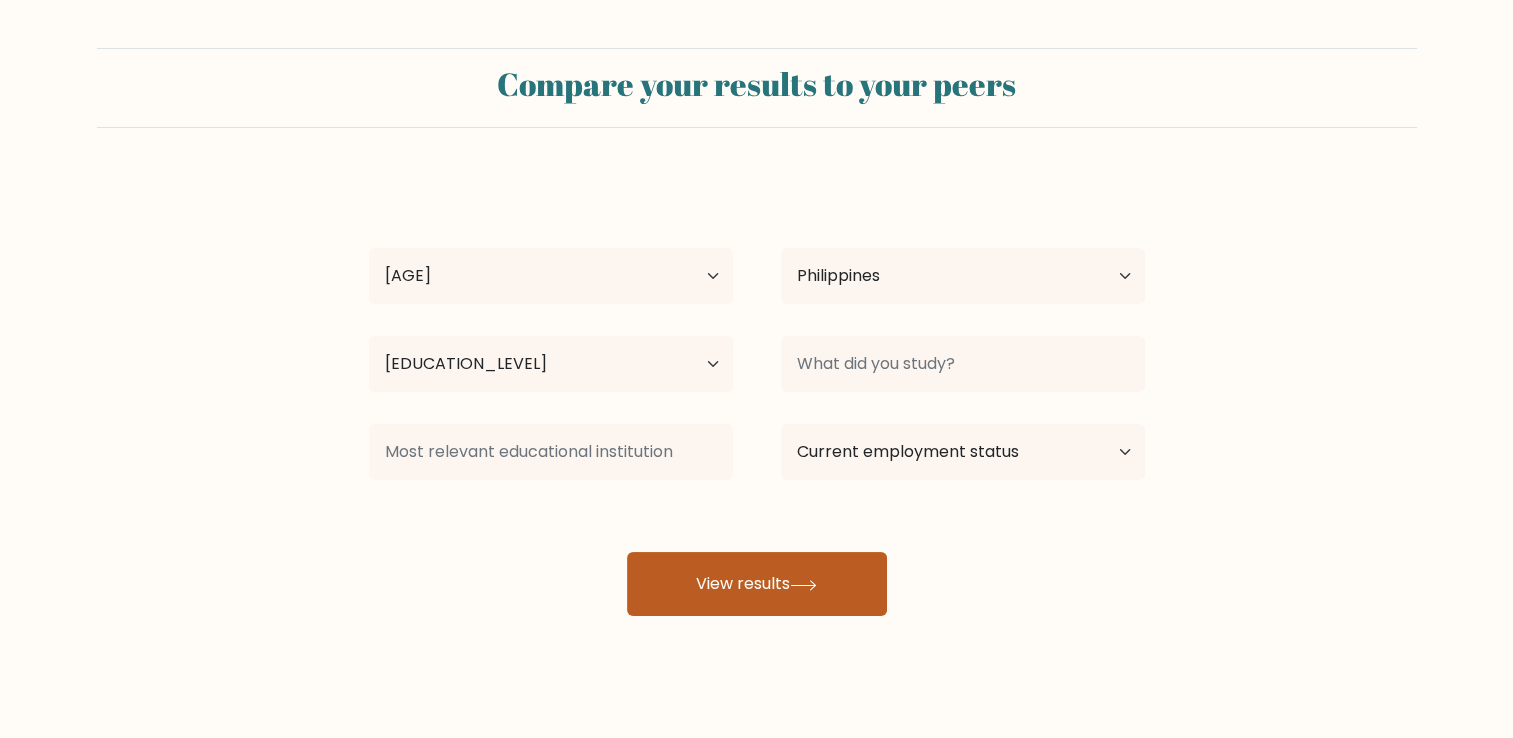 click on "View results" at bounding box center (757, 584) 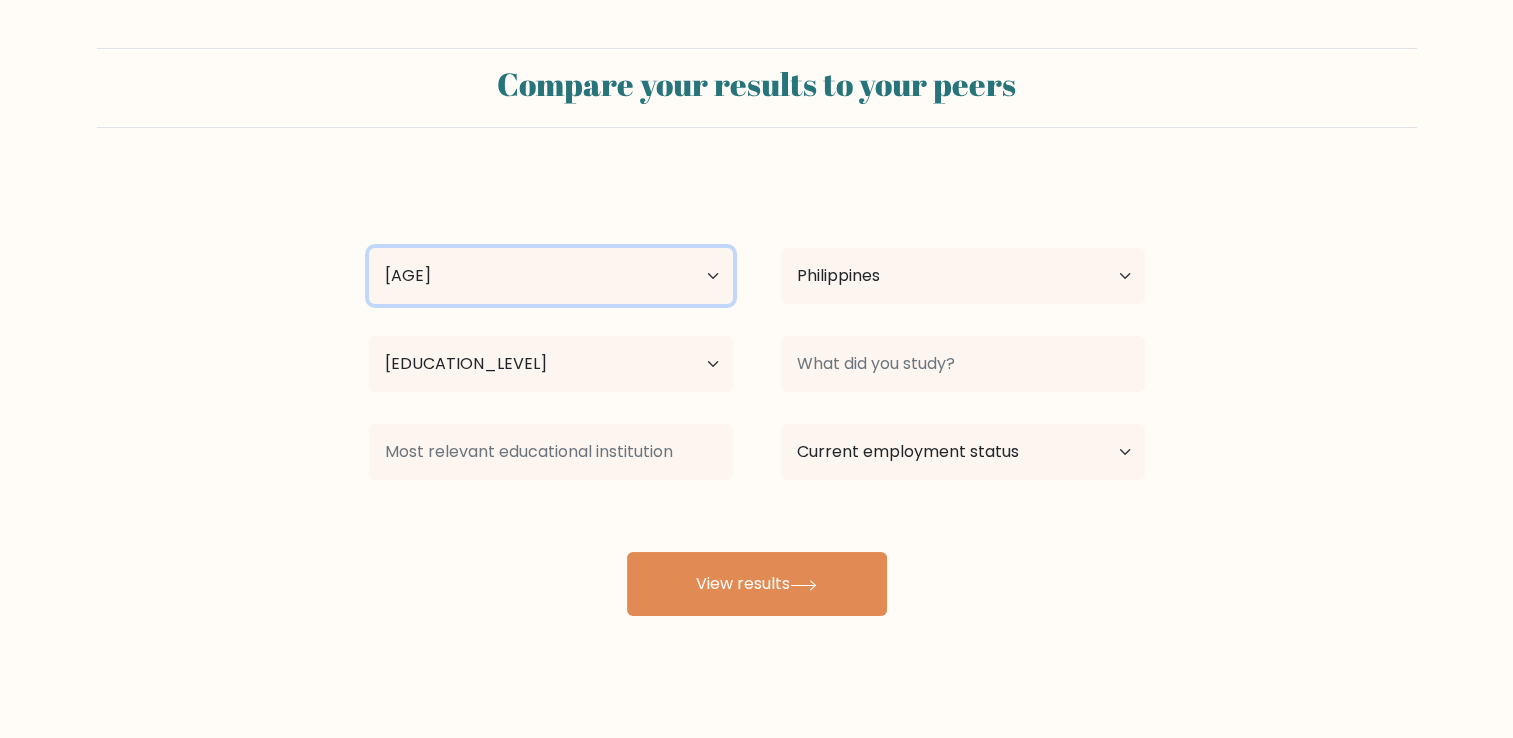 click on "Age
Under 18 years old
18-24 years old
25-34 years old
35-44 years old
45-54 years old
55-64 years old
65 years old and above" at bounding box center (551, 276) 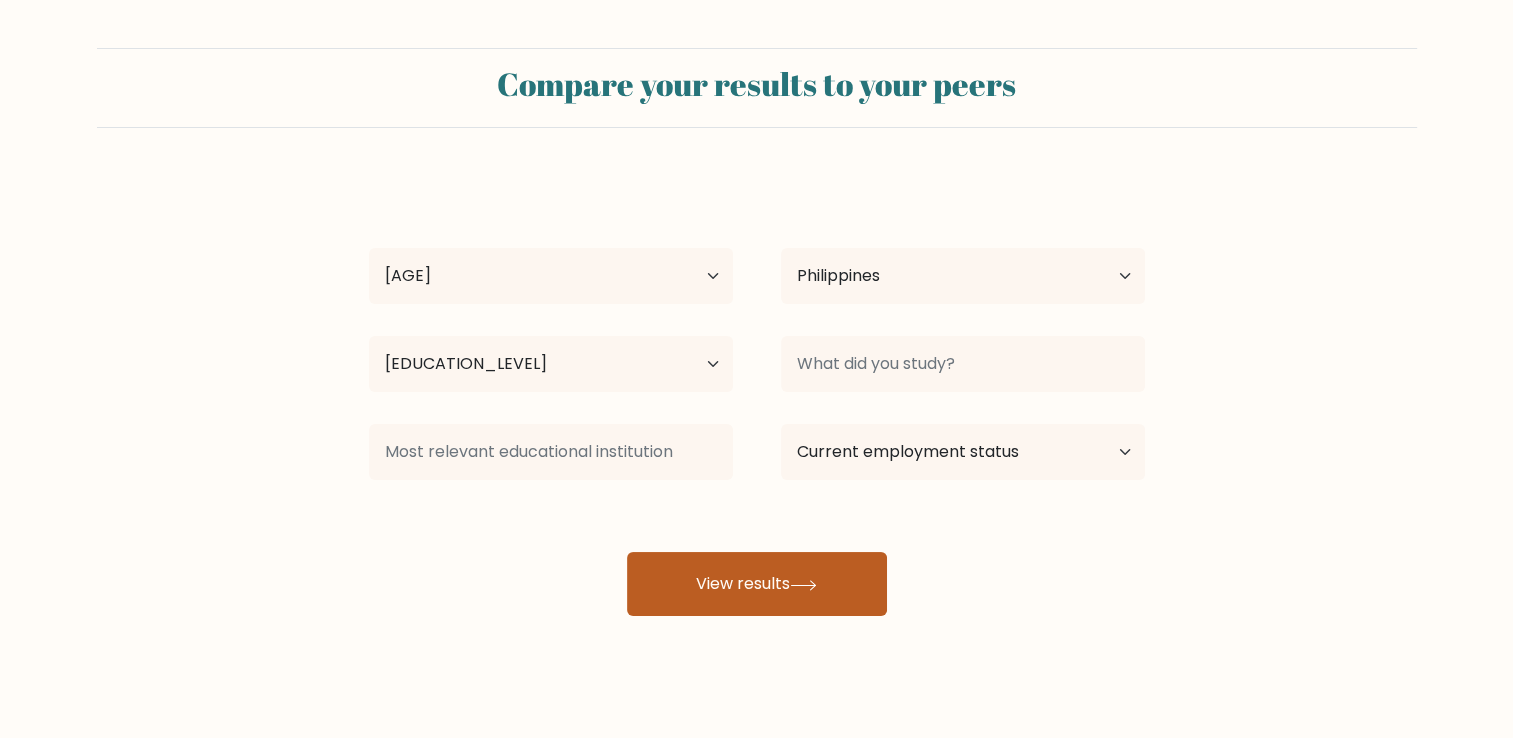 click on "View results" at bounding box center [757, 584] 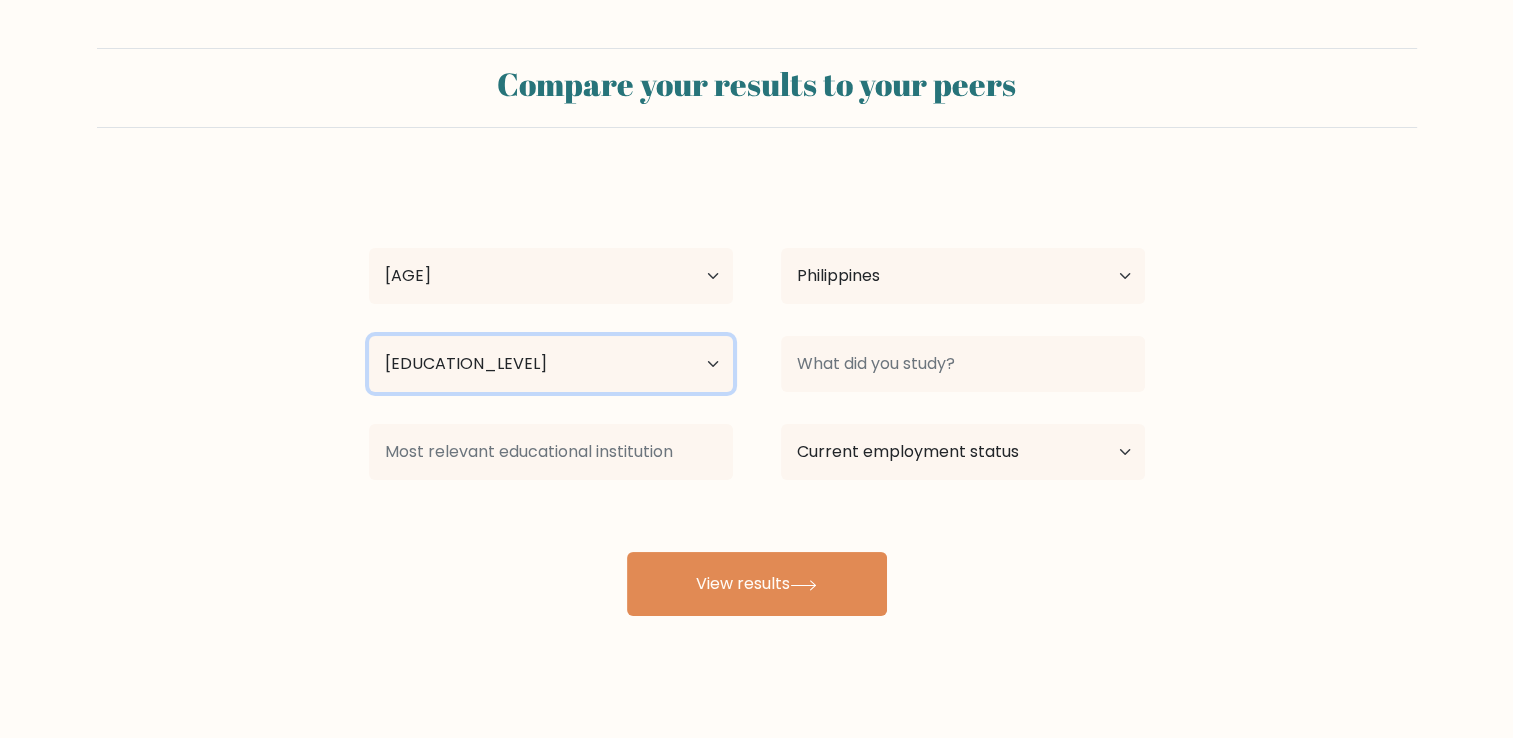 click on "Highest education level
No schooling
Primary
Lower Secondary
Upper Secondary
Occupation Specific
Bachelor's degree
Master's degree
Doctoral degree" at bounding box center [551, 364] 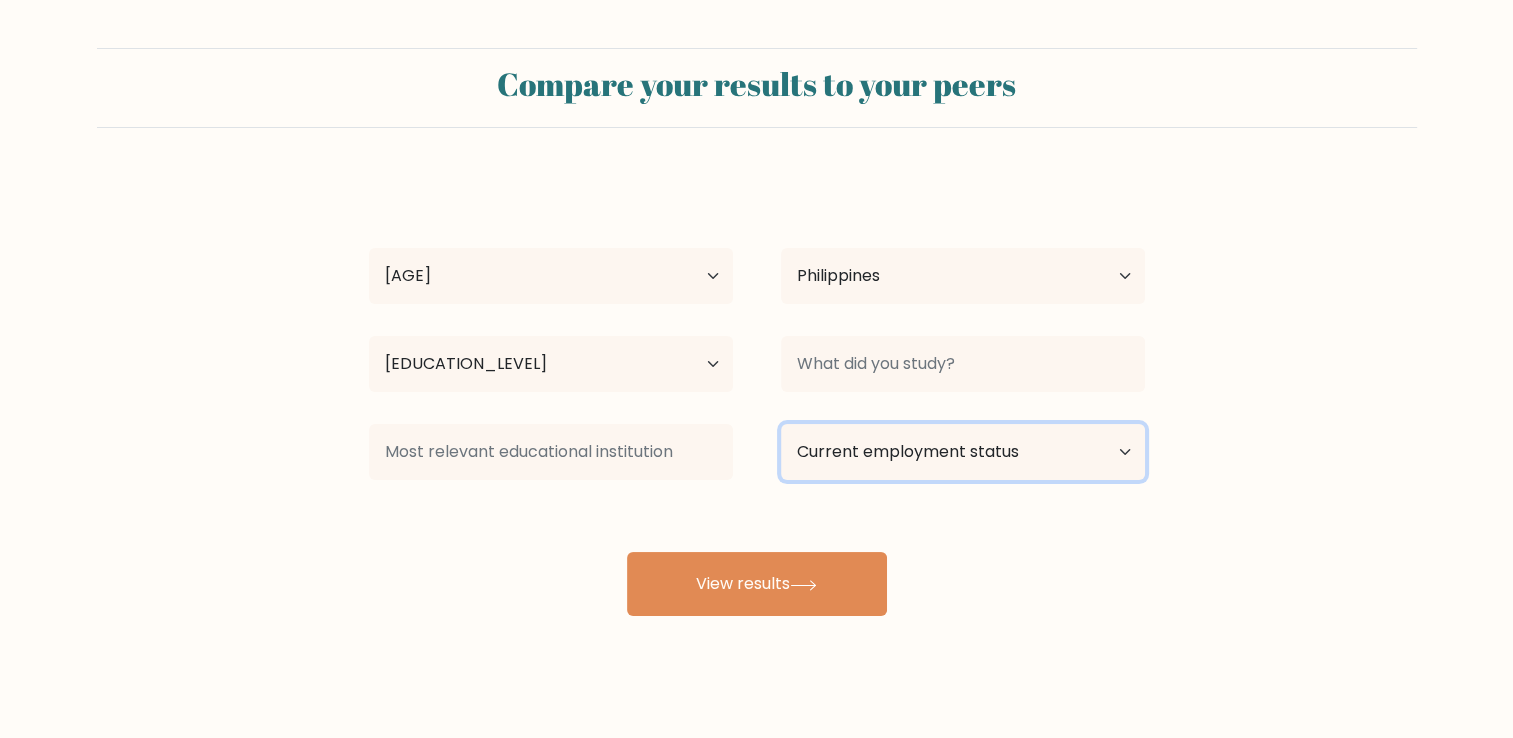 click on "Current employment status
Employed
Student
Retired
Other / prefer not to answer" at bounding box center [963, 452] 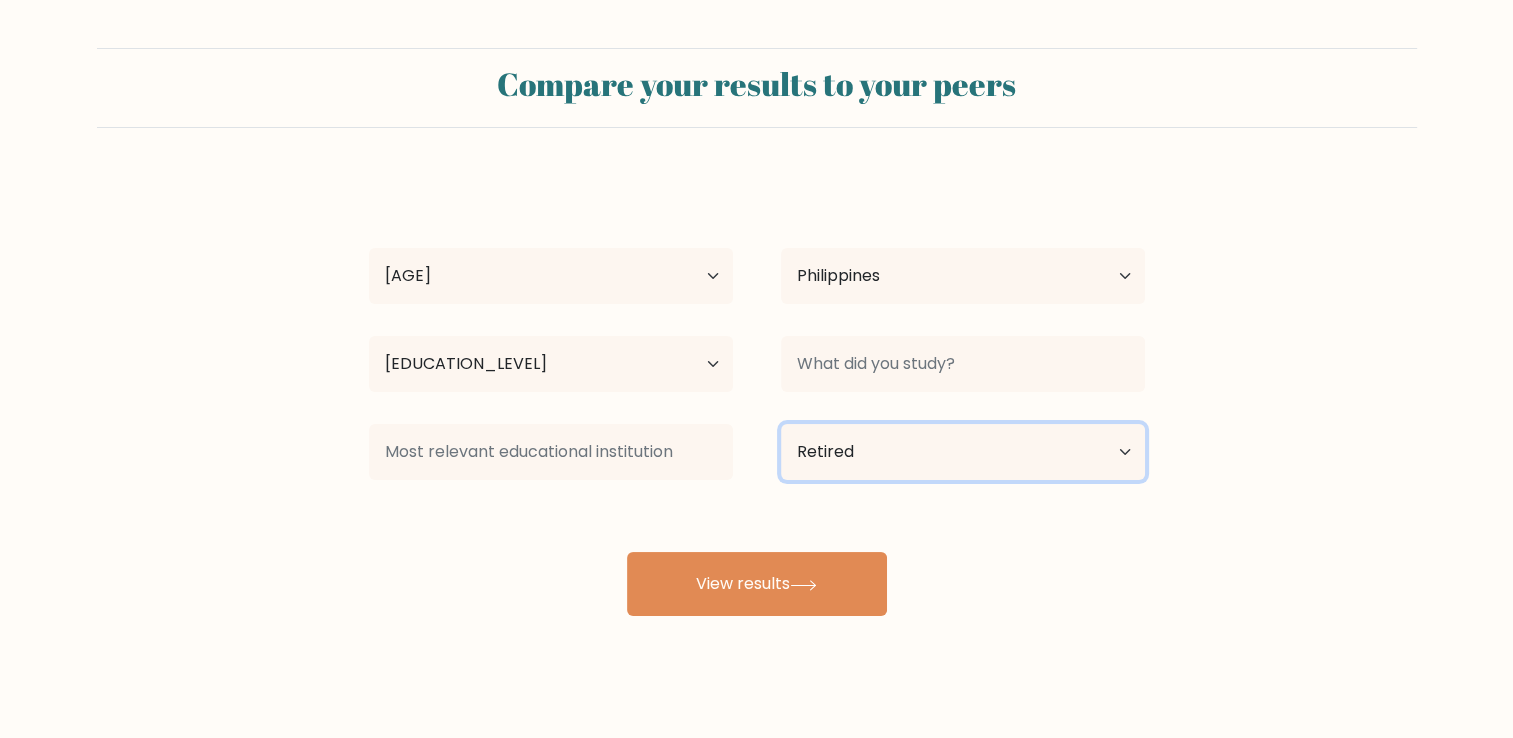 click on "Current employment status
Employed
Student
Retired
Other / prefer not to answer" at bounding box center (963, 452) 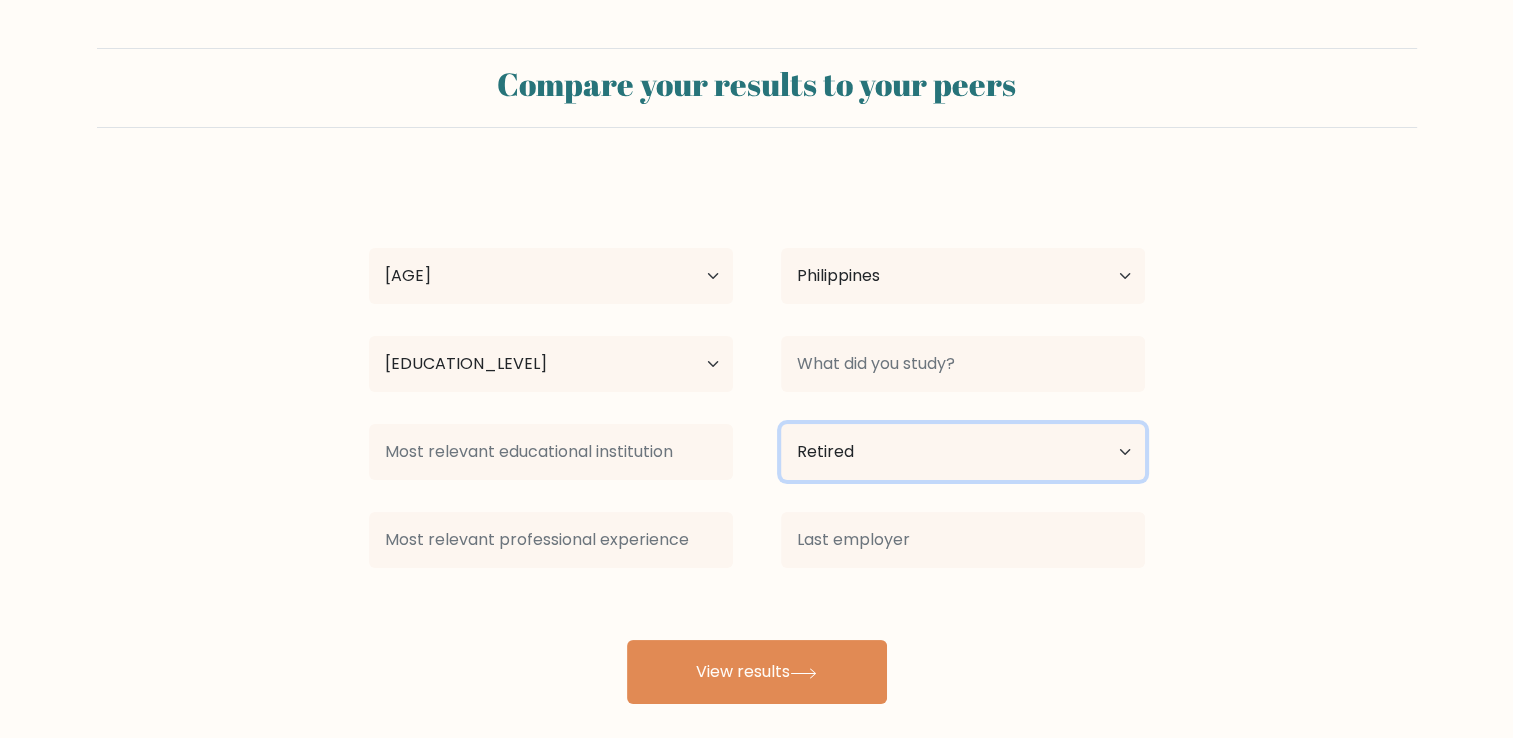 click on "Current employment status
Employed
Student
Retired
Other / prefer not to answer" at bounding box center [963, 452] 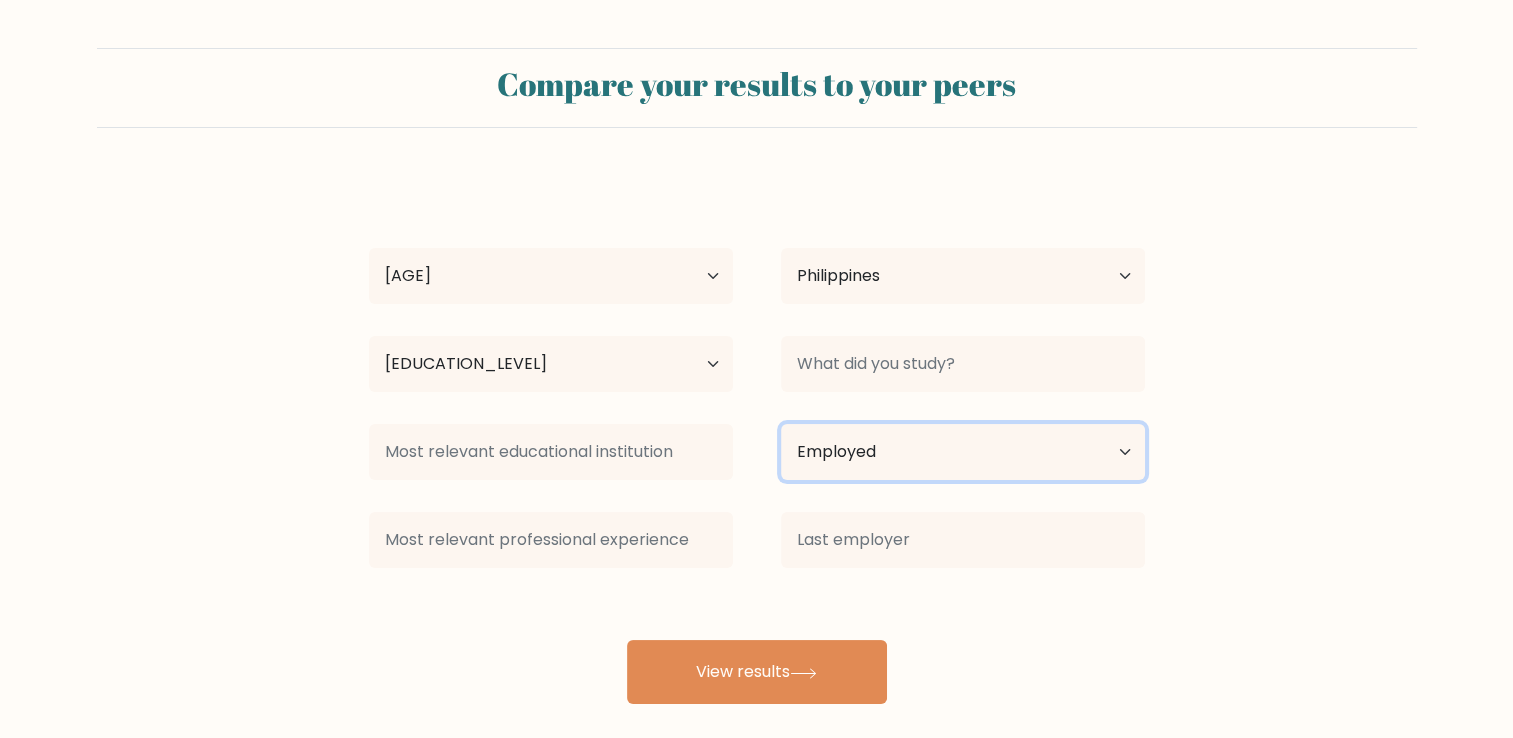click on "Current employment status
Employed
Student
Retired
Other / prefer not to answer" at bounding box center (963, 452) 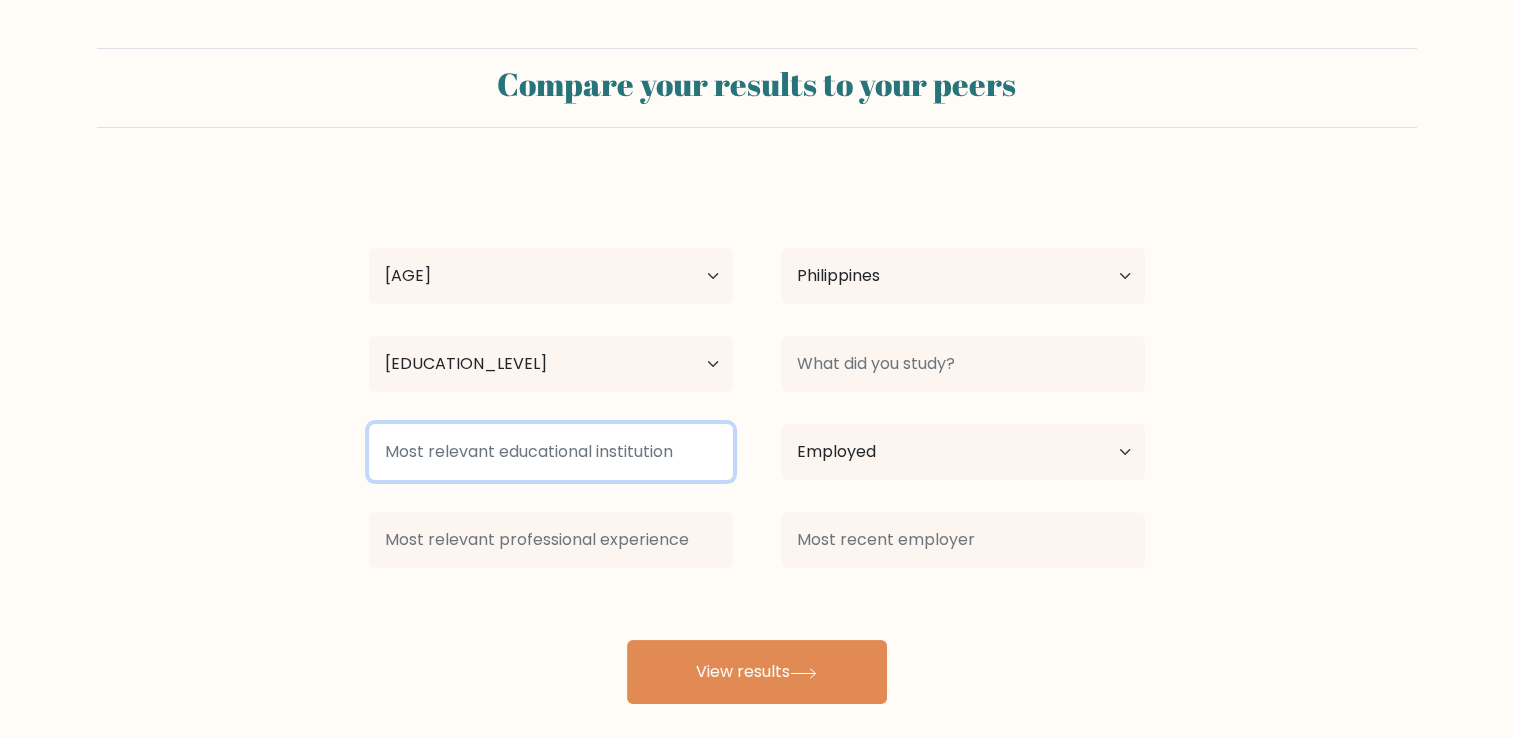 click at bounding box center (551, 452) 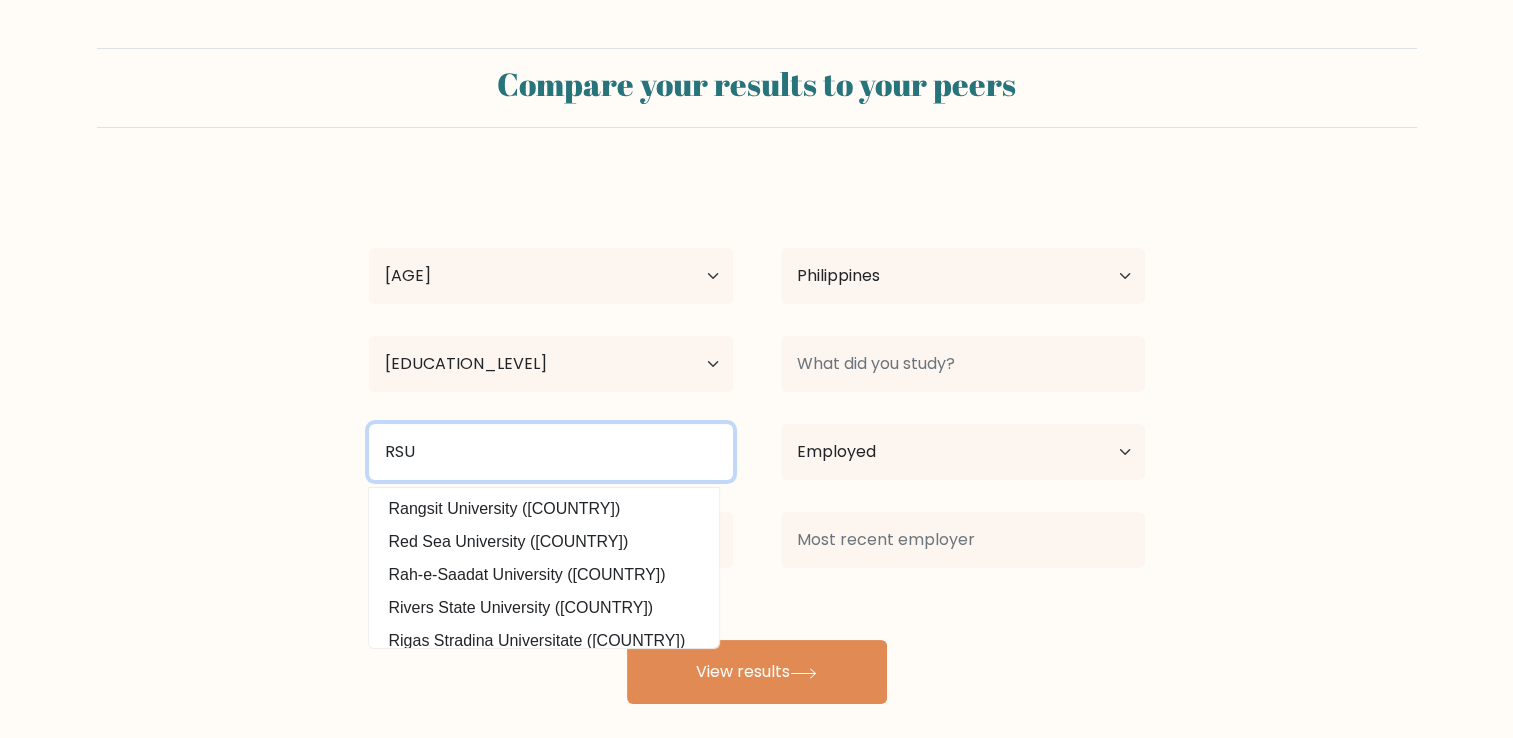 click on "RSU" at bounding box center (551, 452) 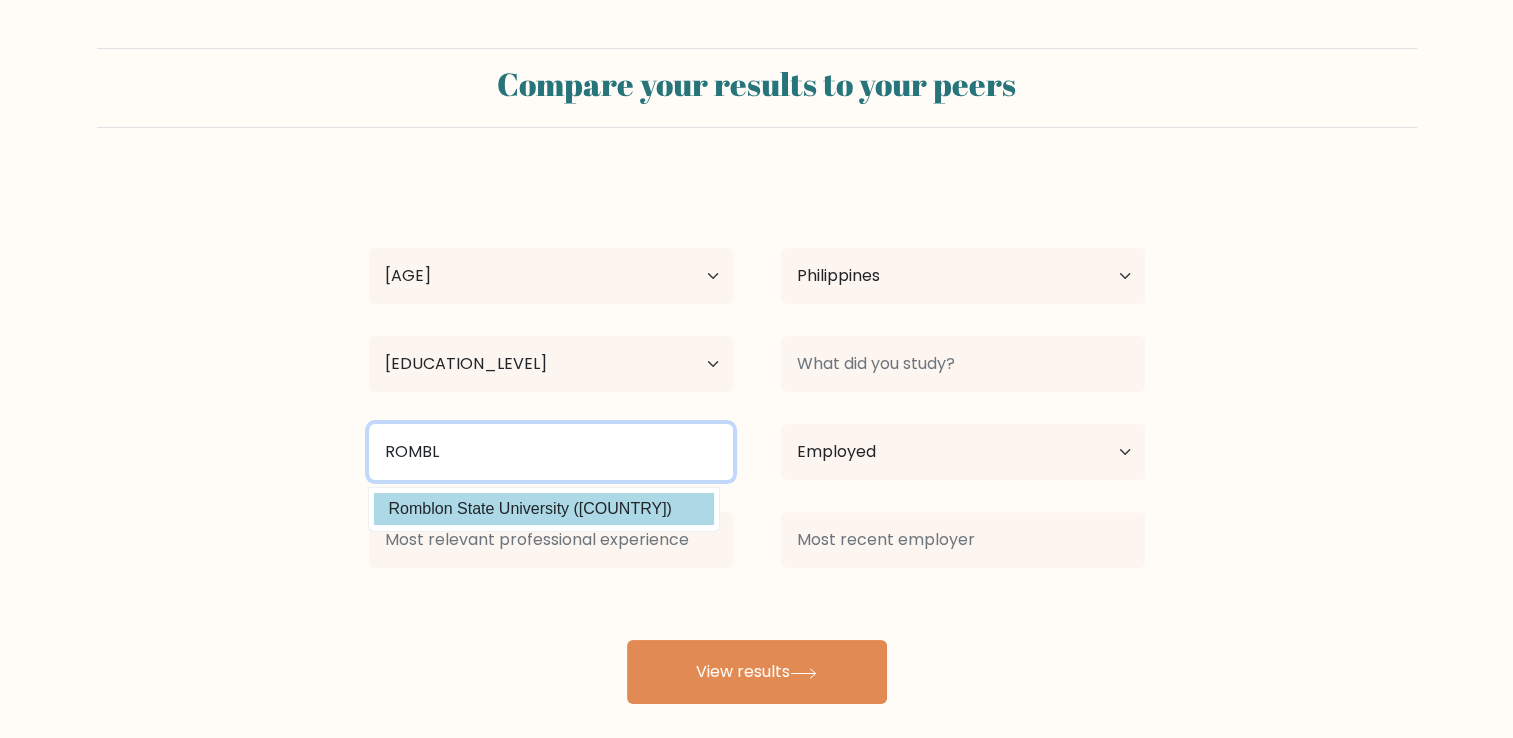 type on "ROMBL" 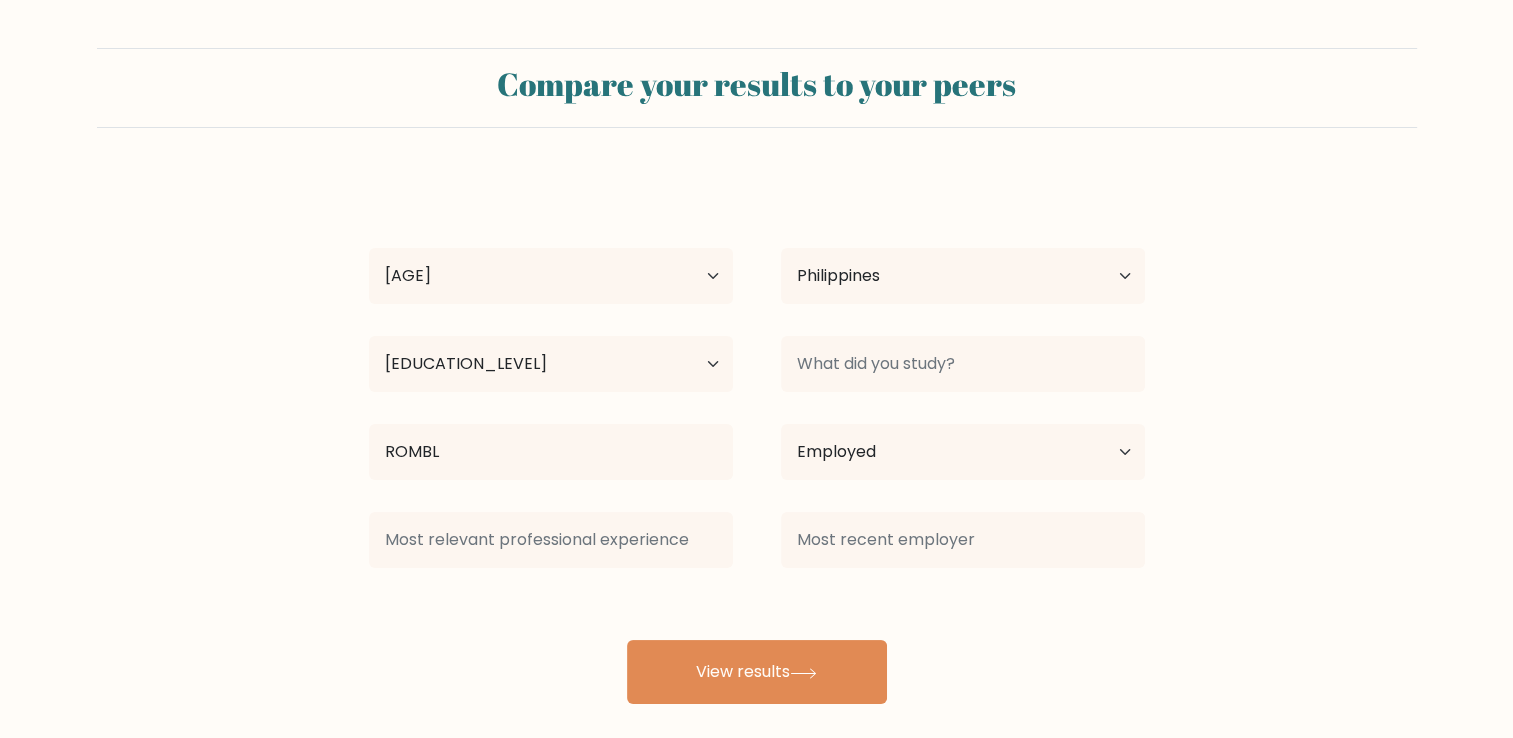 click on "REZIEL
malunes
Age
Under 18 years old
18-24 years old
25-34 years old
35-44 years old
45-54 years old
55-64 years old
65 years old and above
Country
Afghanistan
Albania
Algeria
American Samoa
Andorra
Angola
Anguilla
Antarctica
Antigua and Barbuda
Argentina
Armenia
Aruba
Australia
Austria
Azerbaijan
Bahamas
Bahrain
Bangladesh
Barbados
Belarus
Belgium
Belize
Benin
Bermuda
Bhutan
Bolivia
Bonaire, Sint Eustatius and Saba
Bosnia and Herzegovina
Botswana
Bouvet Island
Brazil
Brunei" at bounding box center (757, 440) 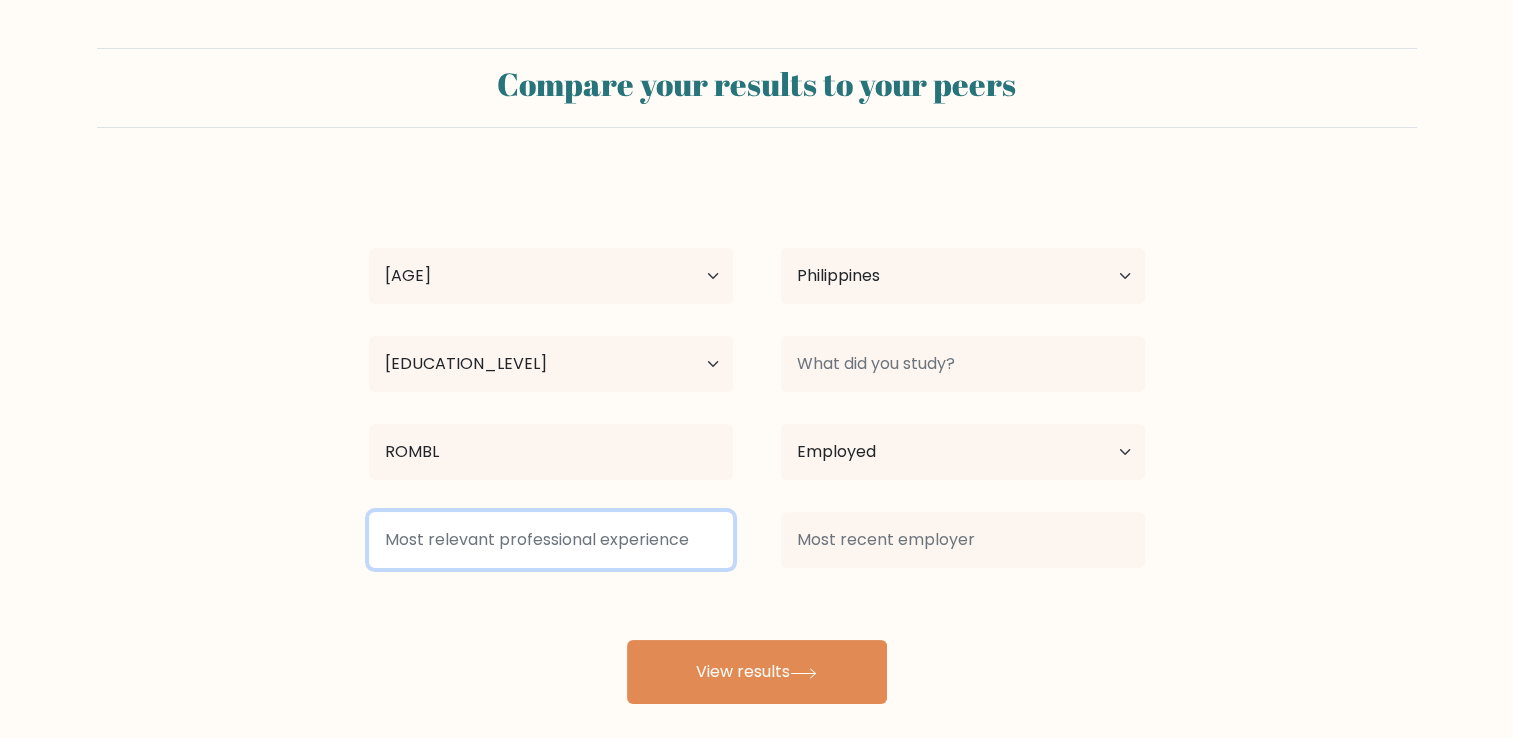 click at bounding box center (551, 540) 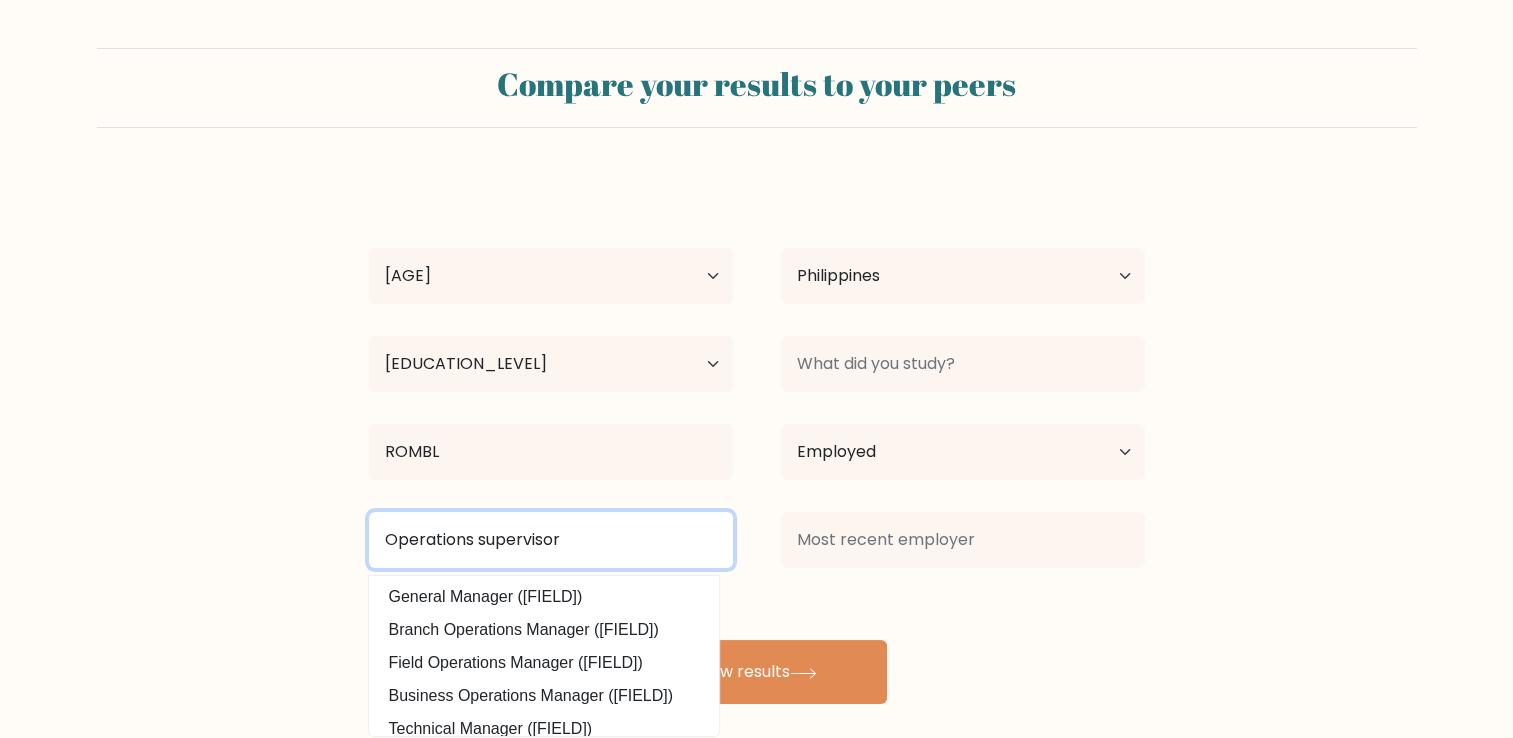 type on "Operations supervisor" 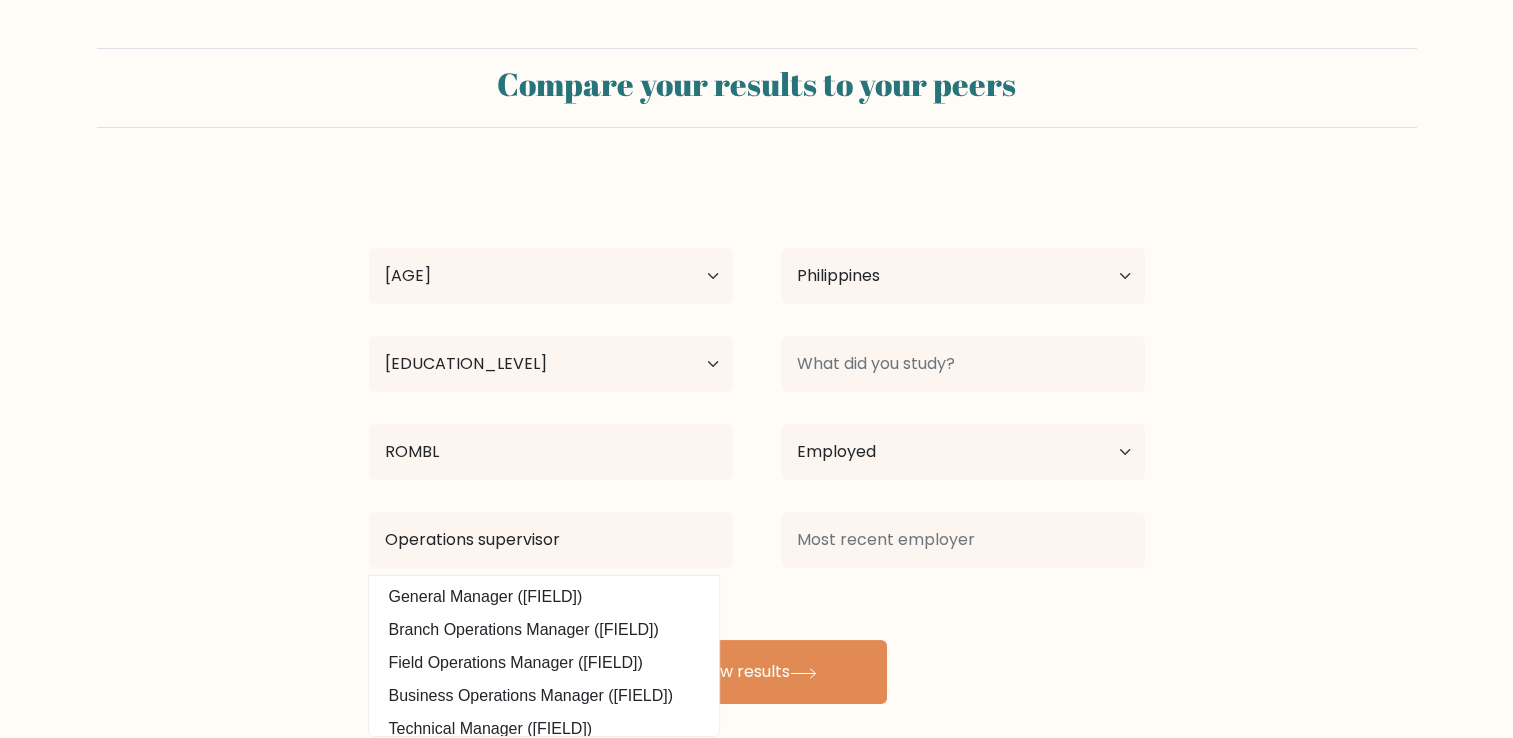 click on "REZIEL
malunes
Age
Under 18 years old
18-24 years old
25-34 years old
35-44 years old
45-54 years old
55-64 years old
65 years old and above
Country
Afghanistan
Albania
Algeria
American Samoa
Andorra
Angola
Anguilla
Antarctica
Antigua and Barbuda
Argentina
Armenia
Aruba
Australia
Austria
Azerbaijan
Bahamas
Bahrain
Bangladesh
Barbados
Belarus
Belgium
Belize
Benin
Bermuda
Bhutan
Bolivia
Bonaire, Sint Eustatius and Saba
Bosnia and Herzegovina
Botswana
Bouvet Island
Brazil
Brunei" at bounding box center (757, 440) 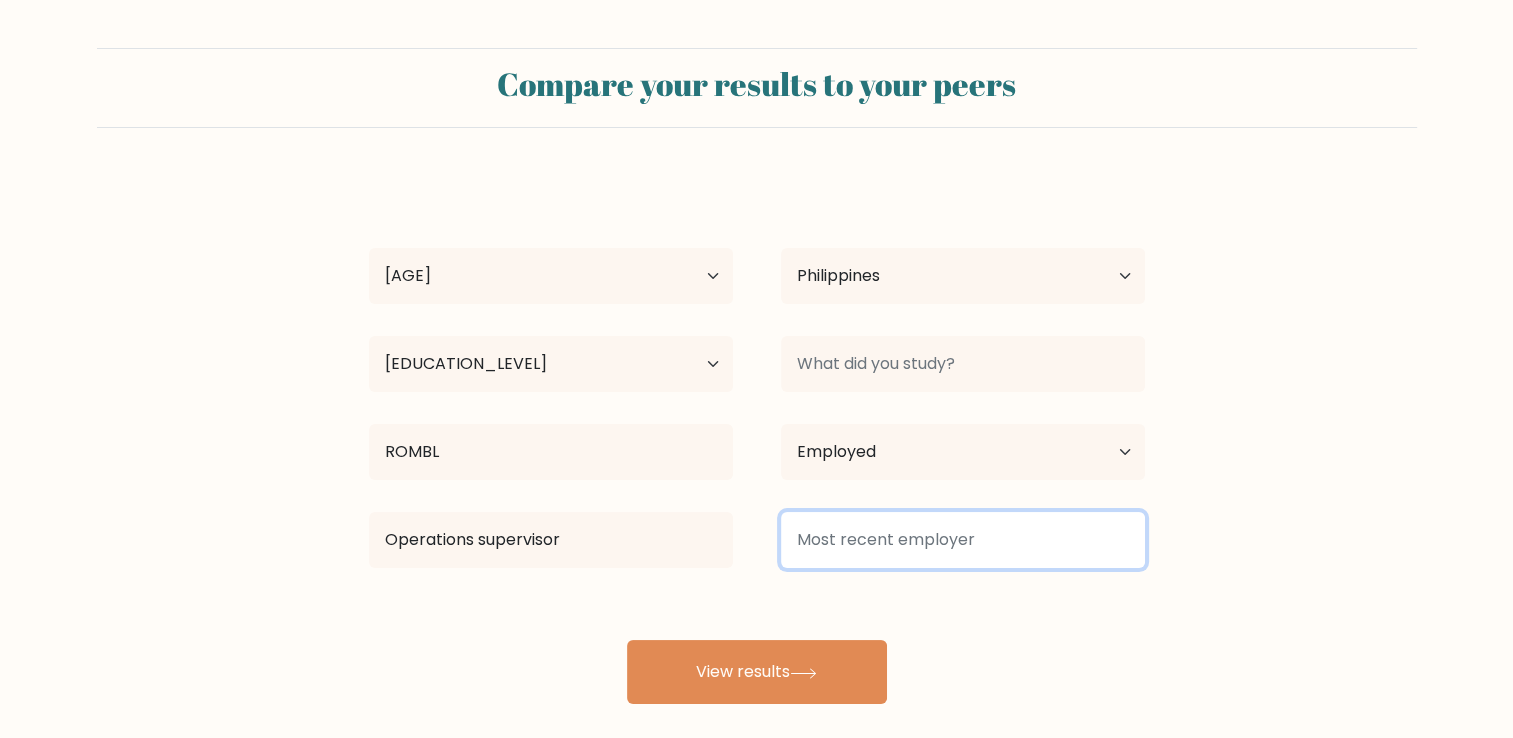 click at bounding box center [963, 540] 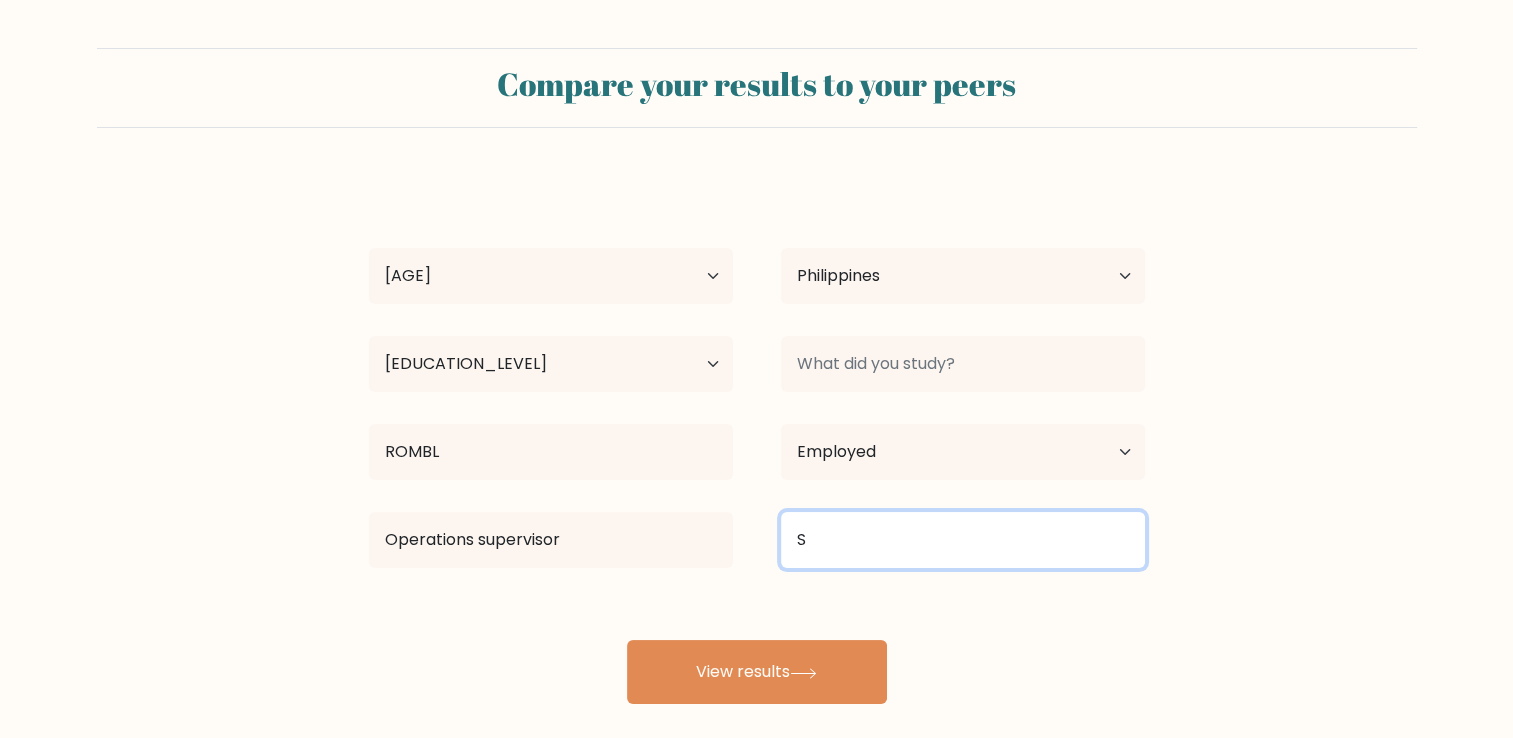 click on "S" at bounding box center (963, 540) 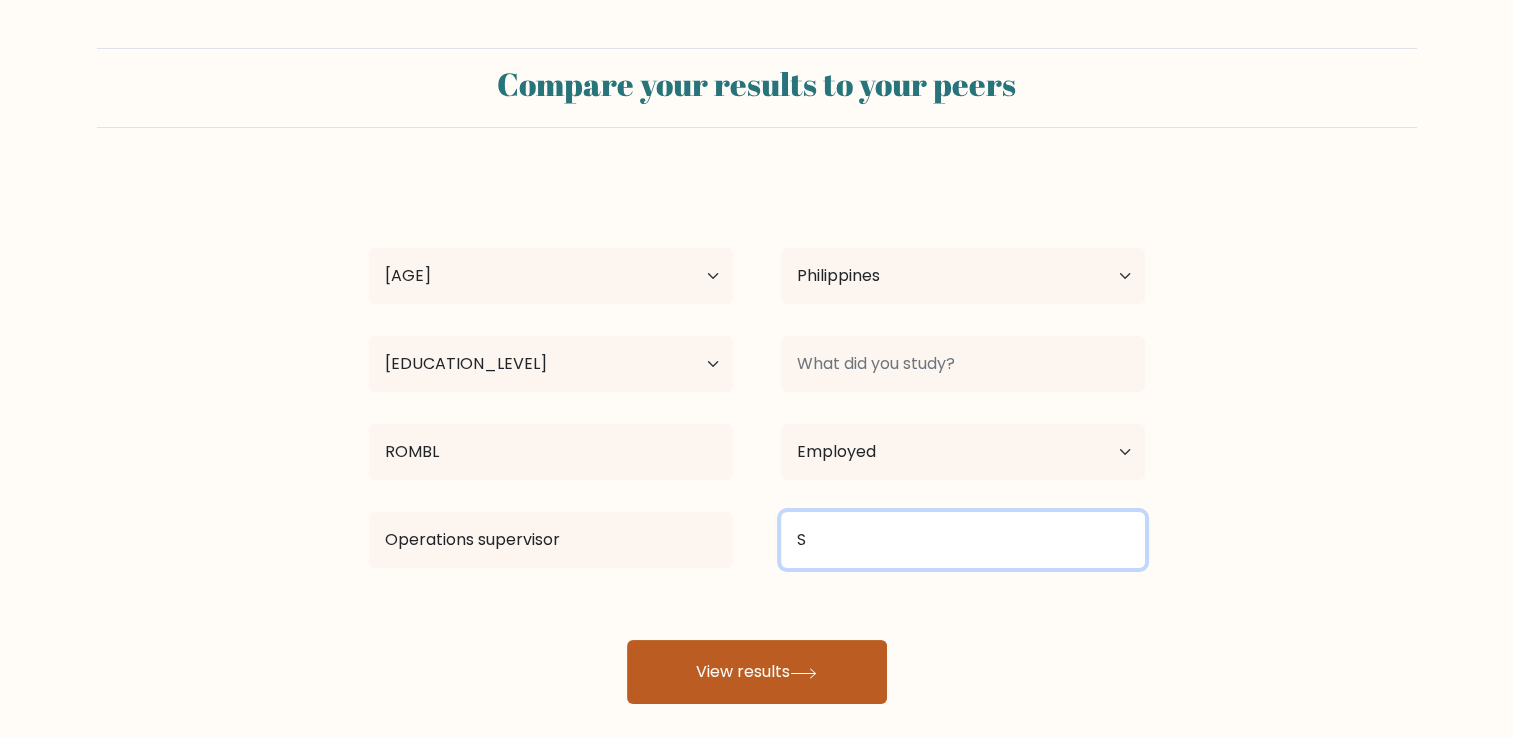 type on "S" 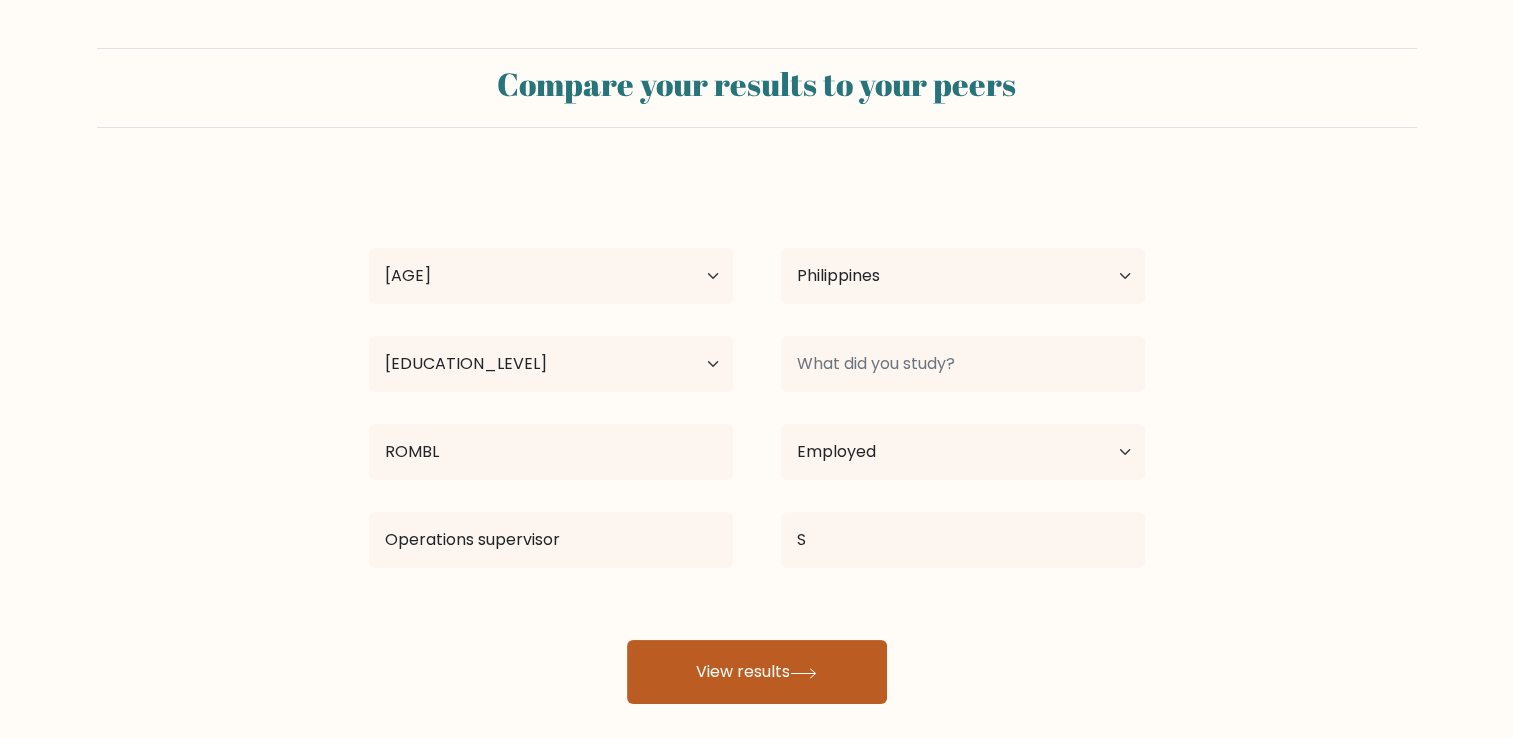 click on "View results" at bounding box center [757, 672] 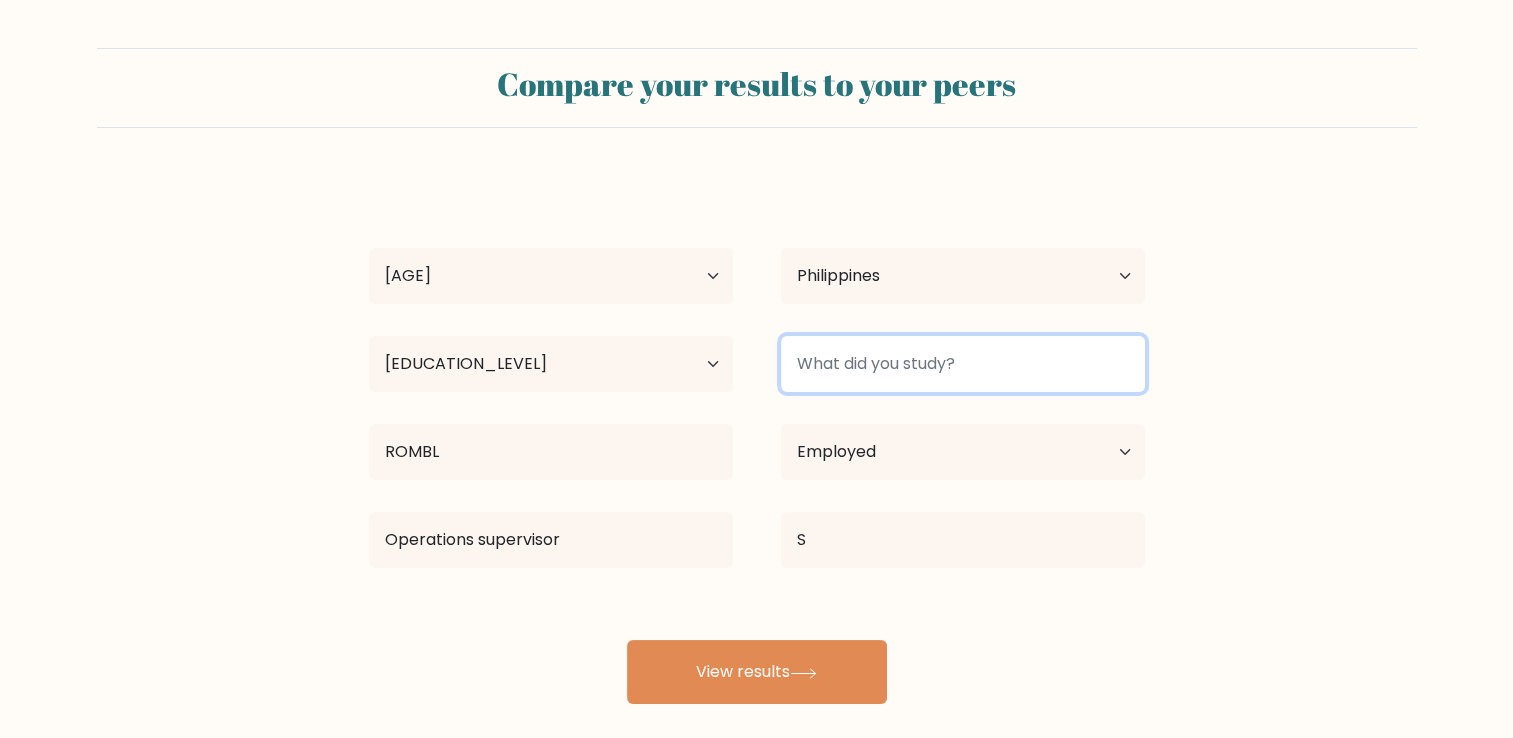 click at bounding box center [963, 364] 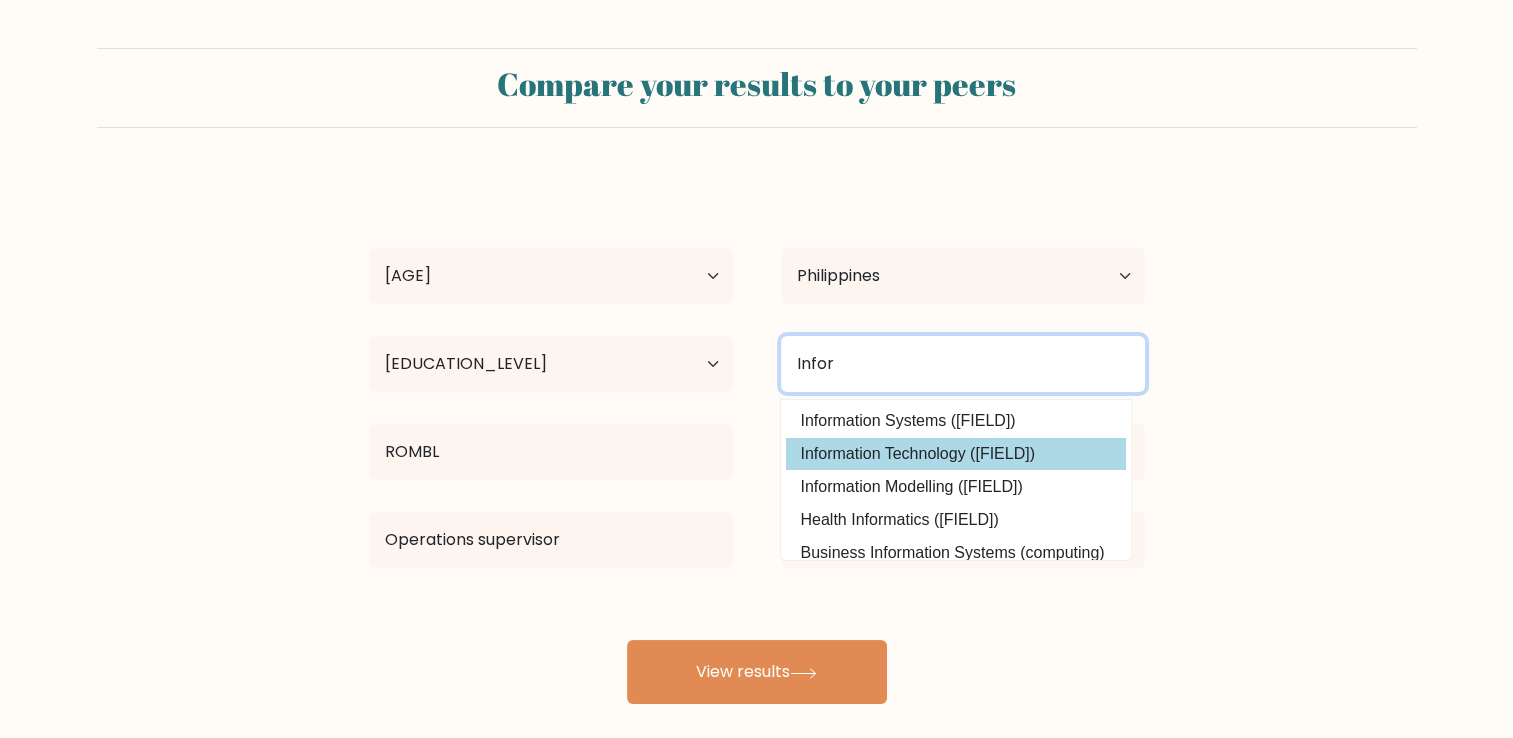 type on "Infor" 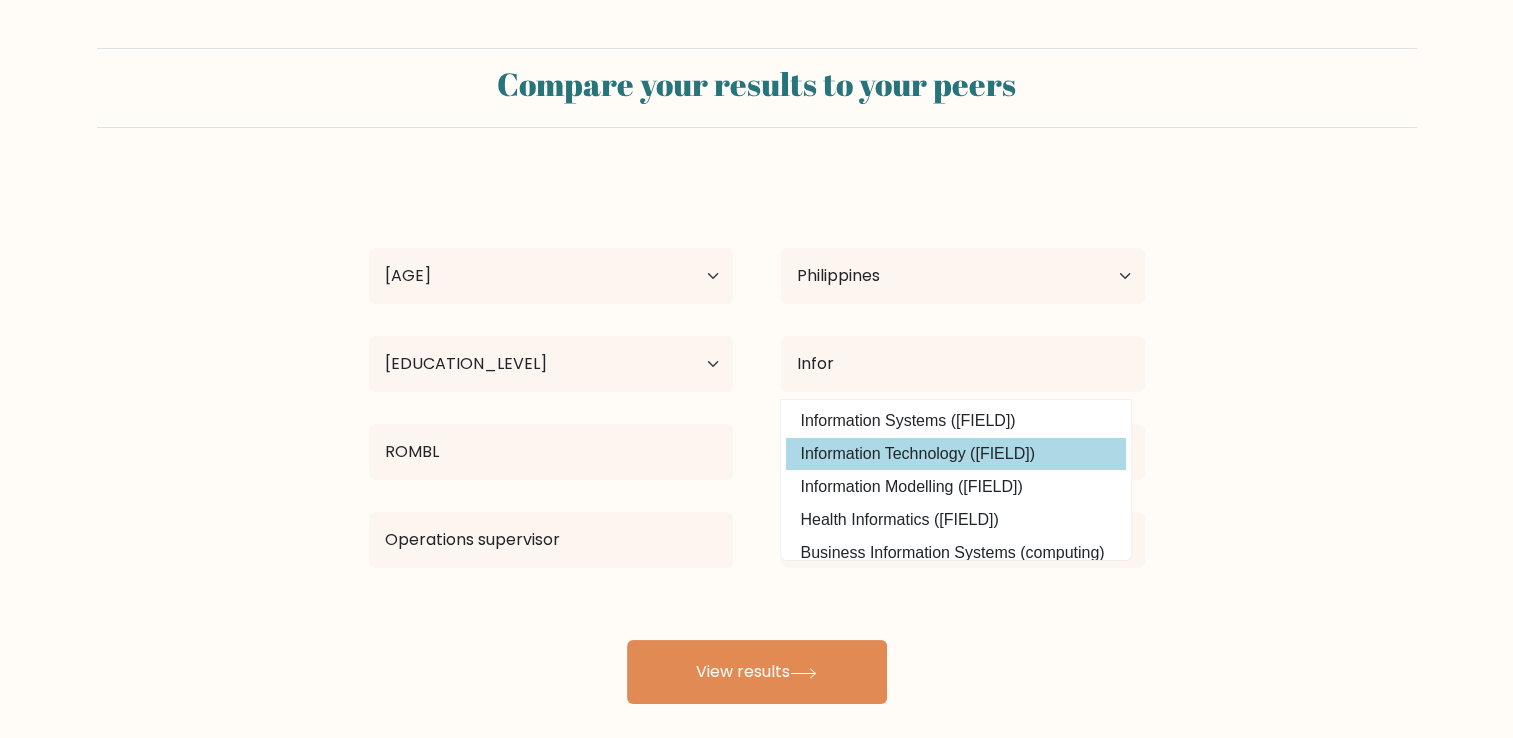 click on "REZIEL
malunes
Age
Under 18 years old
18-24 years old
25-34 years old
35-44 years old
45-54 years old
55-64 years old
65 years old and above
Country
Afghanistan
Albania
Algeria
American Samoa
Andorra
Angola
Anguilla
Antarctica
Antigua and Barbuda
Argentina
Armenia
Aruba
Australia
Austria
Azerbaijan
Bahamas
Bahrain
Bangladesh
Barbados
Belarus
Belgium
Belize
Benin
Bermuda
Bhutan
Bolivia
Bonaire, Sint Eustatius and Saba
Bosnia and Herzegovina
Botswana
Bouvet Island
Brazil
Brunei" at bounding box center (757, 440) 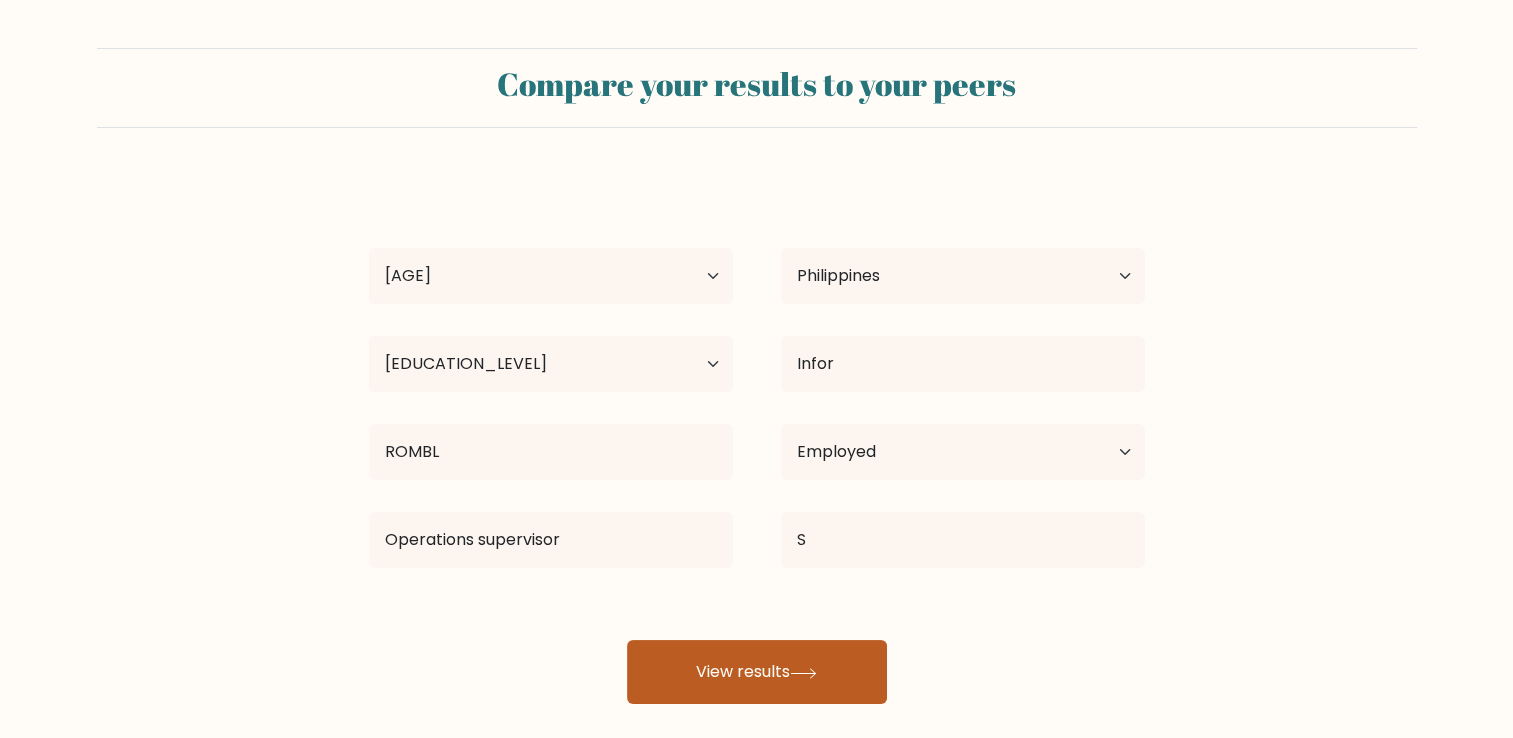click on "View results" at bounding box center (757, 672) 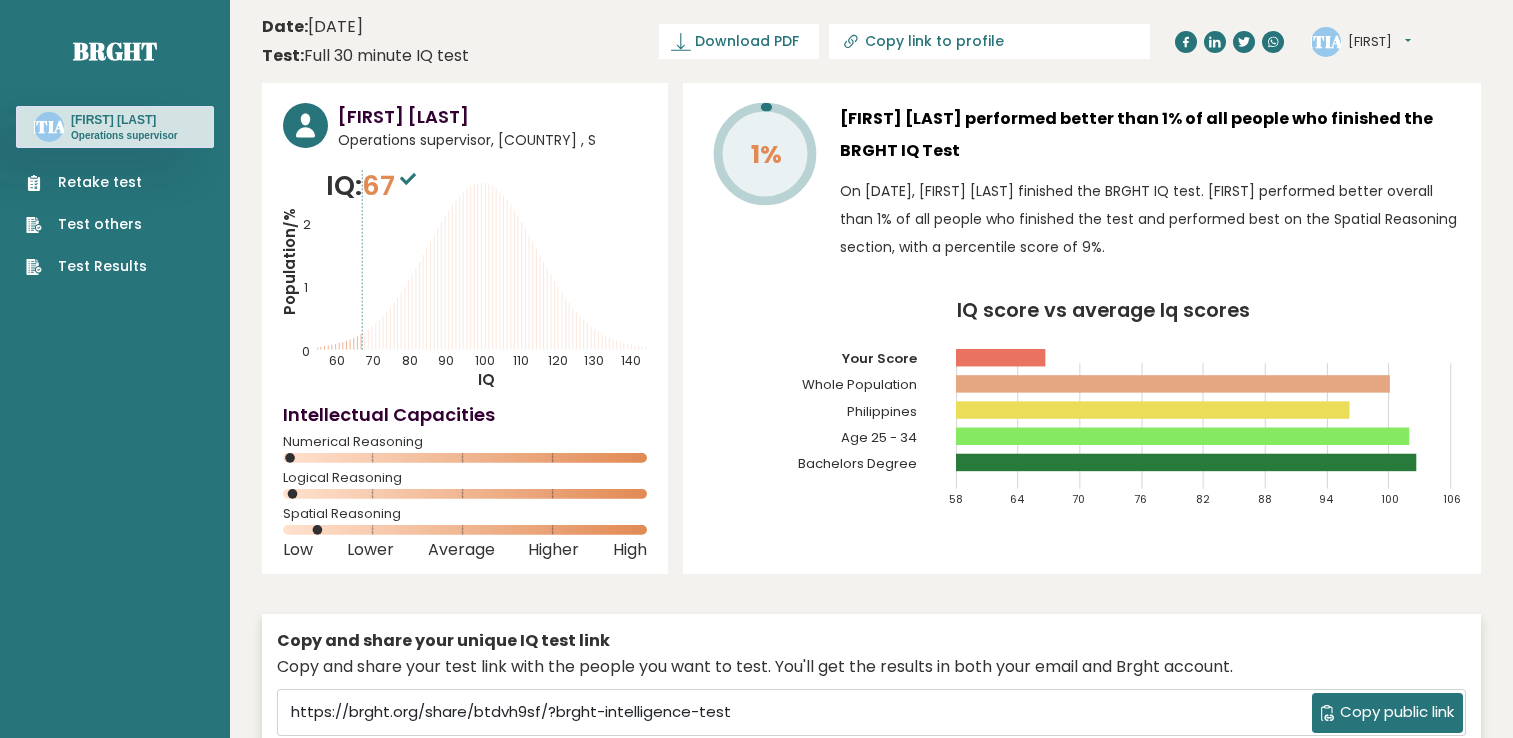 scroll, scrollTop: 0, scrollLeft: 0, axis: both 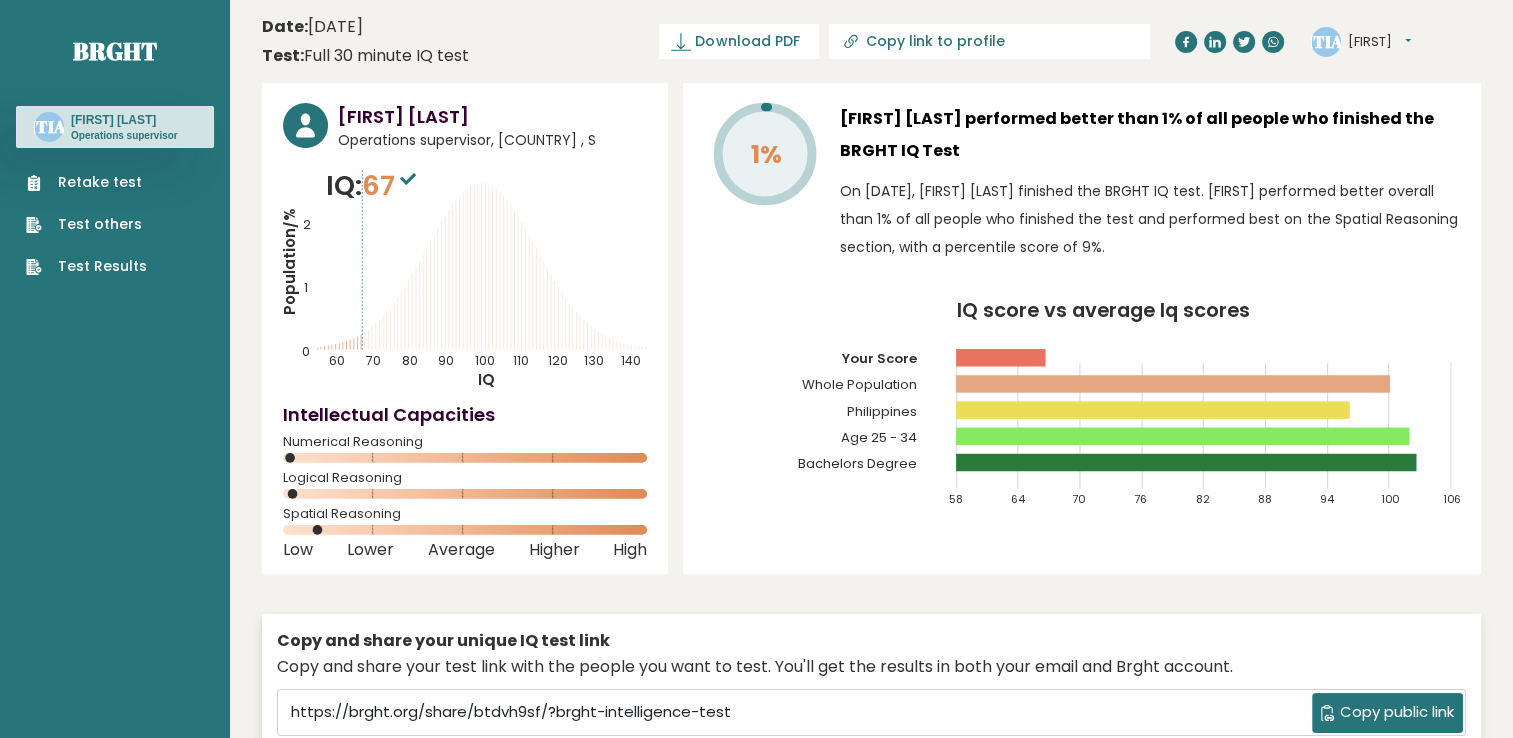 click at bounding box center [1186, 462] 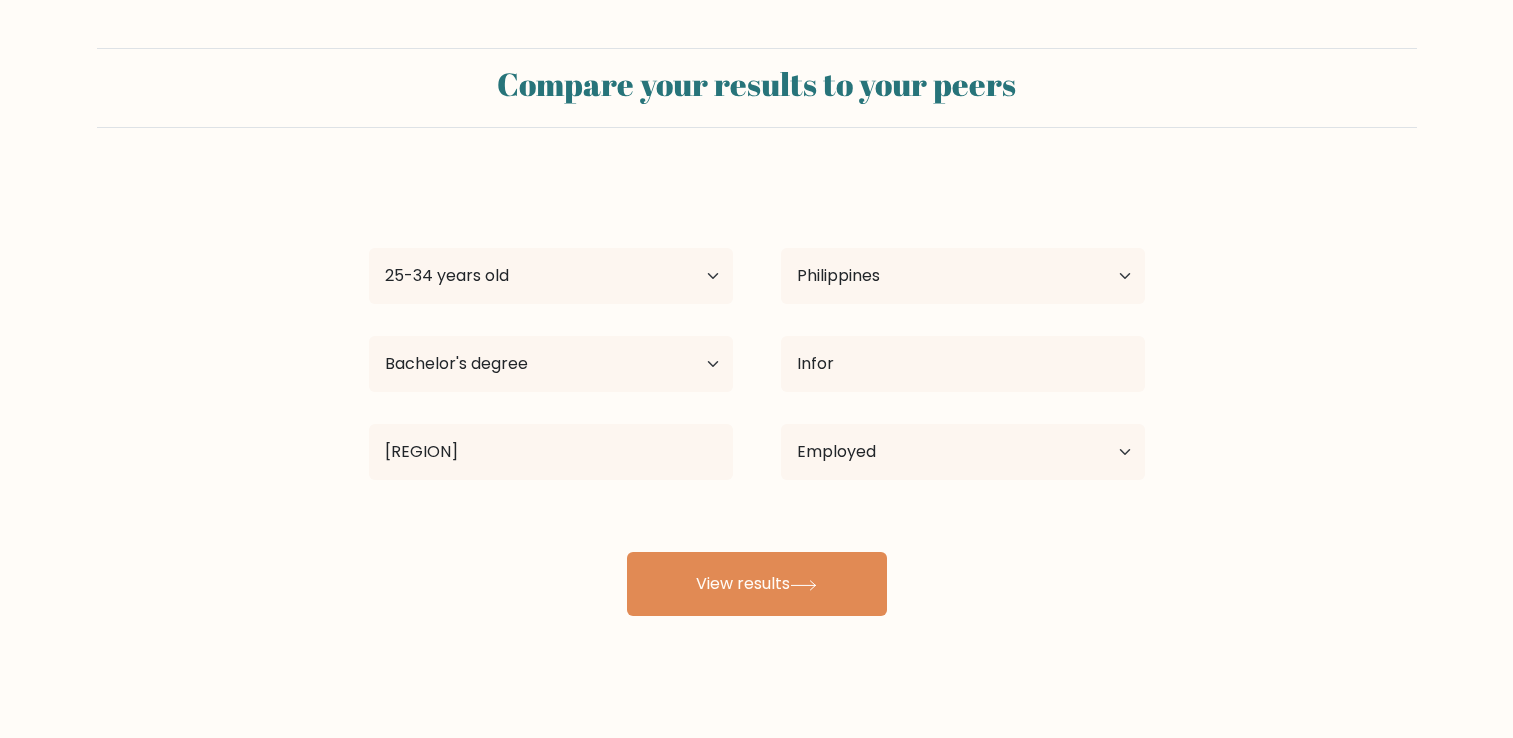 scroll, scrollTop: 0, scrollLeft: 0, axis: both 